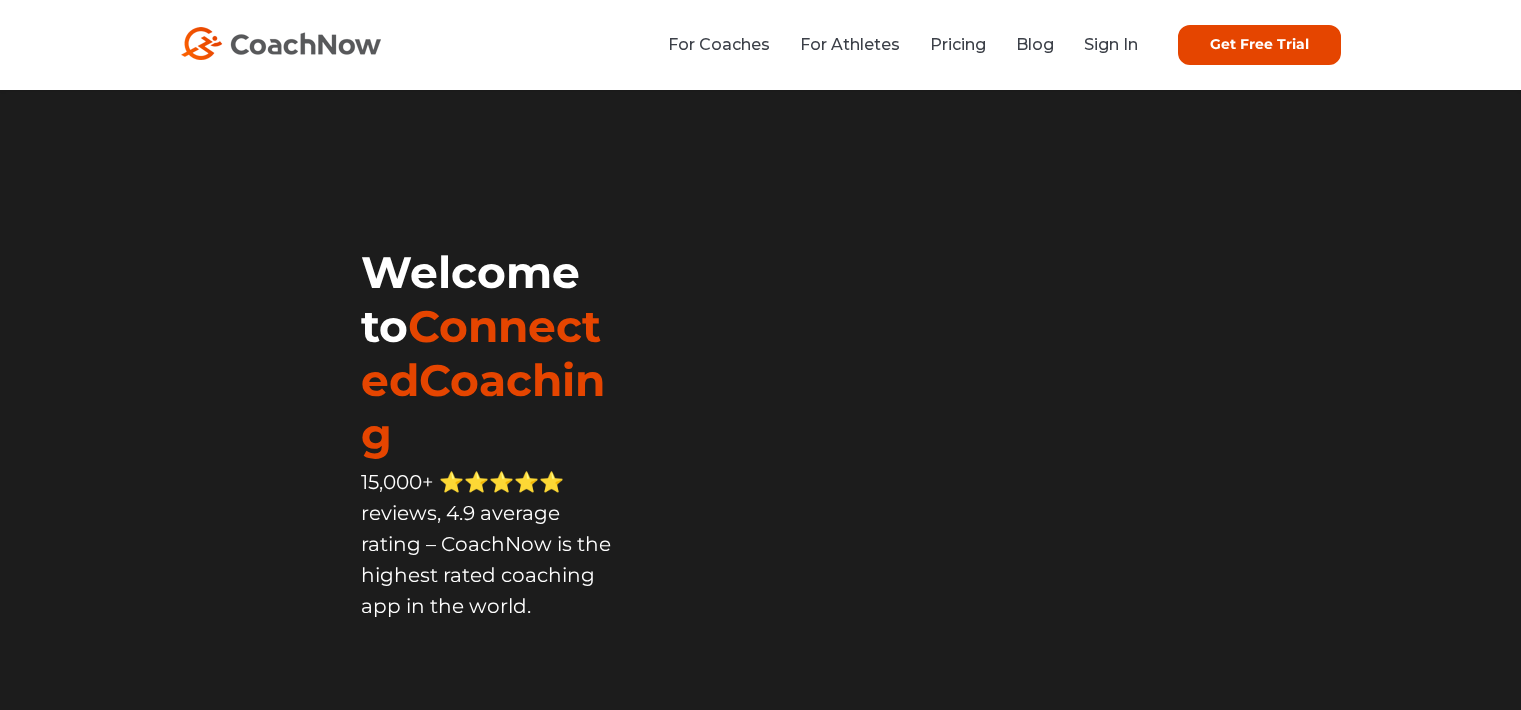 scroll, scrollTop: 0, scrollLeft: 0, axis: both 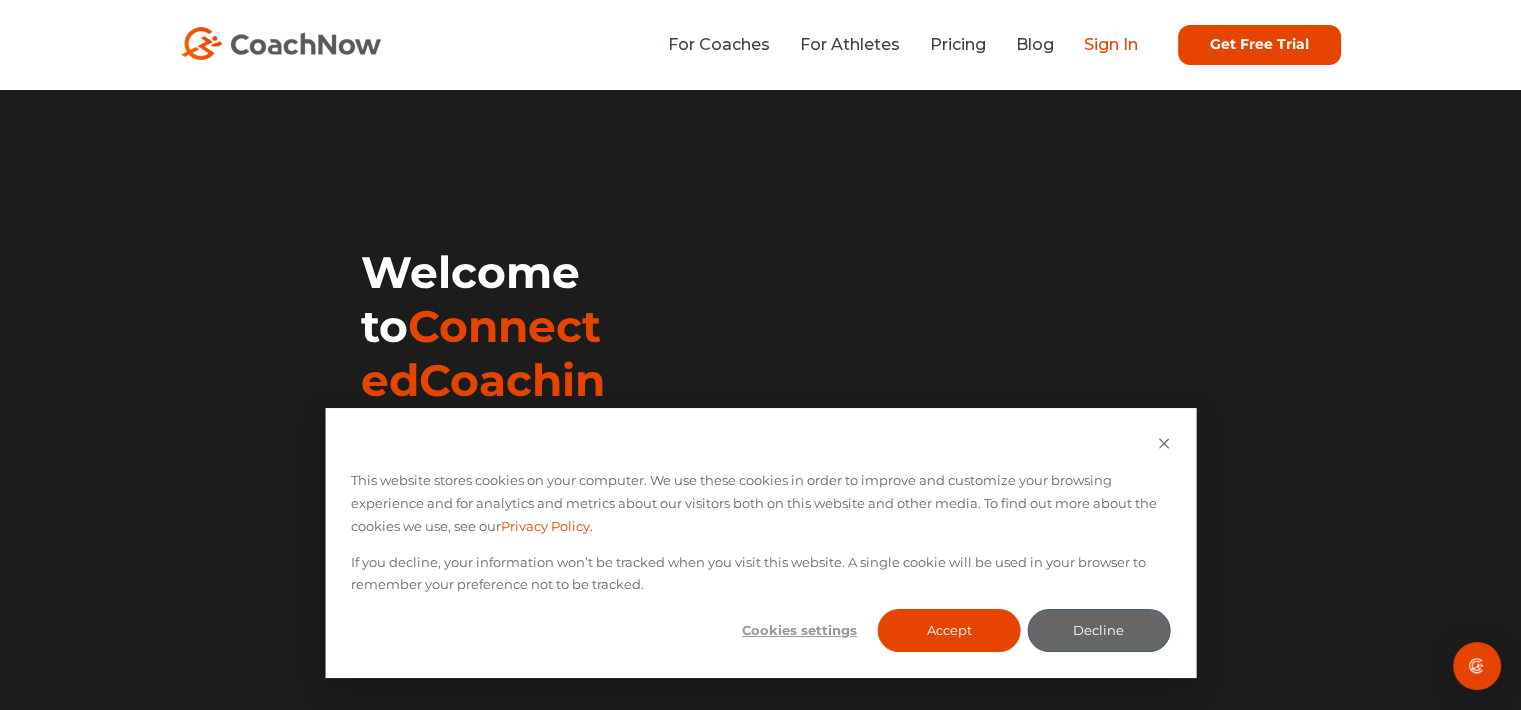 click on "Sign In" at bounding box center (1111, 44) 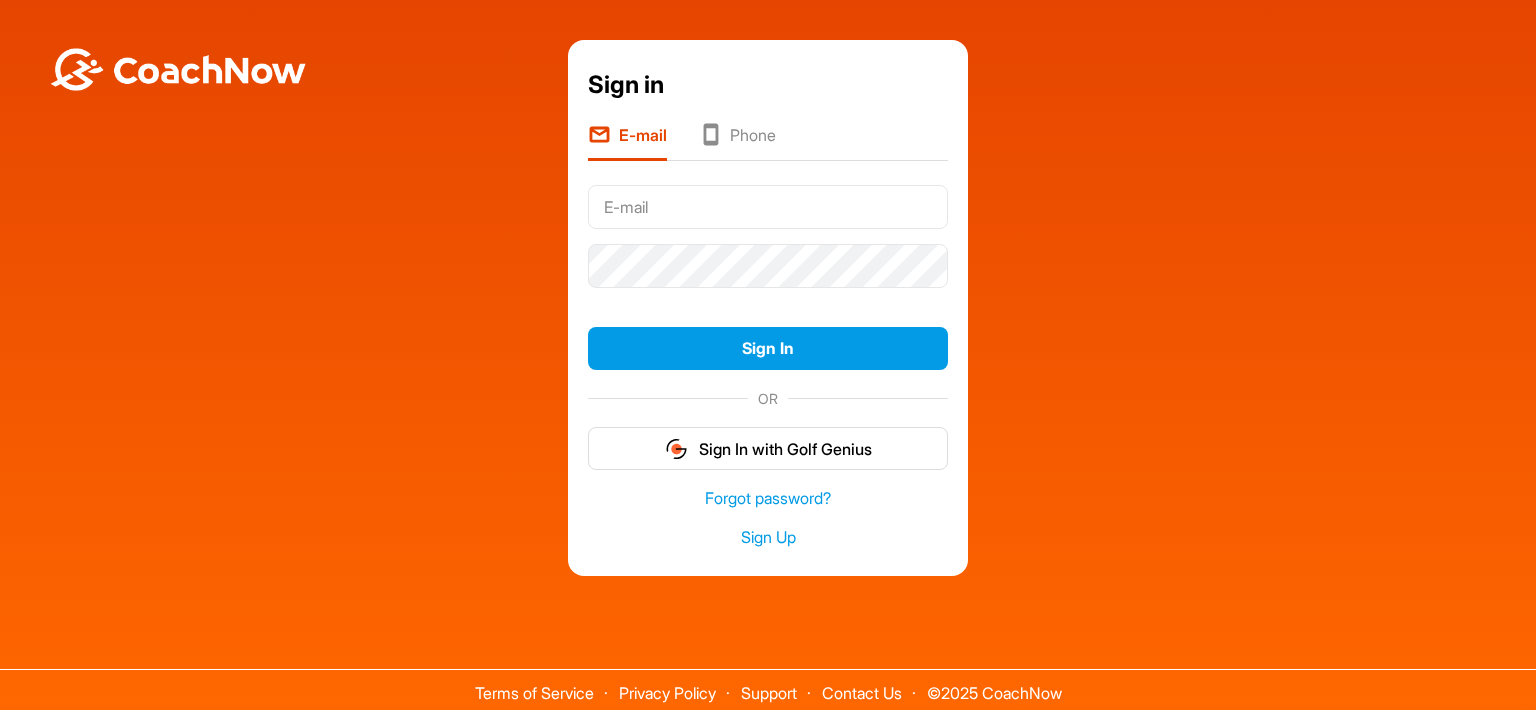 scroll, scrollTop: 0, scrollLeft: 0, axis: both 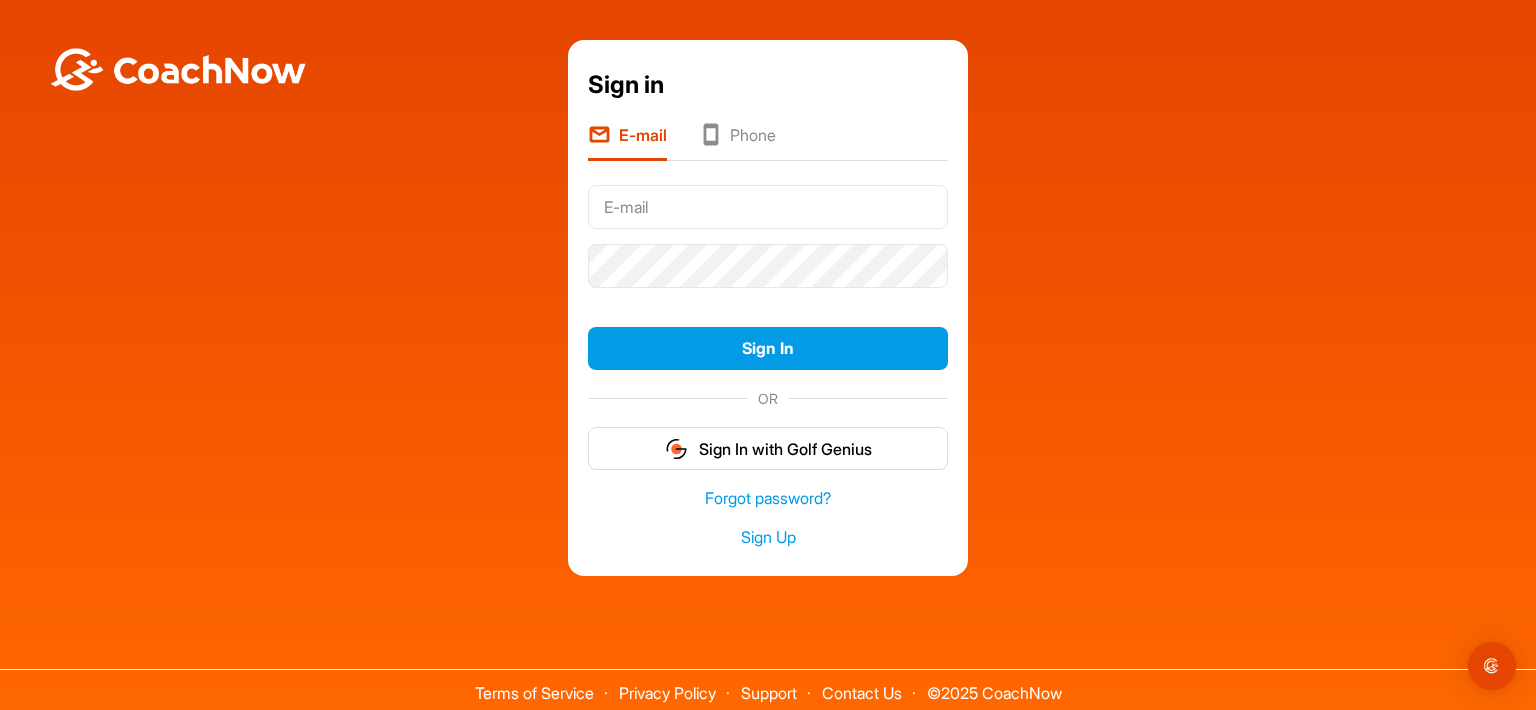 click at bounding box center (768, 207) 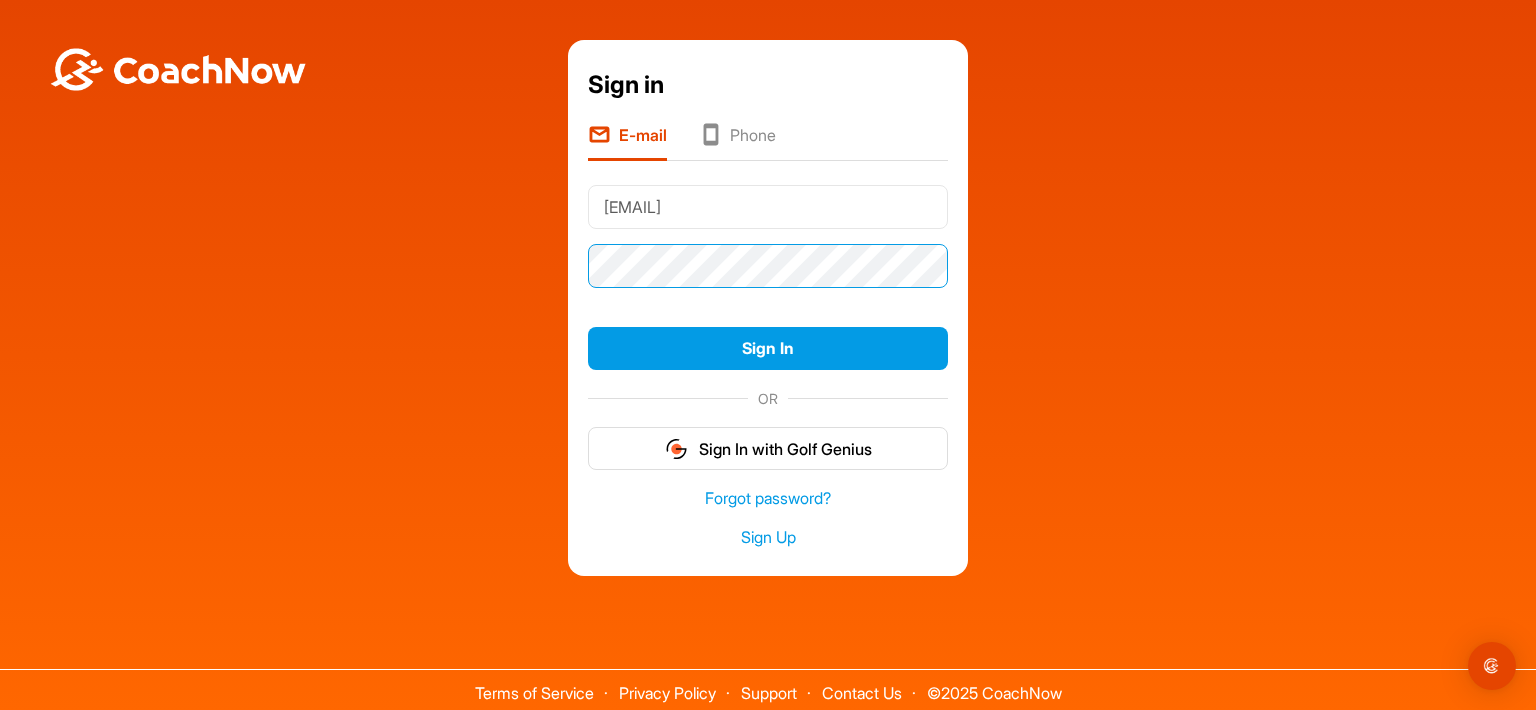 click on "Sign In" at bounding box center (768, 348) 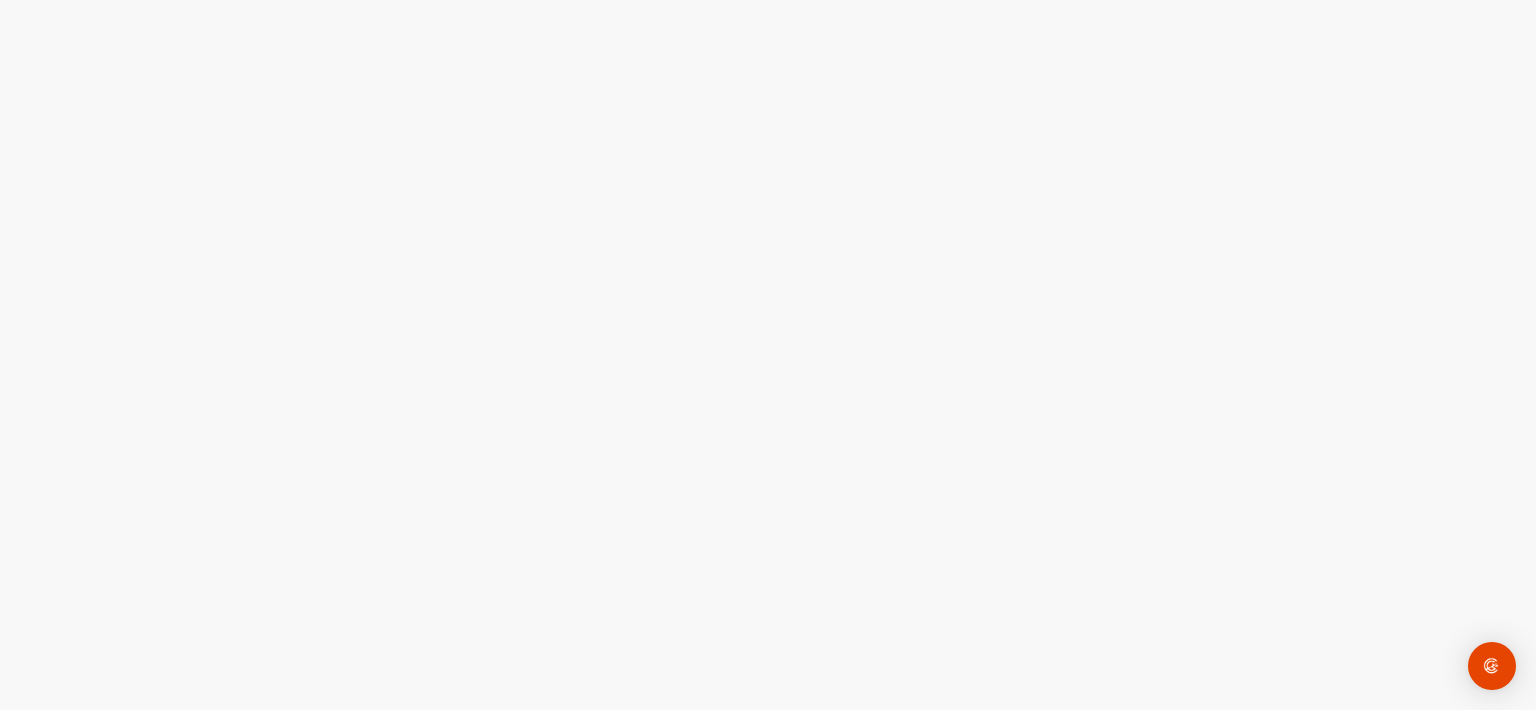 scroll, scrollTop: 0, scrollLeft: 0, axis: both 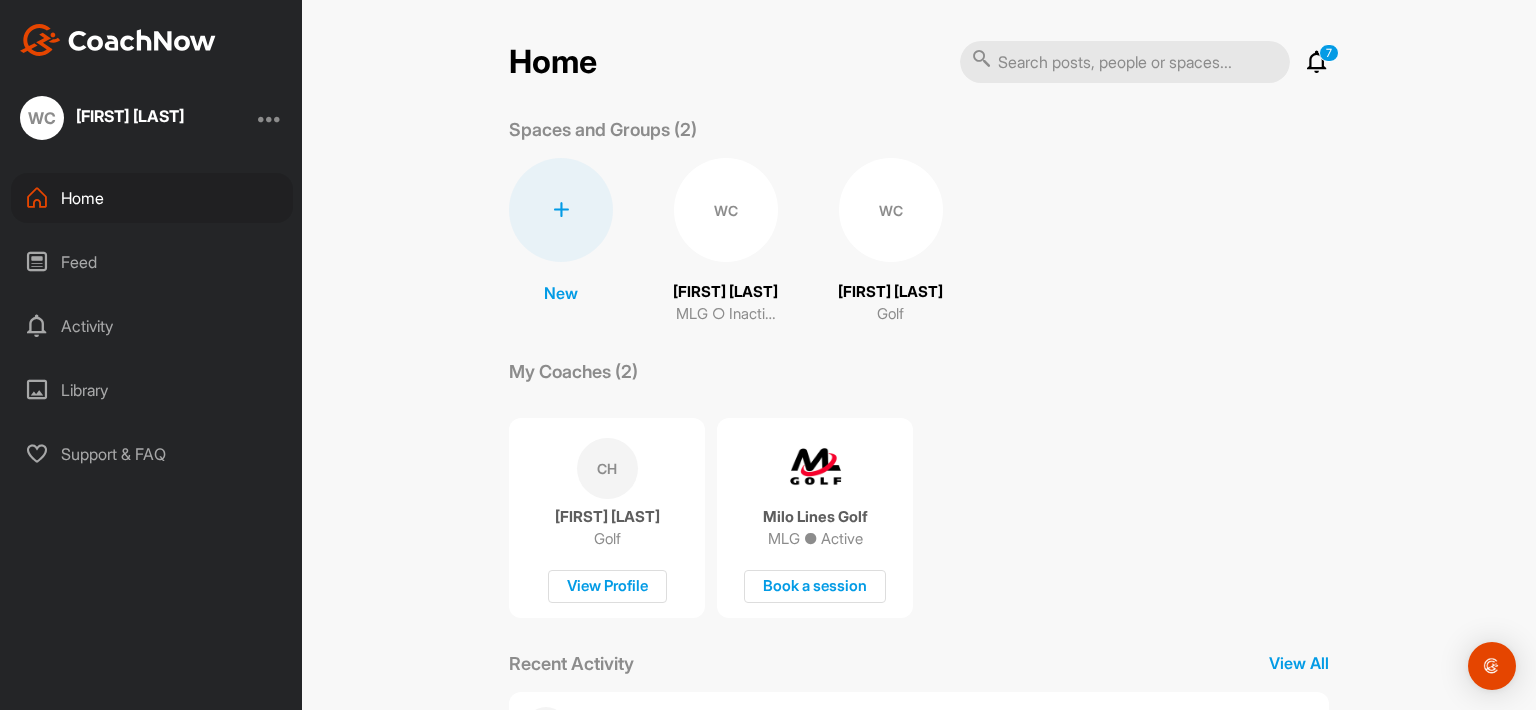 click on "Feed" at bounding box center (152, 262) 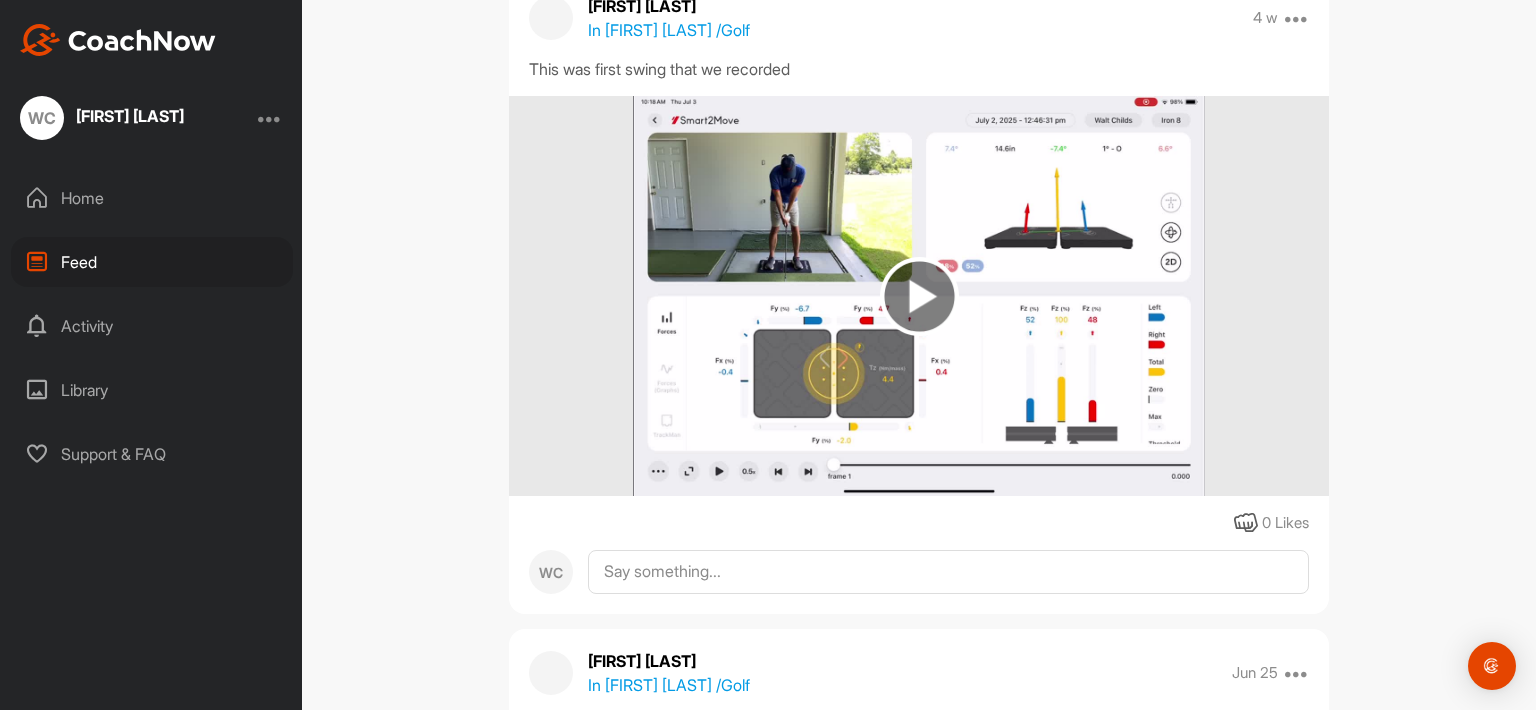 scroll, scrollTop: 2800, scrollLeft: 0, axis: vertical 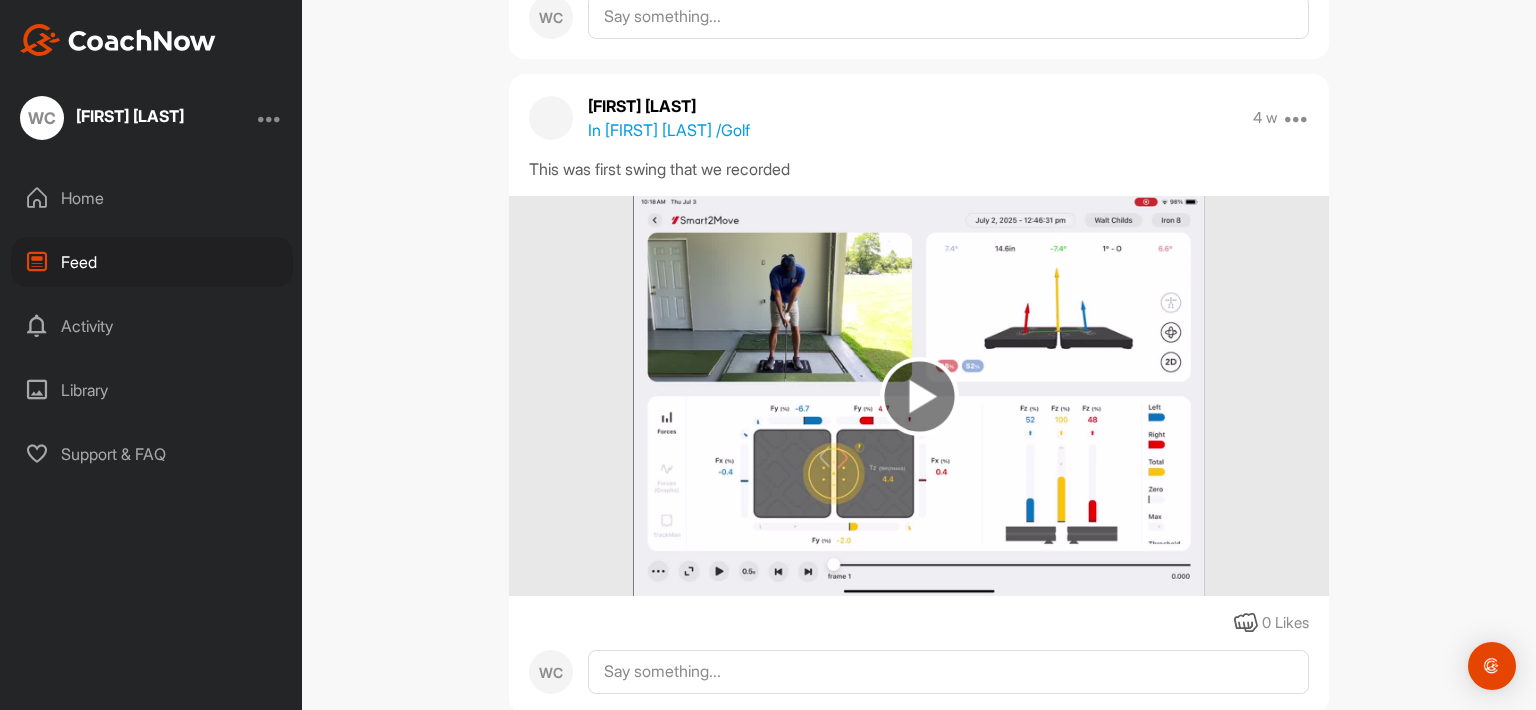 click at bounding box center [919, 396] 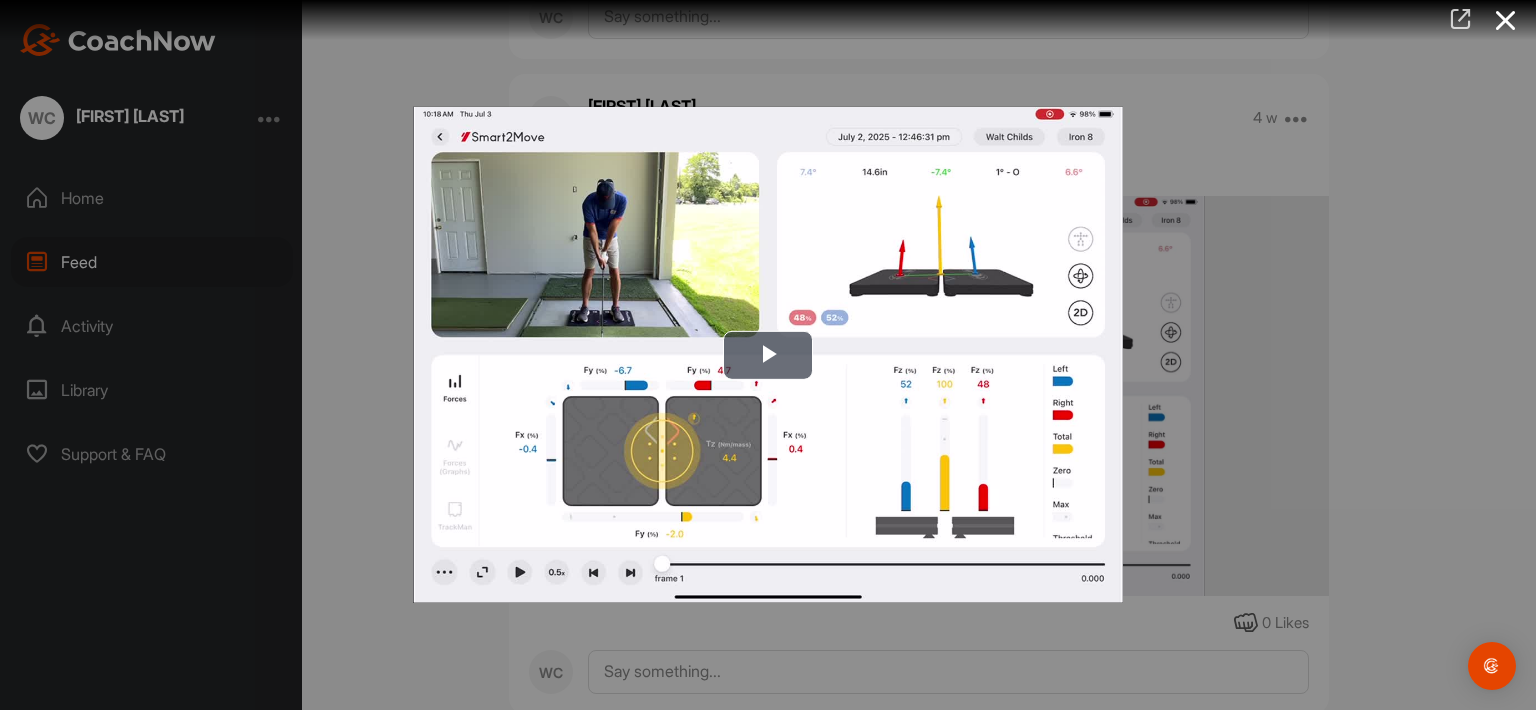 click at bounding box center [1460, 19] 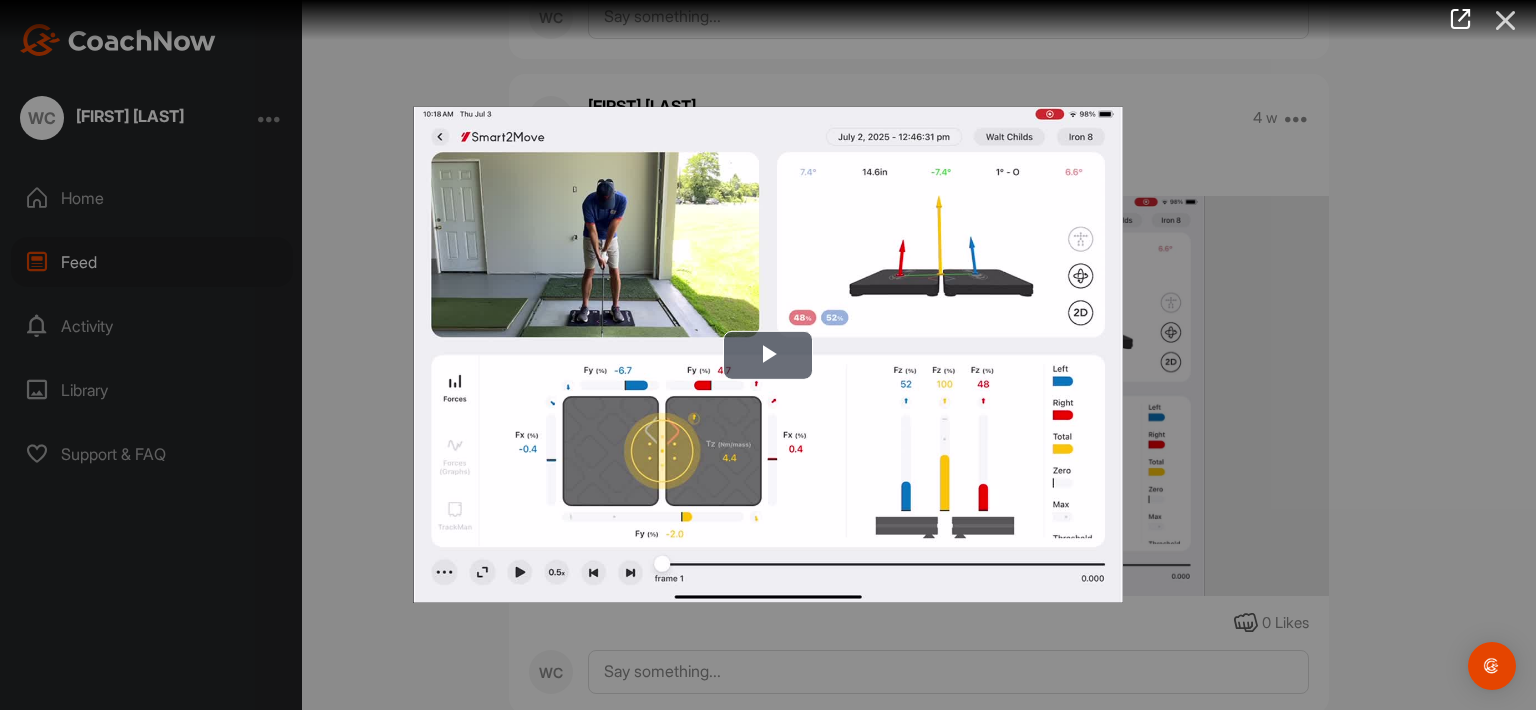 click at bounding box center [1506, 20] 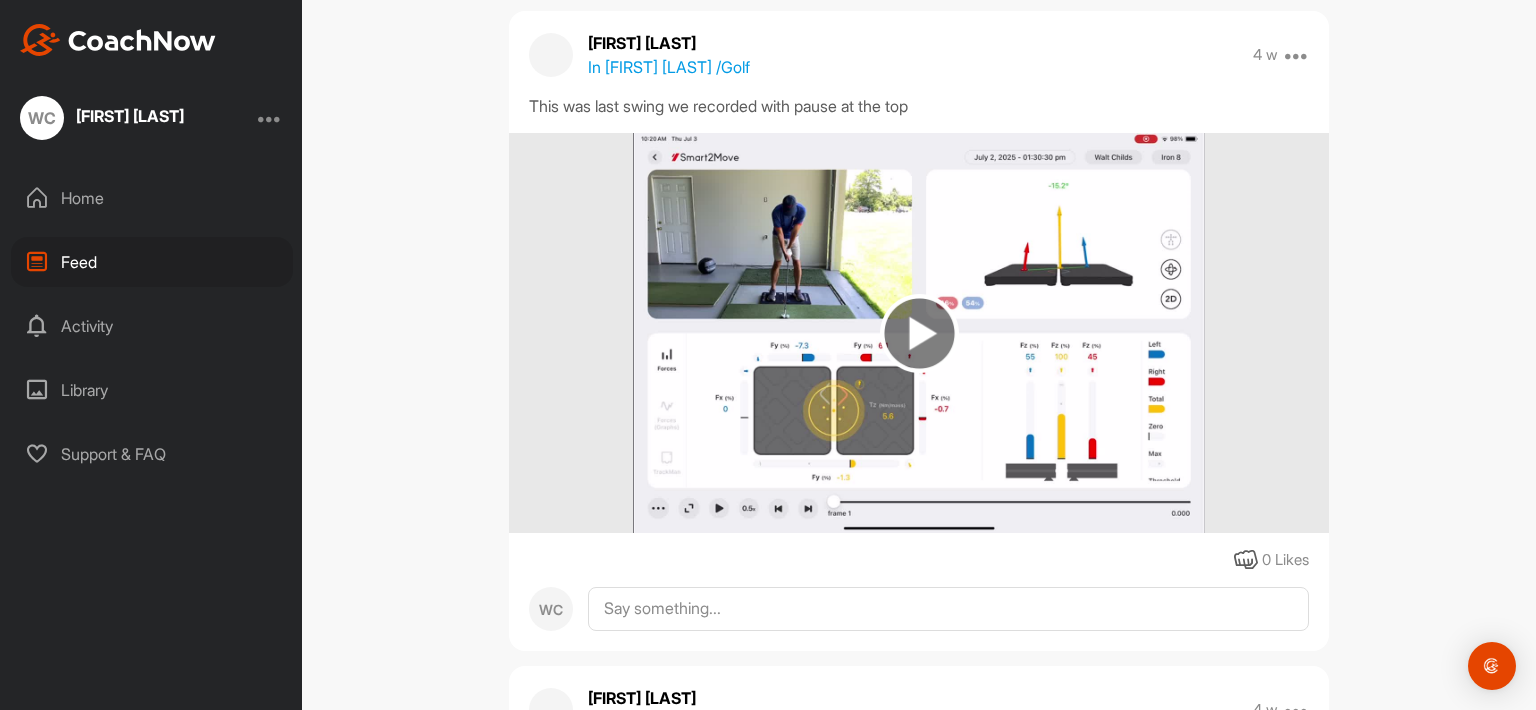 scroll, scrollTop: 2200, scrollLeft: 0, axis: vertical 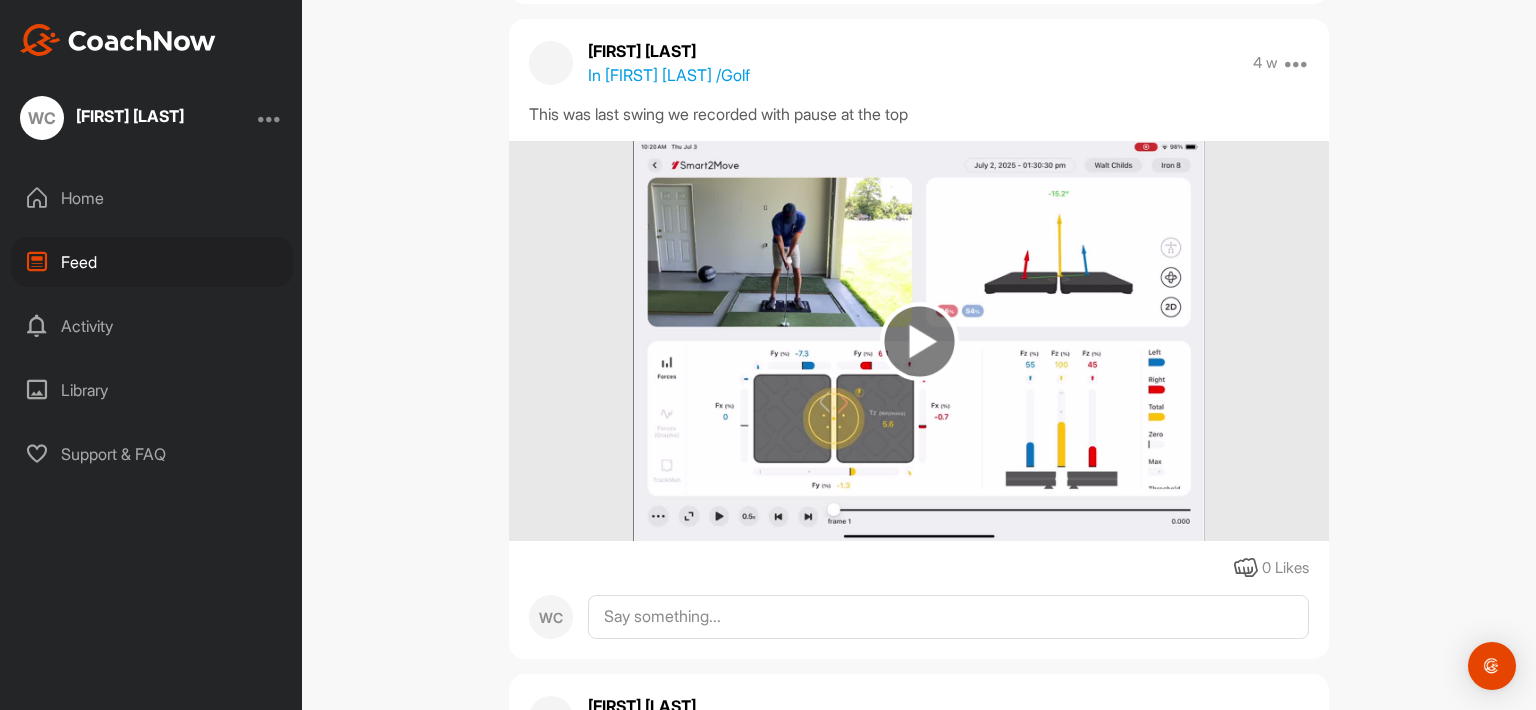 click at bounding box center (919, 341) 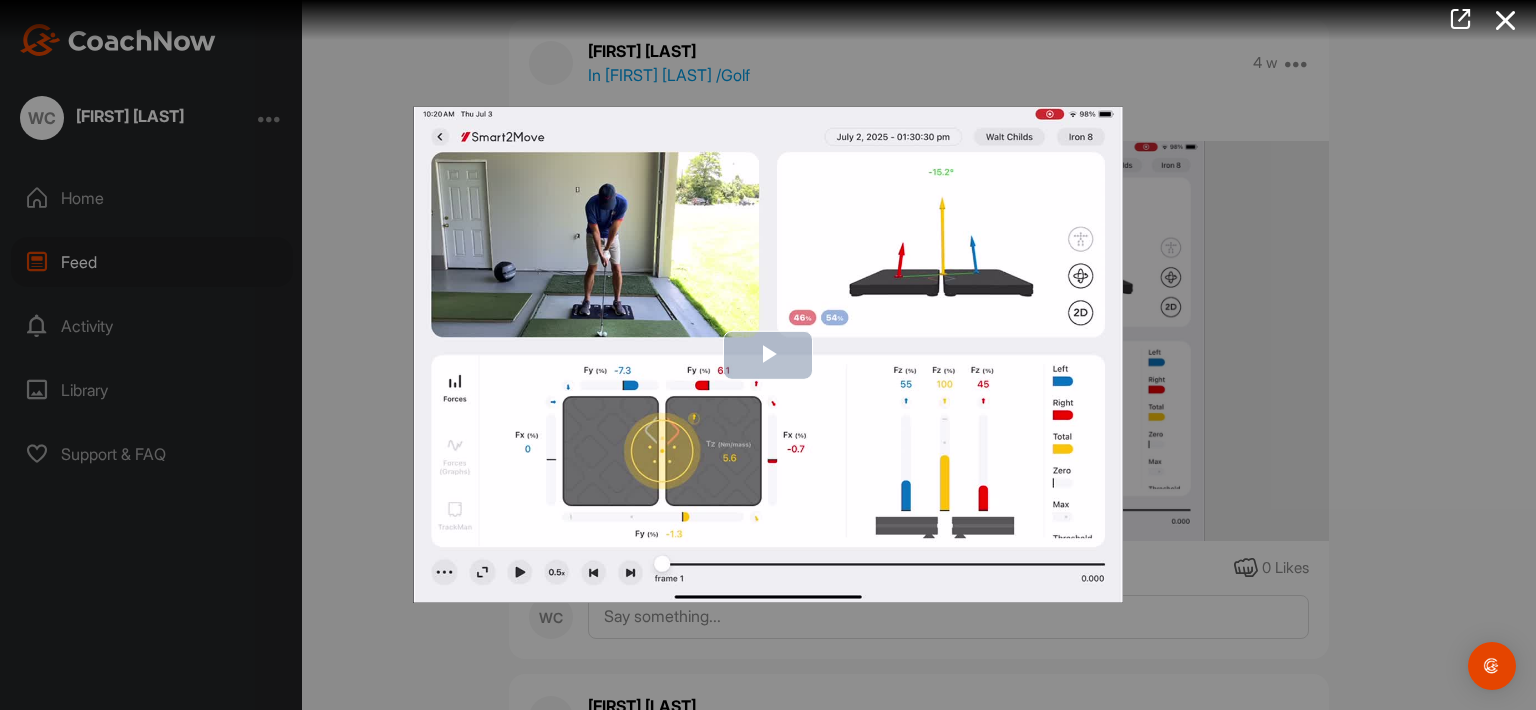 click at bounding box center (768, 355) 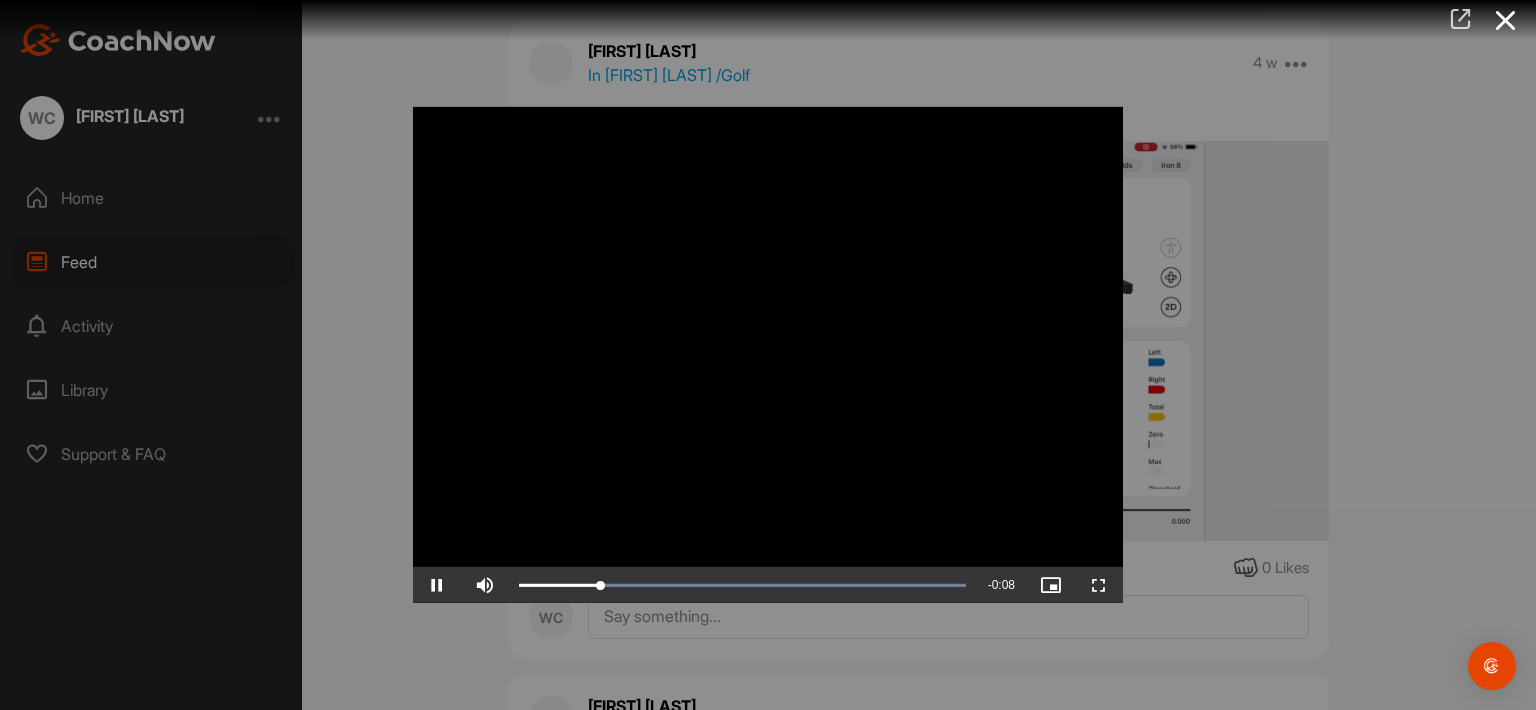 click at bounding box center (1460, 19) 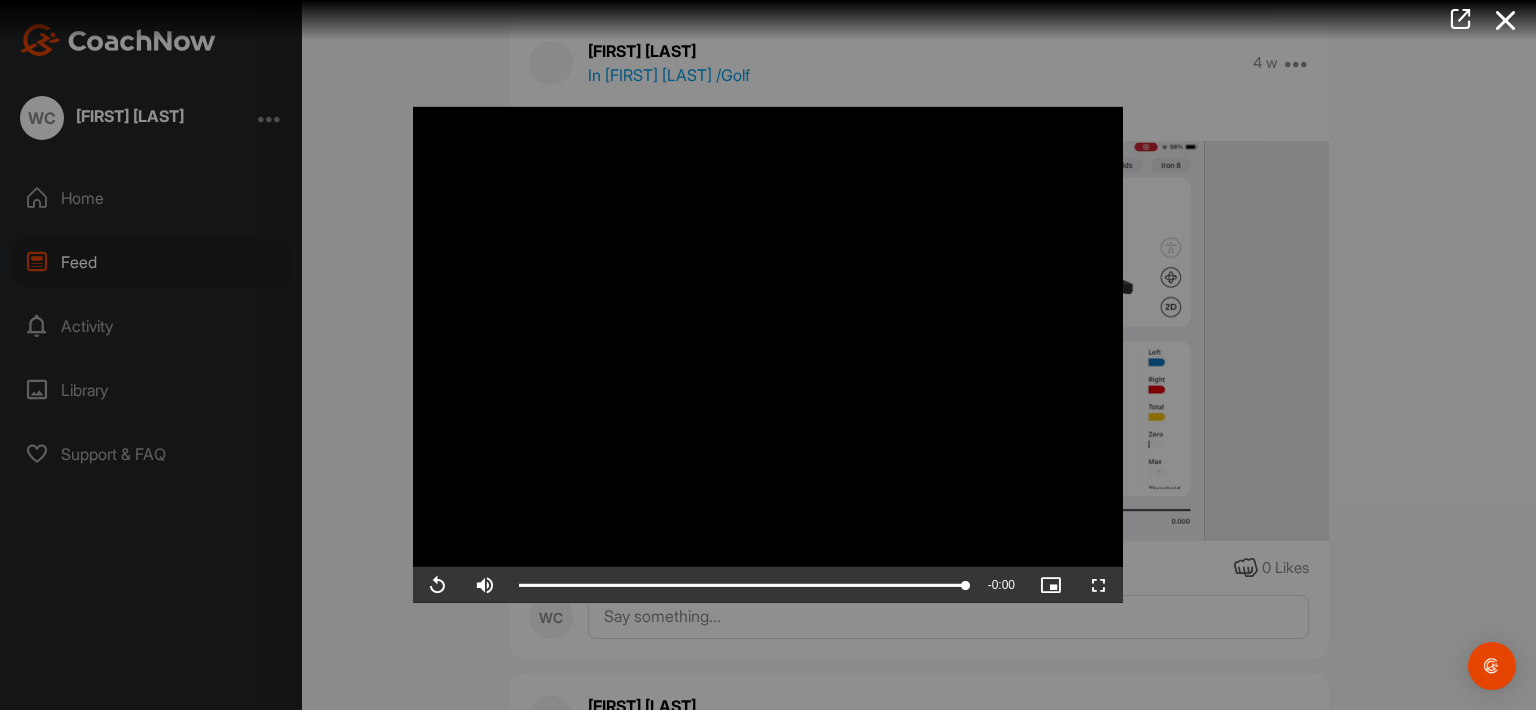 click at bounding box center [1506, 20] 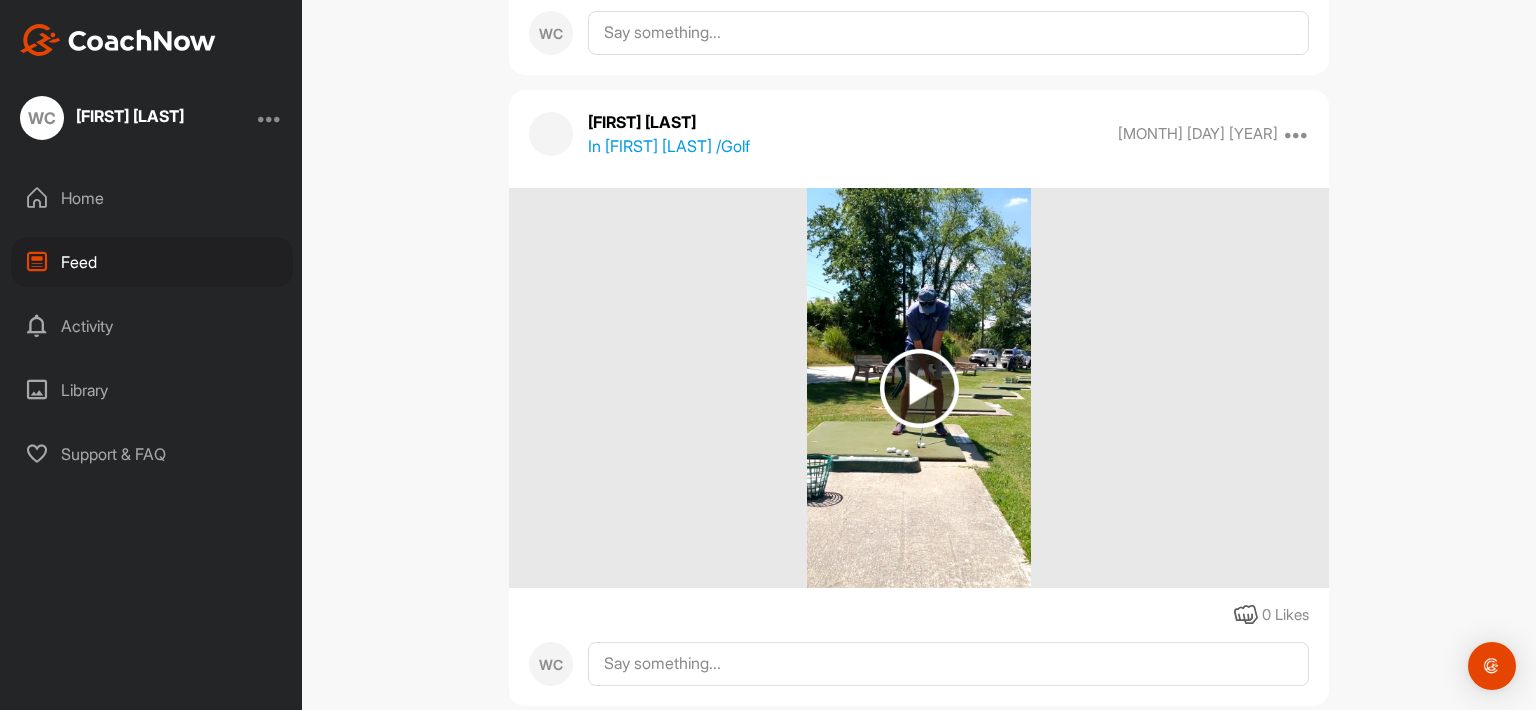 scroll, scrollTop: 10400, scrollLeft: 0, axis: vertical 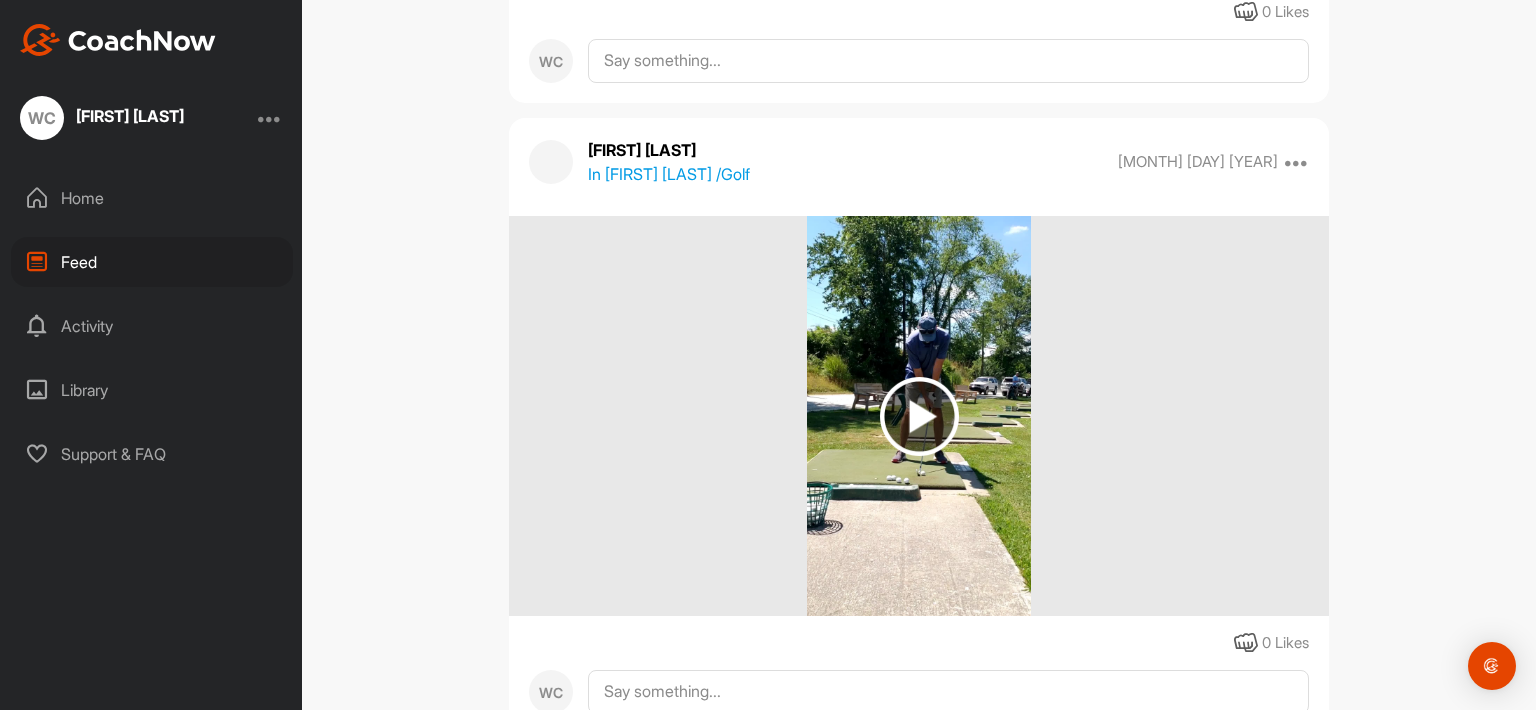 click at bounding box center [919, 416] 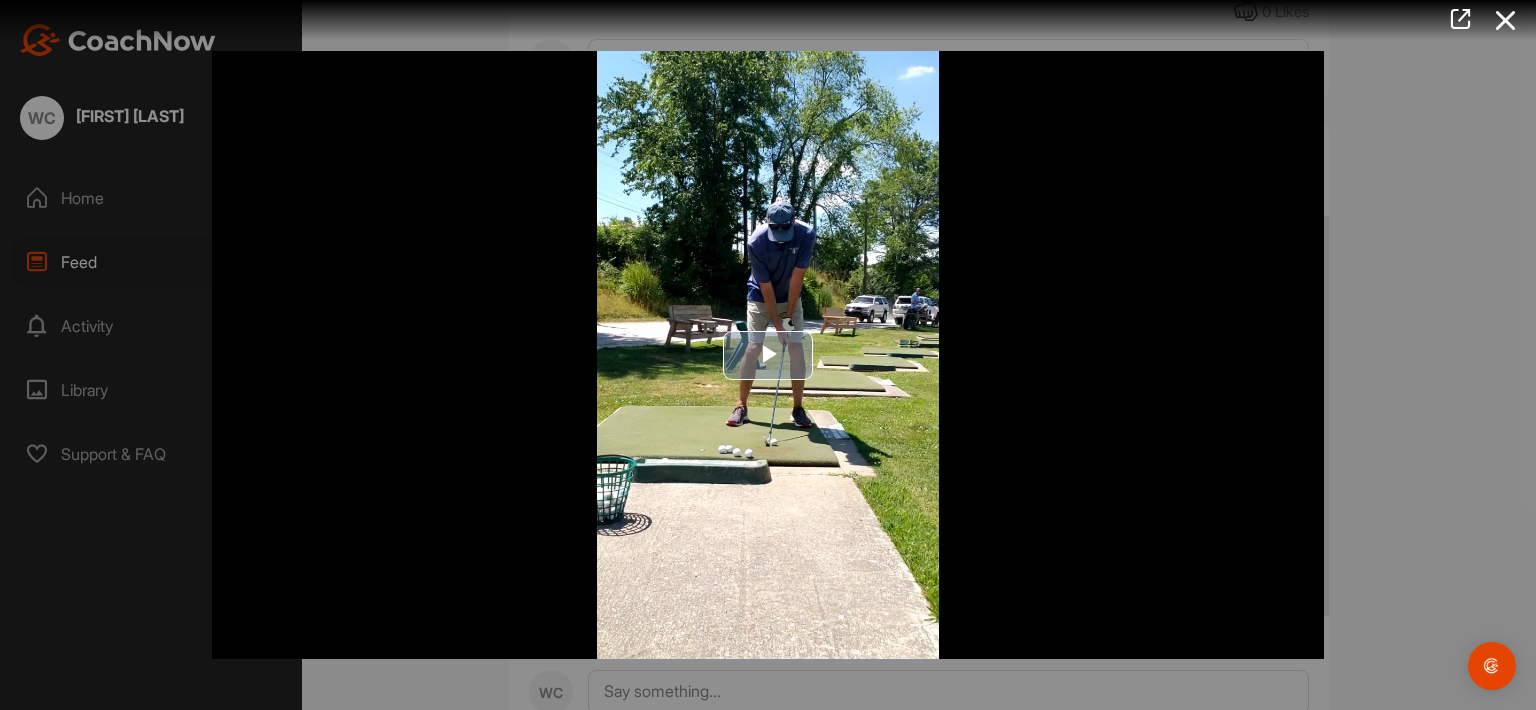 click at bounding box center [768, 355] 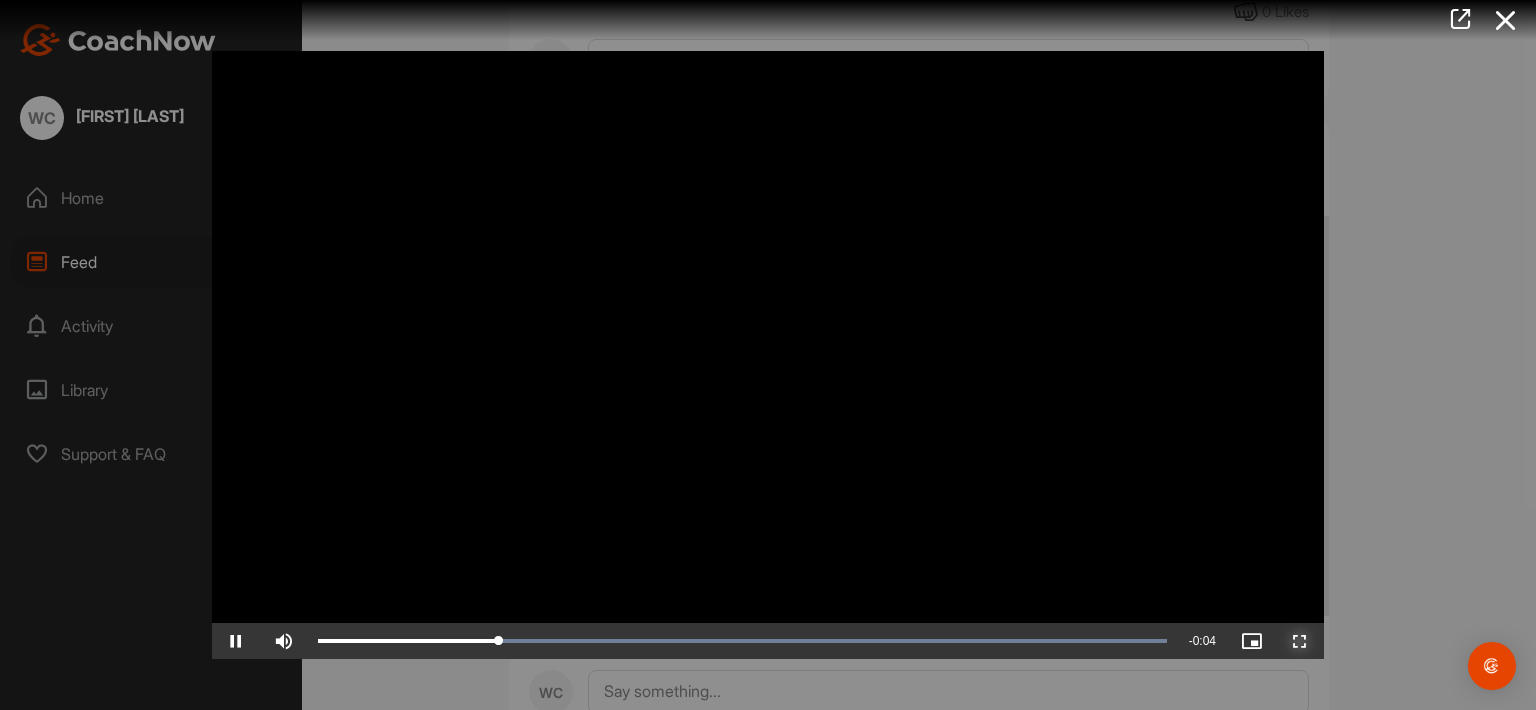 click at bounding box center [1300, 641] 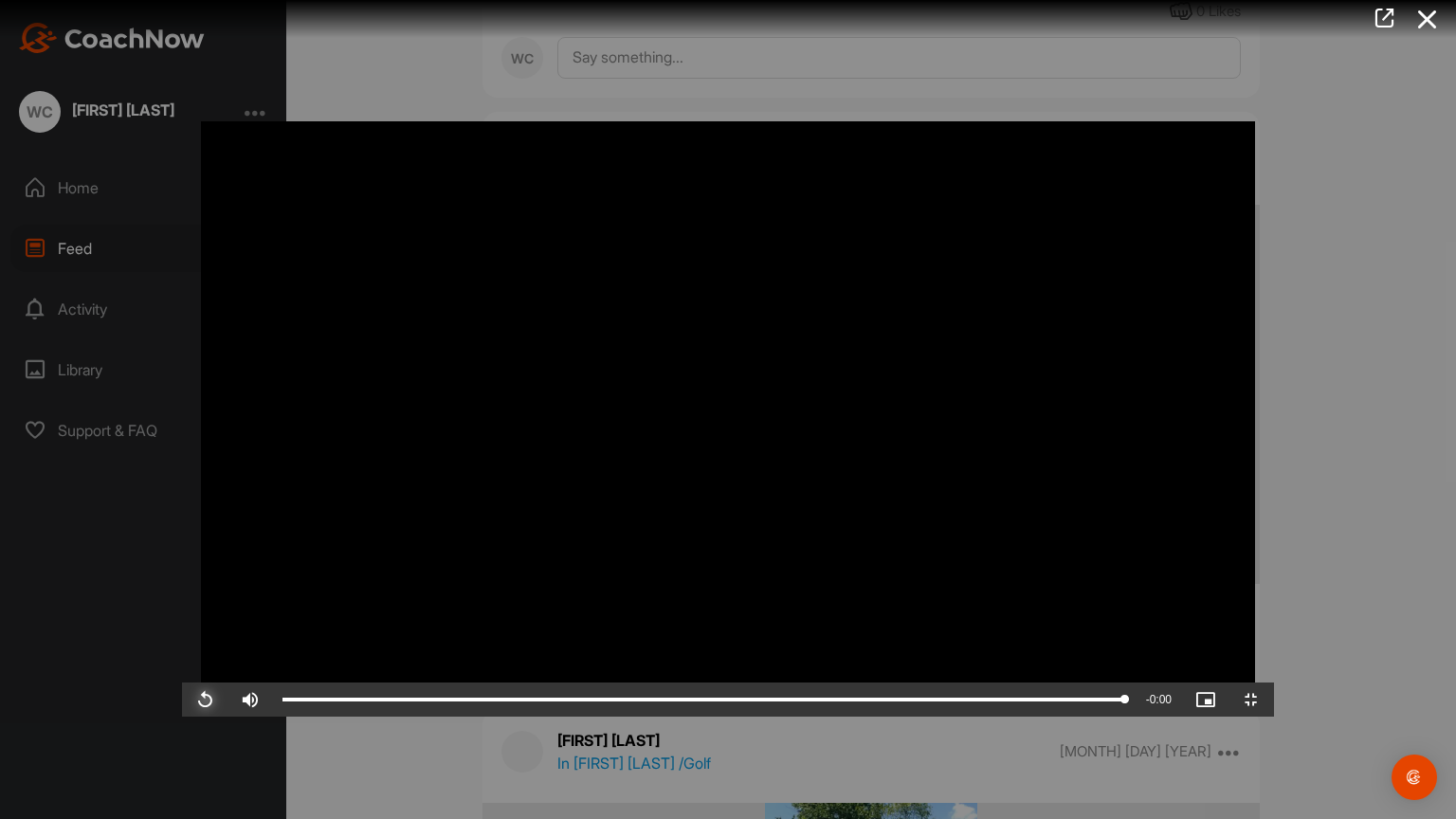click at bounding box center (205, 700) 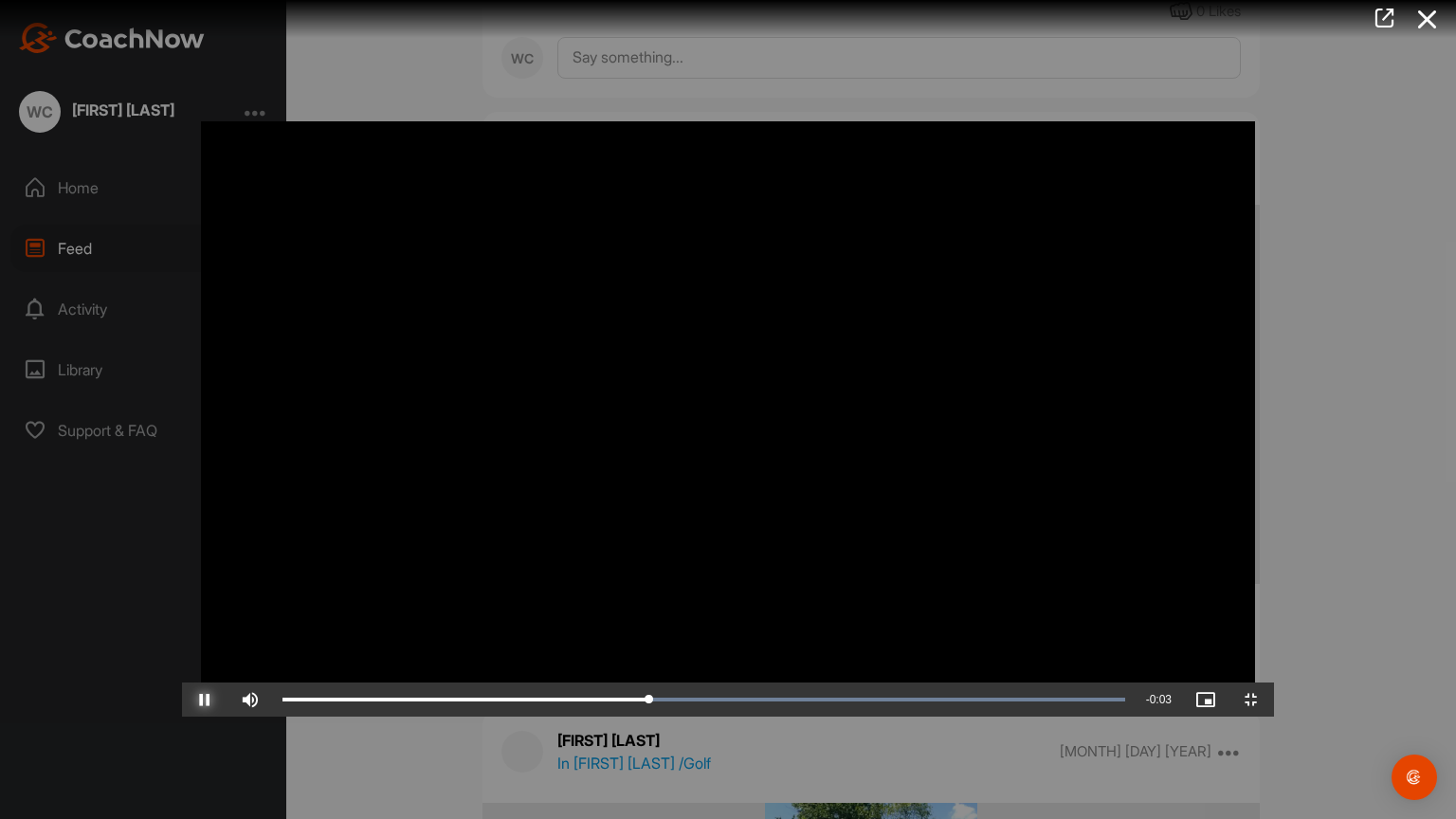 click at bounding box center [205, 700] 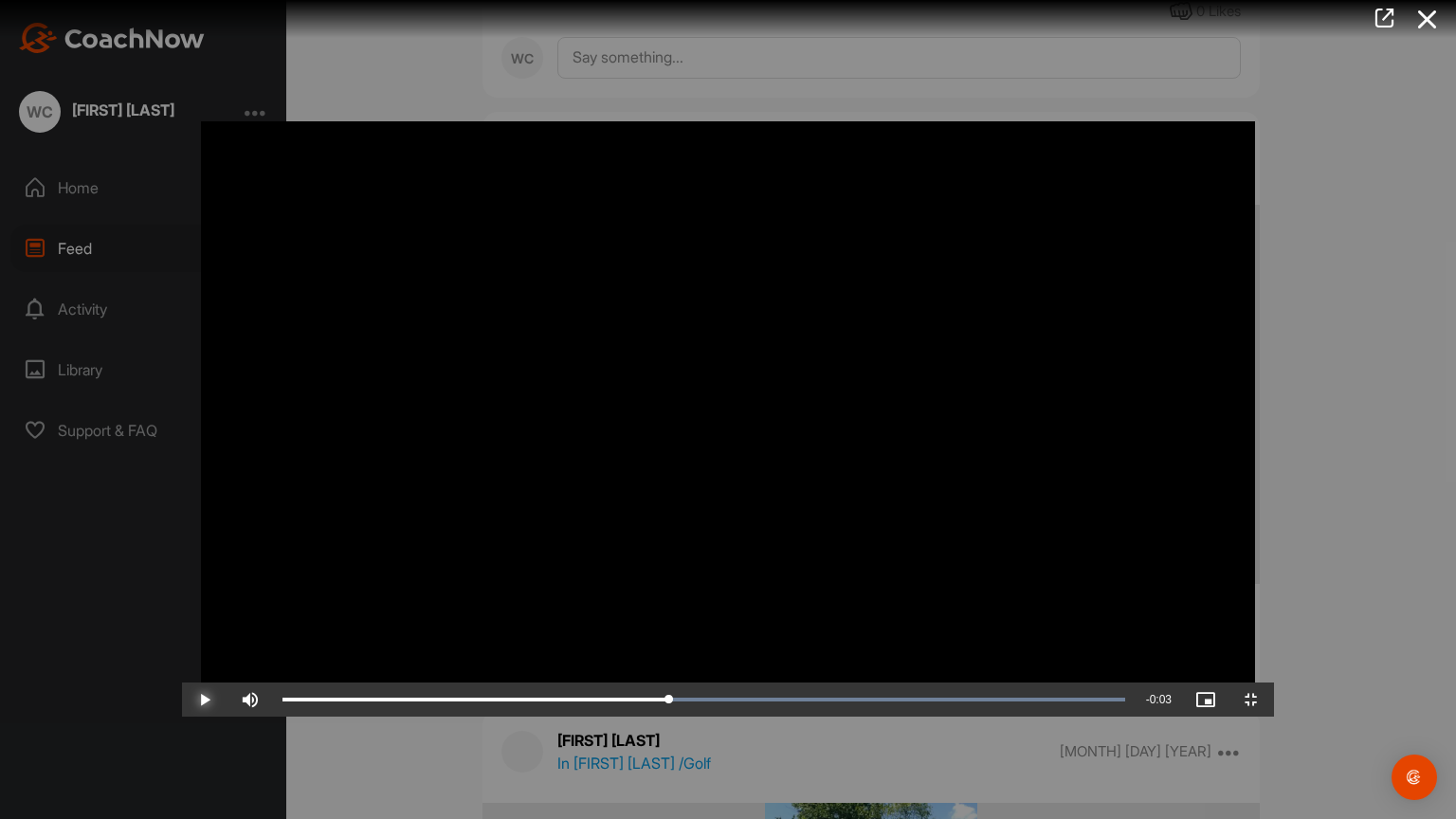 click at bounding box center [205, 700] 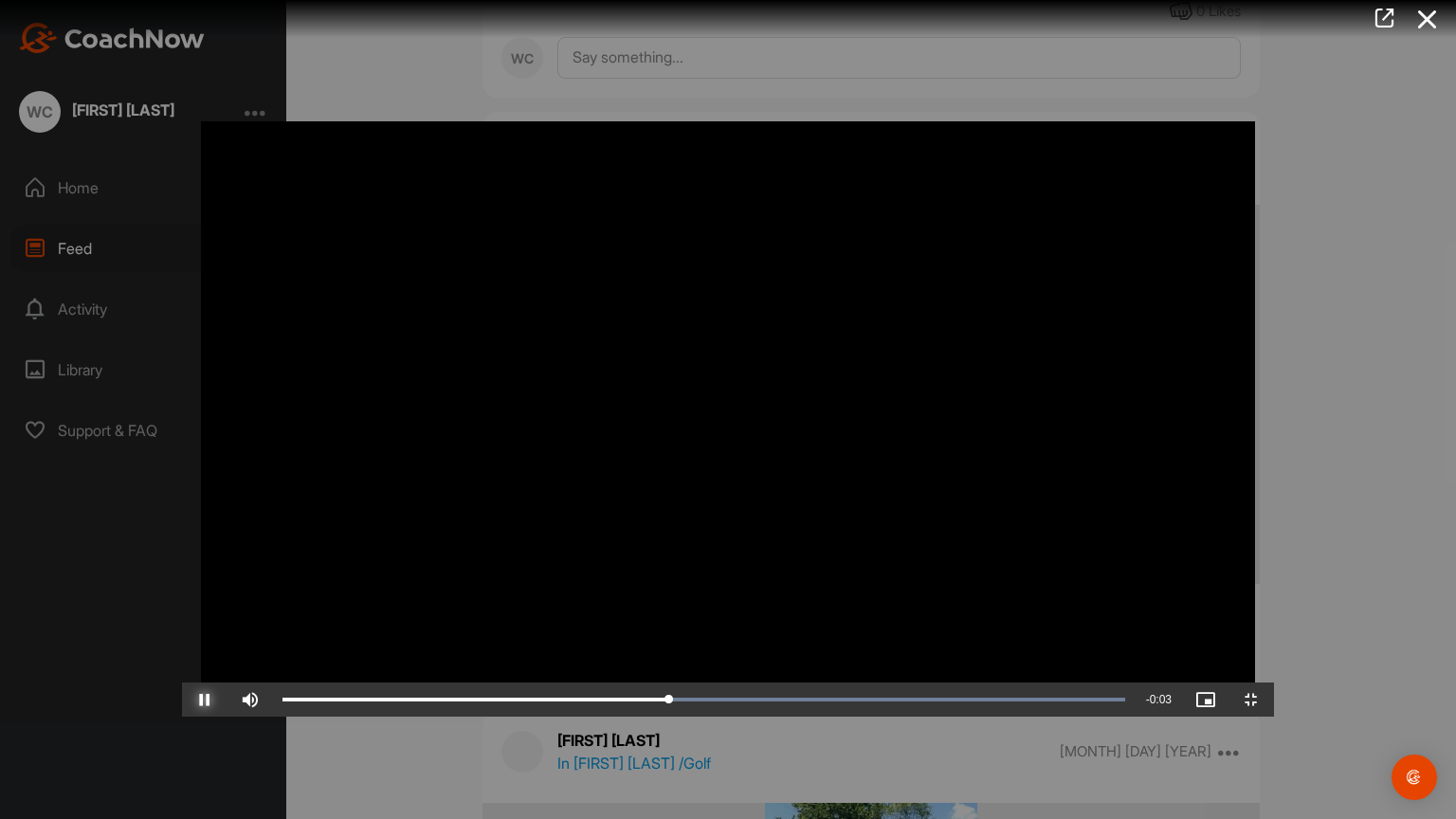 click at bounding box center (205, 700) 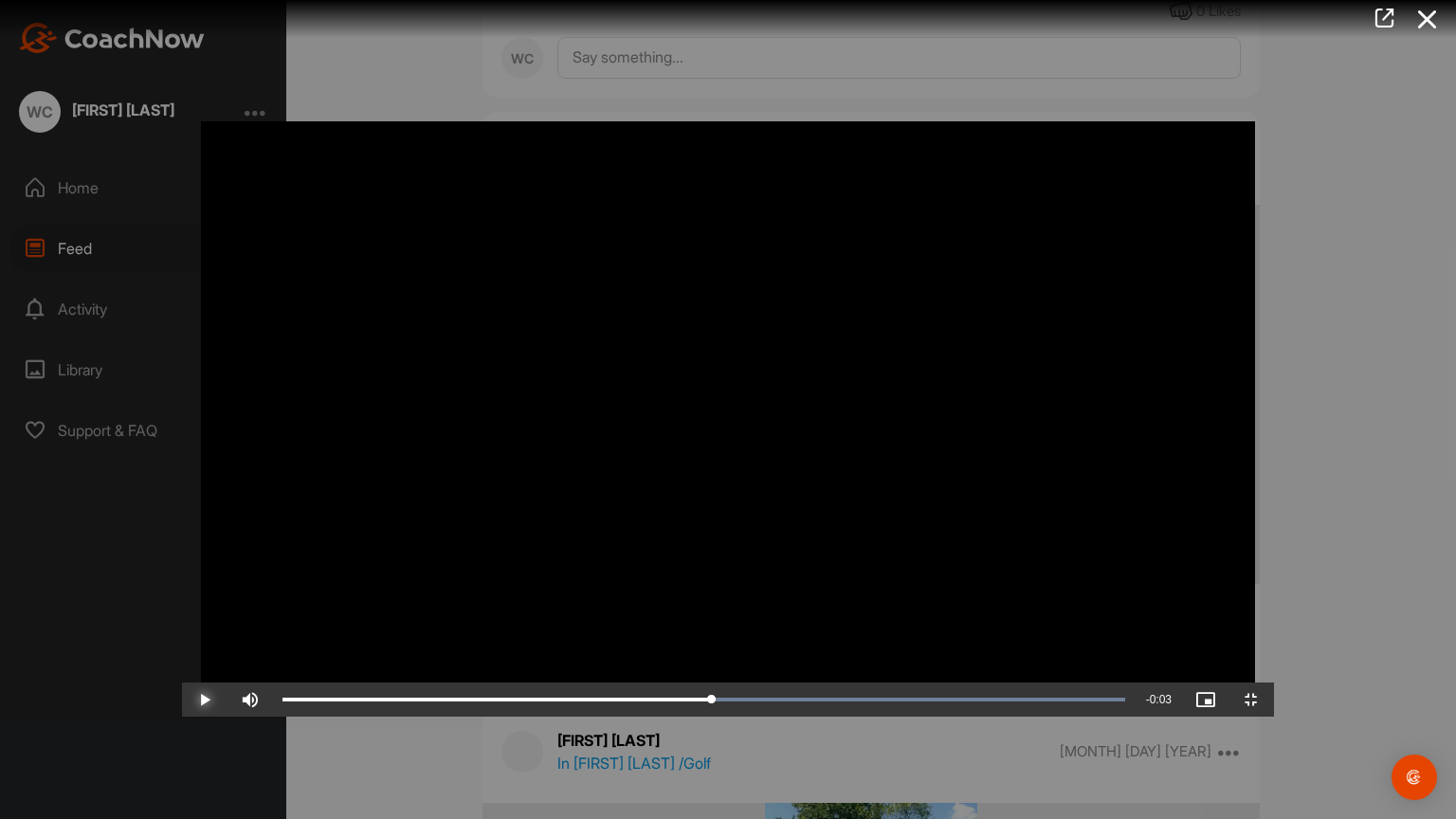 click at bounding box center (205, 700) 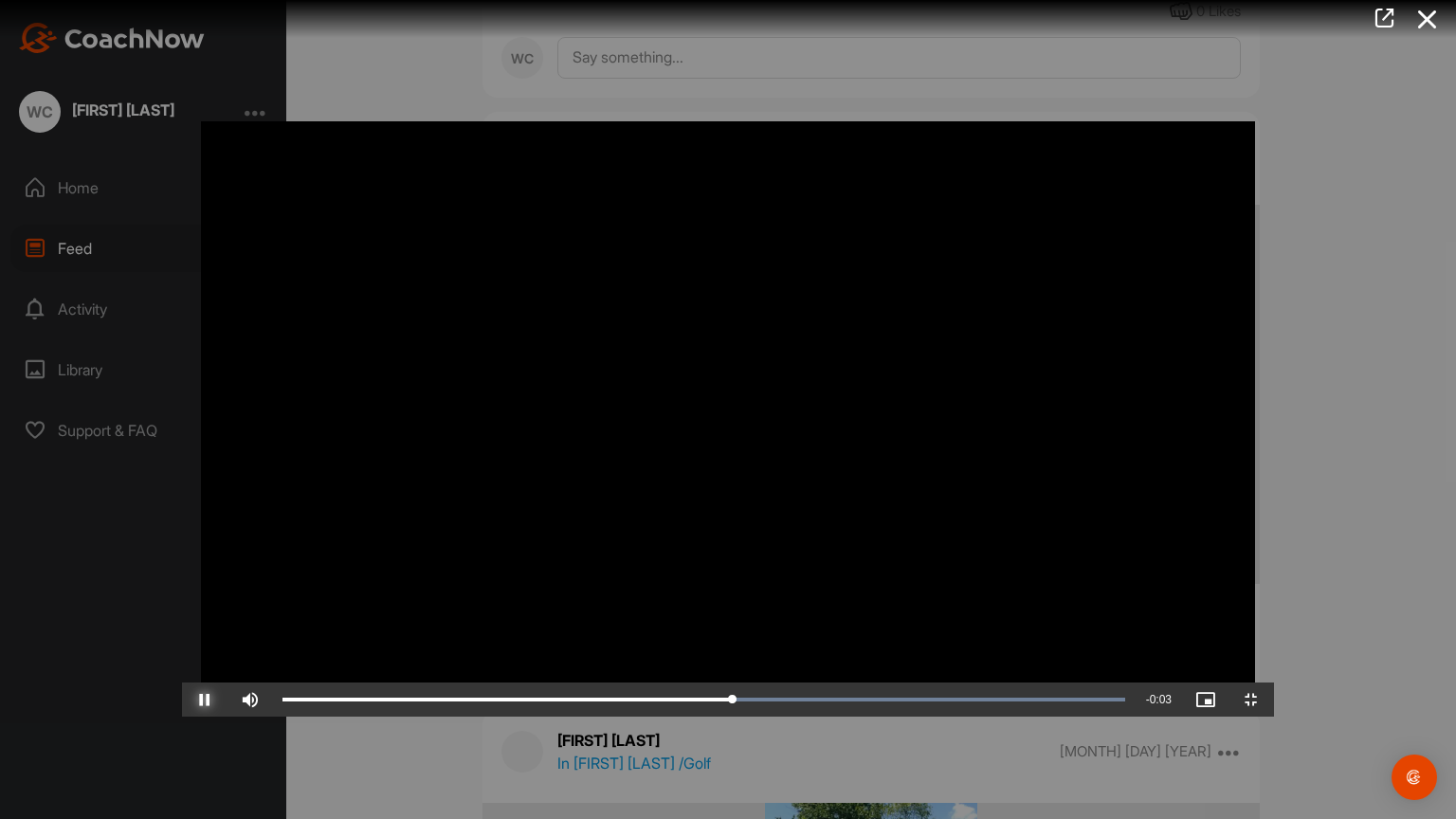click at bounding box center (205, 700) 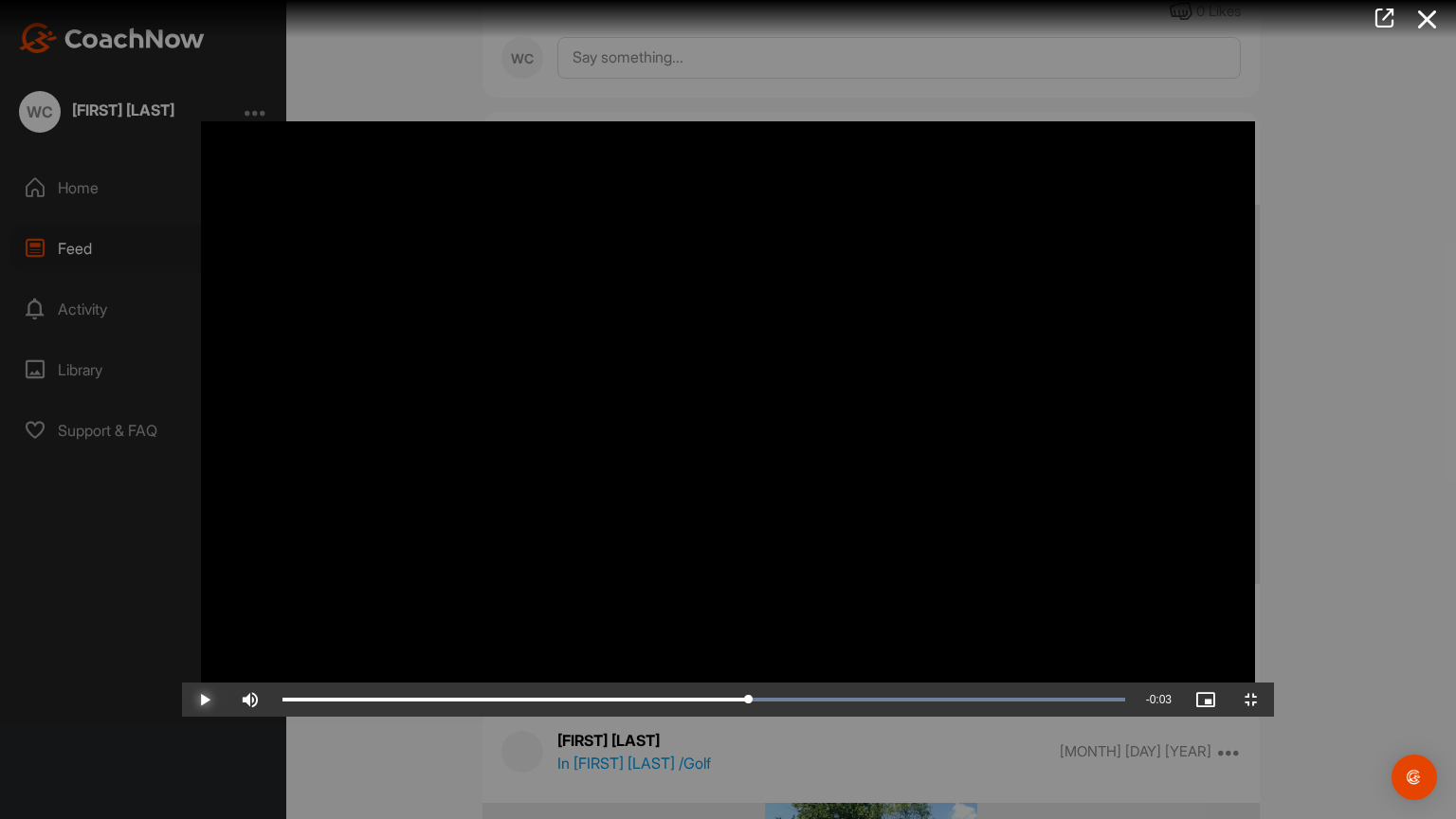 click at bounding box center [205, 700] 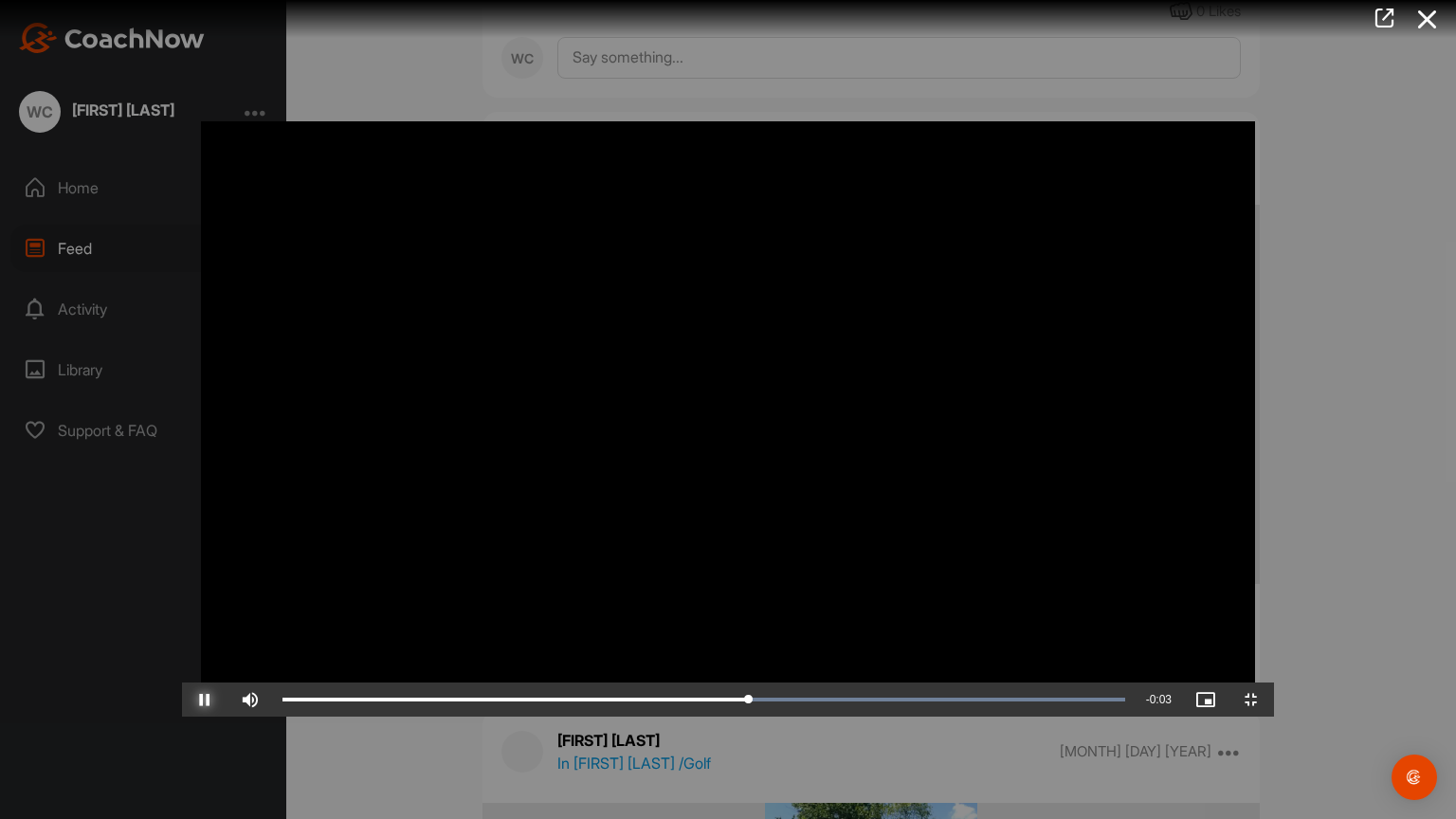 click at bounding box center (205, 700) 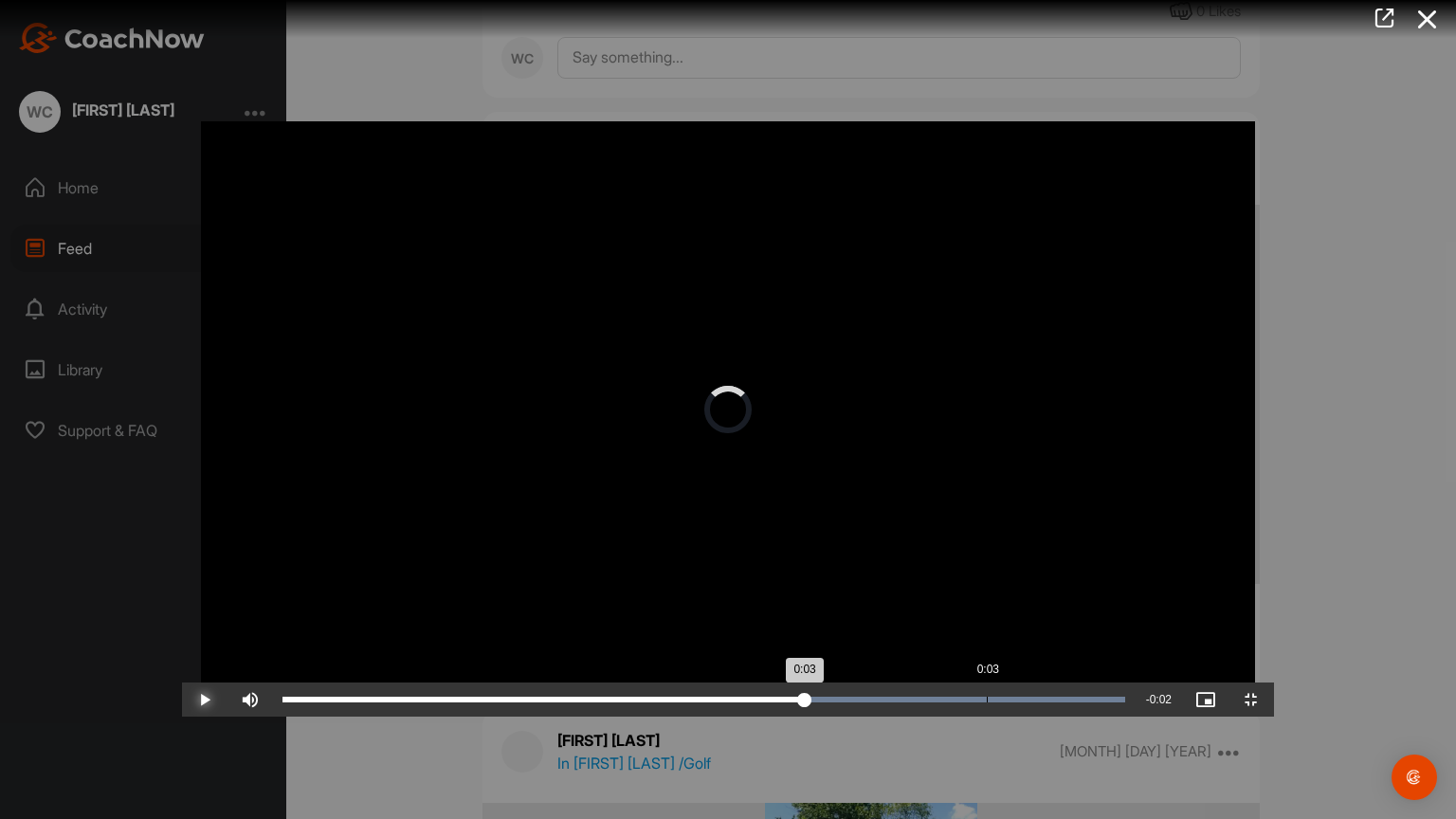 drag, startPoint x: 847, startPoint y: 818, endPoint x: 804, endPoint y: 818, distance: 43 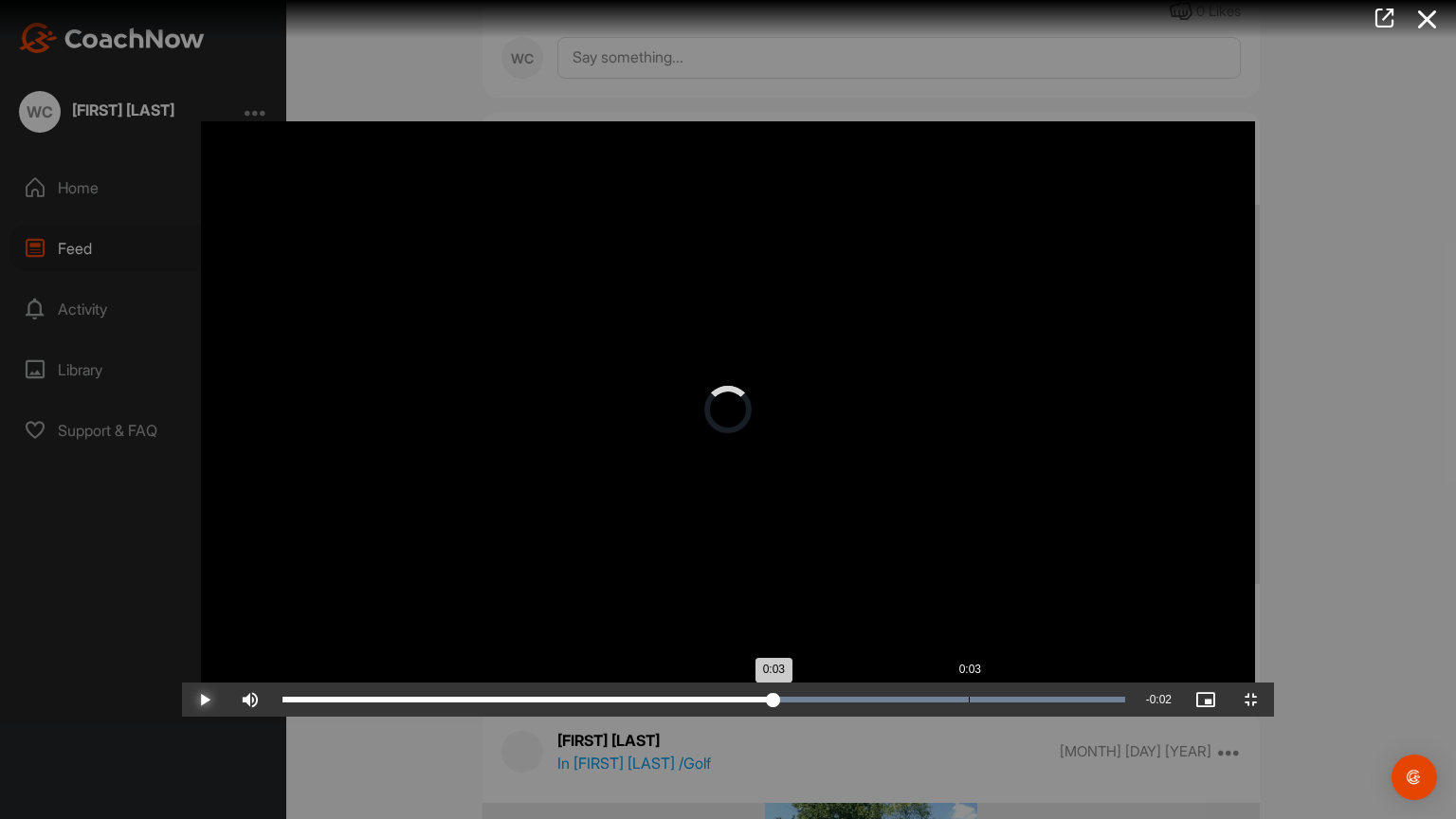 click on "Loaded :  100.00% 0:03 0:03" at bounding box center [703, 700] 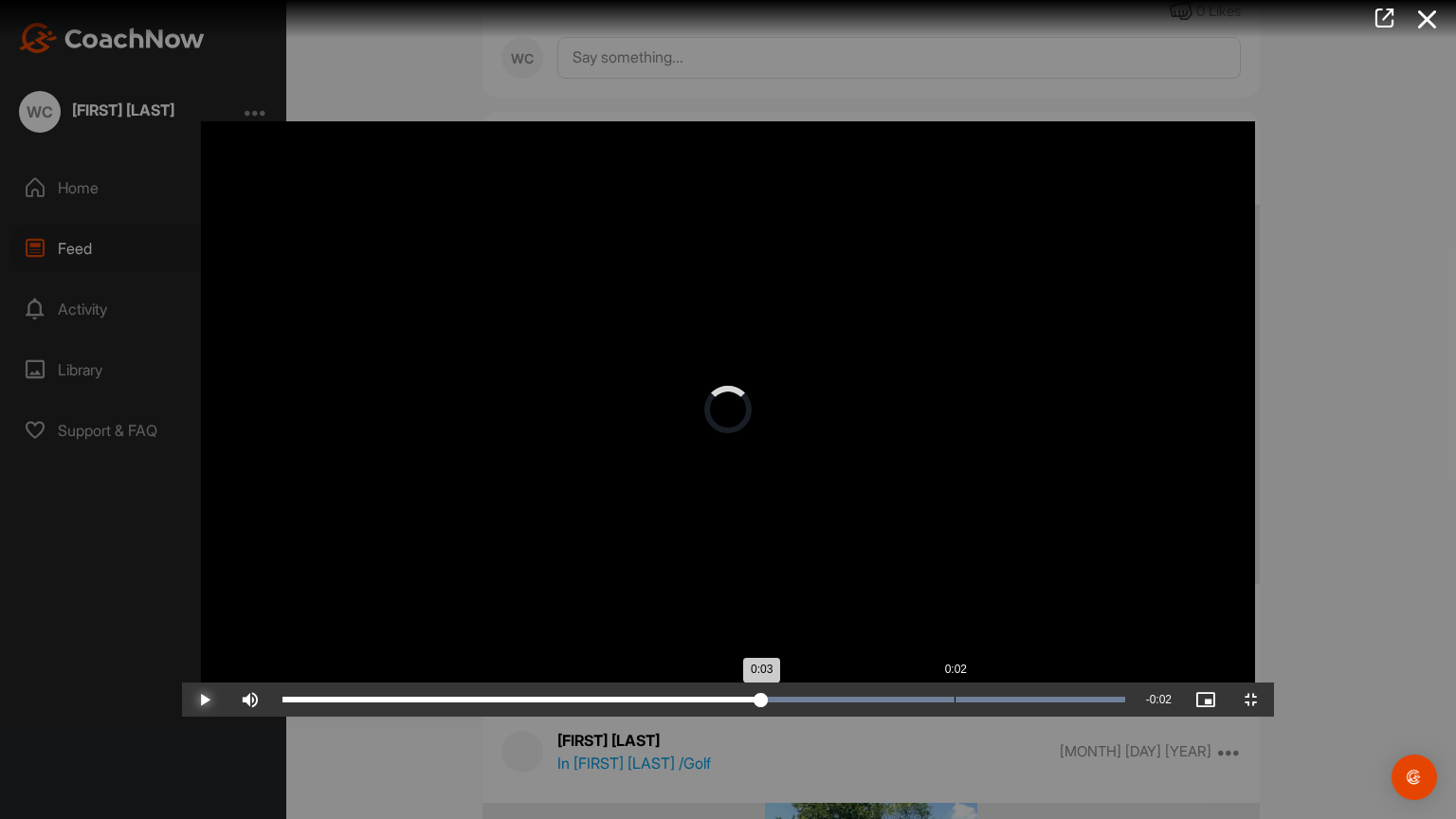 click on "Loaded :  100.00% 0:02 0:03" at bounding box center [703, 700] 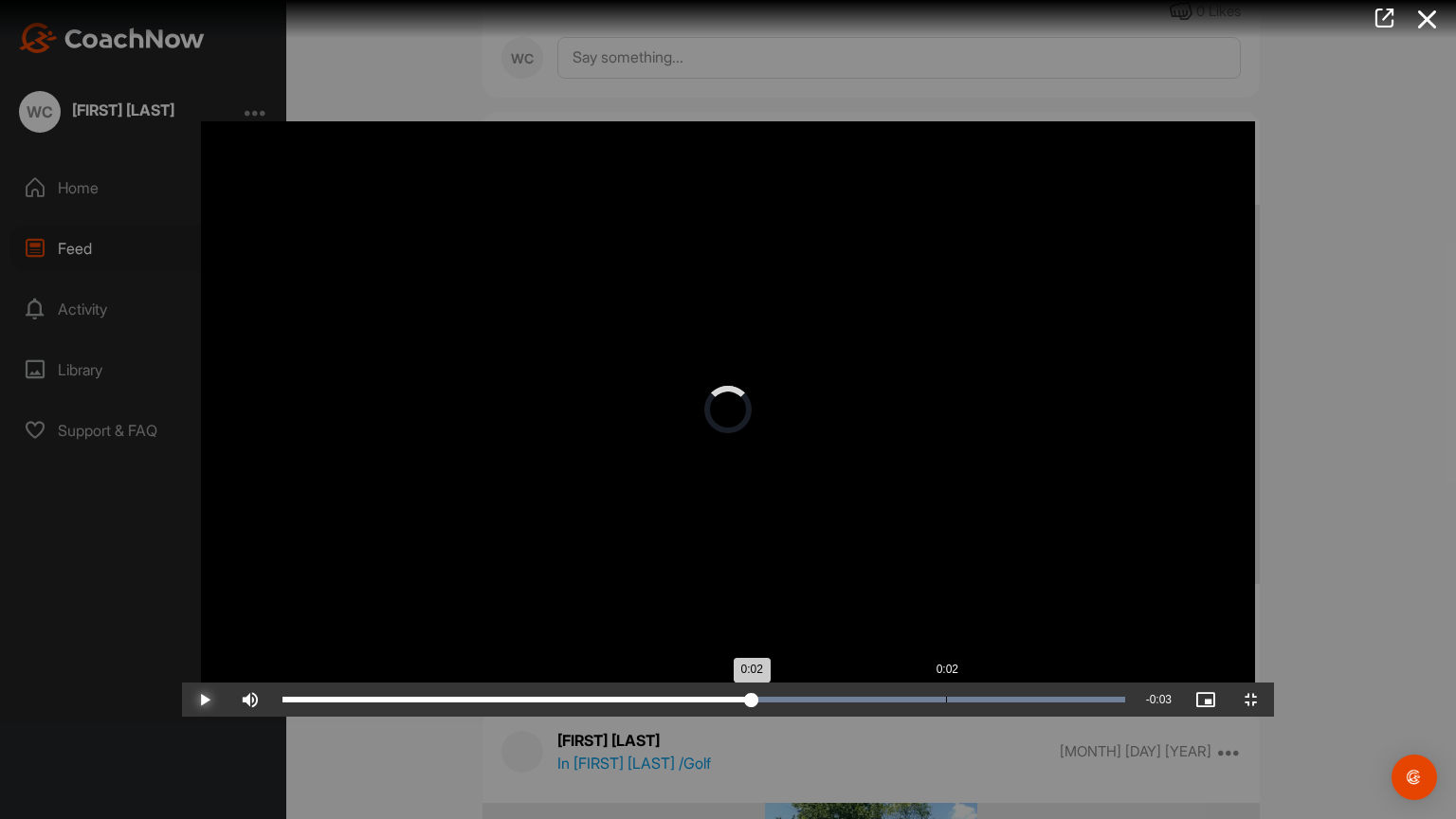 click on "Loaded :  100.00% 0:02 0:02" at bounding box center [703, 700] 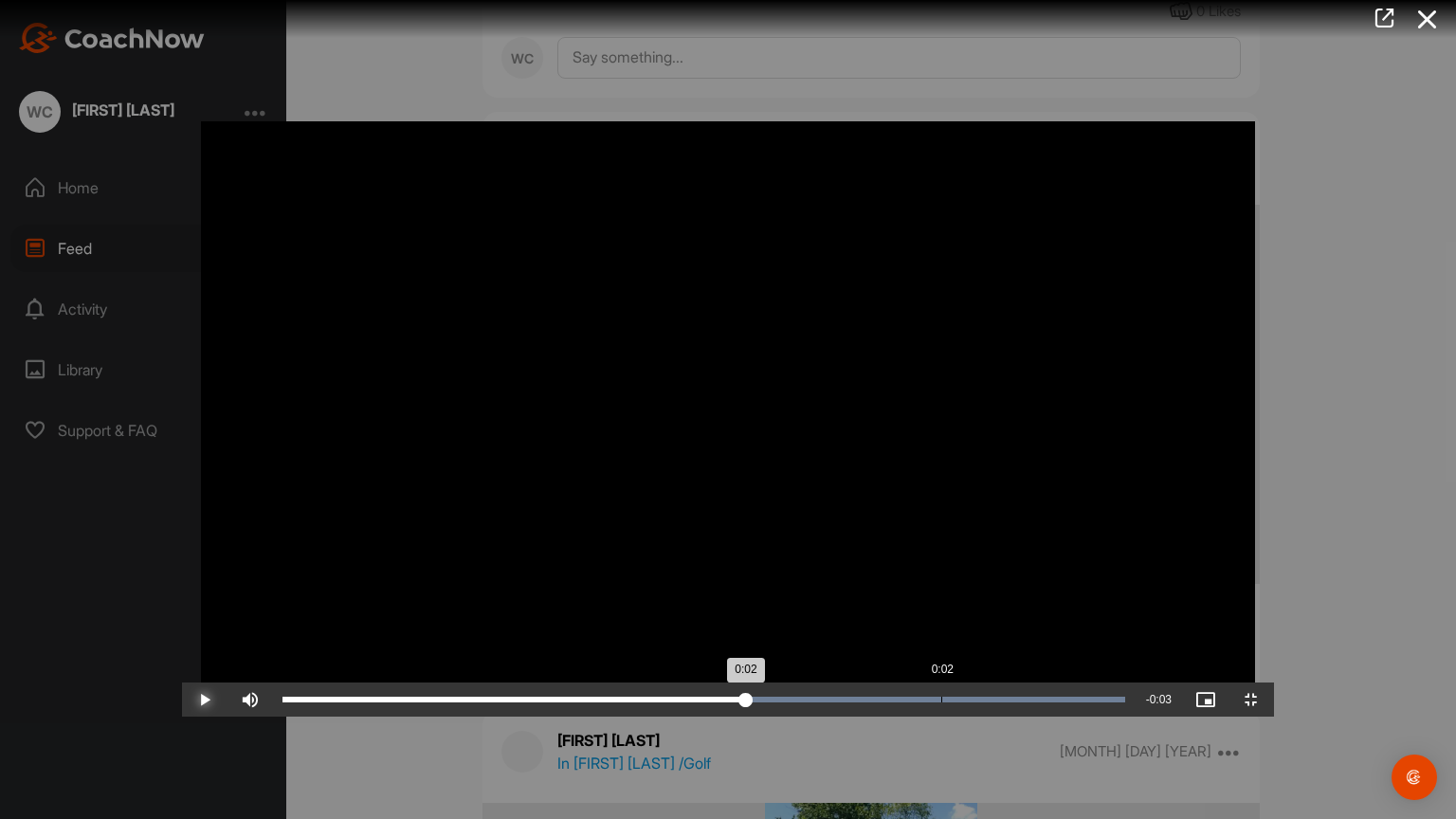 click on "Loaded :  100.00% 0:02 0:02" at bounding box center (703, 700) 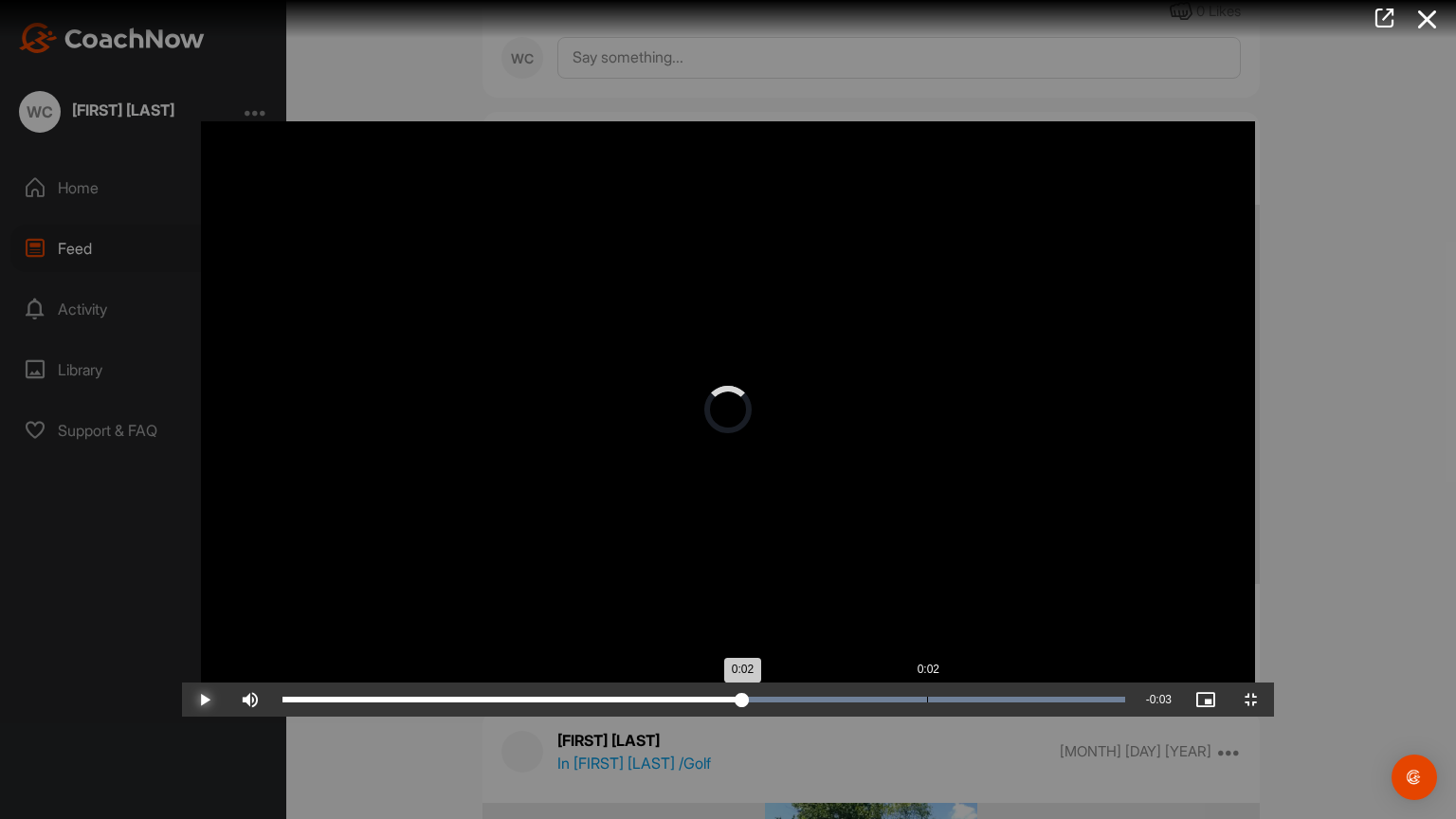 click on "Loaded :  100.00% 0:02 0:02" at bounding box center [703, 700] 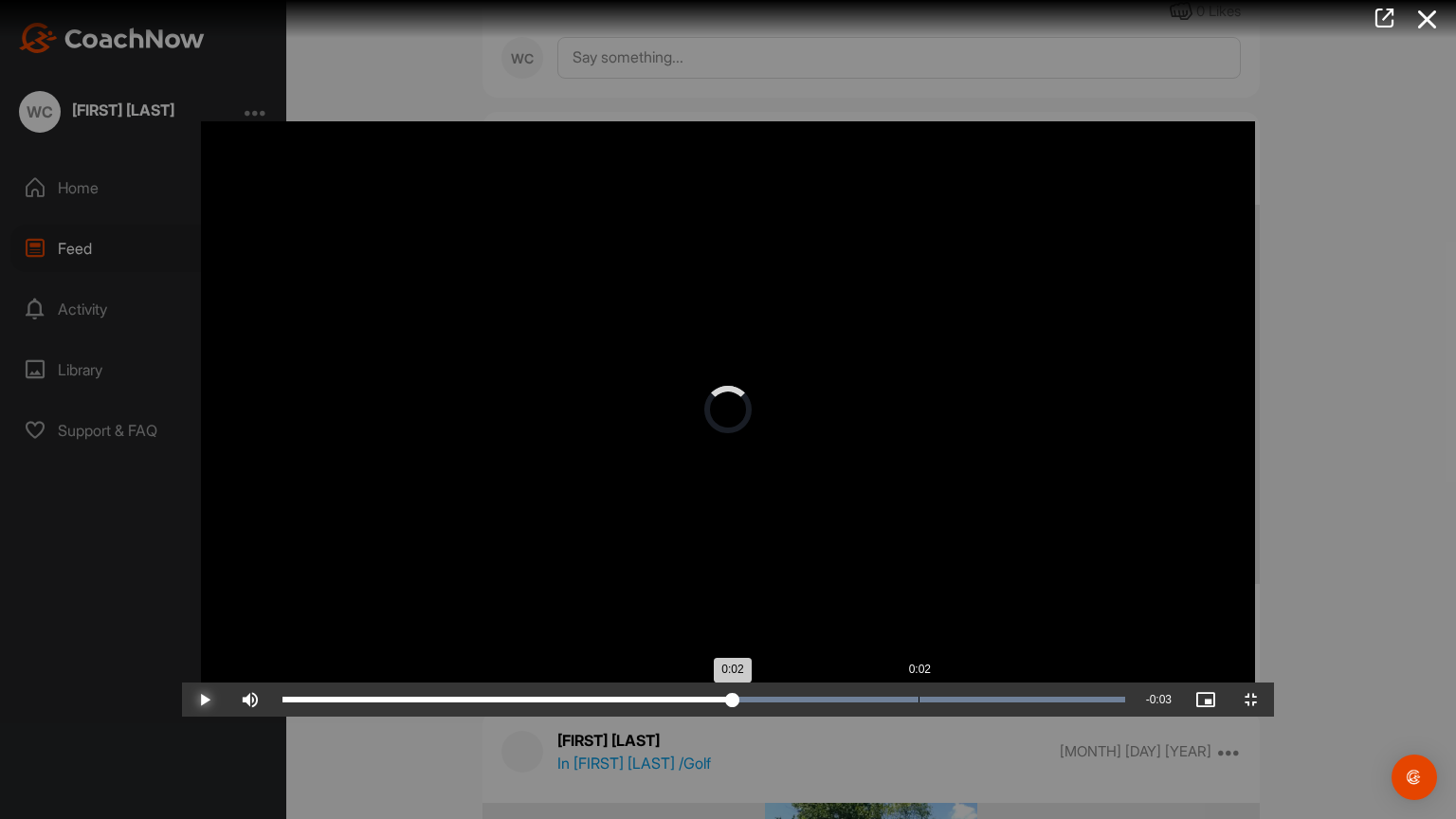 click on "Loaded :  100.00% 0:02 0:02" at bounding box center (703, 700) 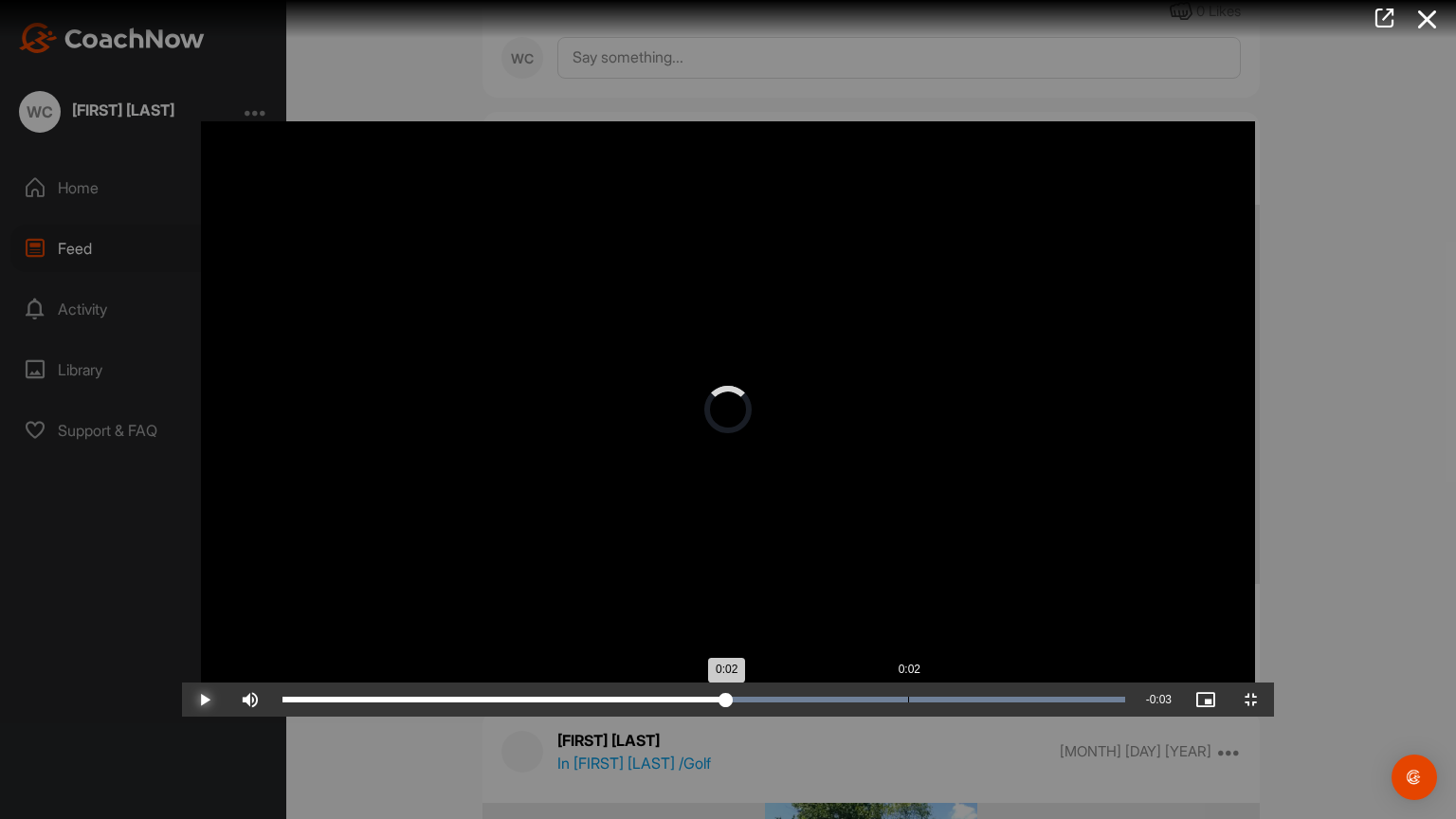 click on "Loaded :  100.00% 0:02 0:02" at bounding box center [703, 700] 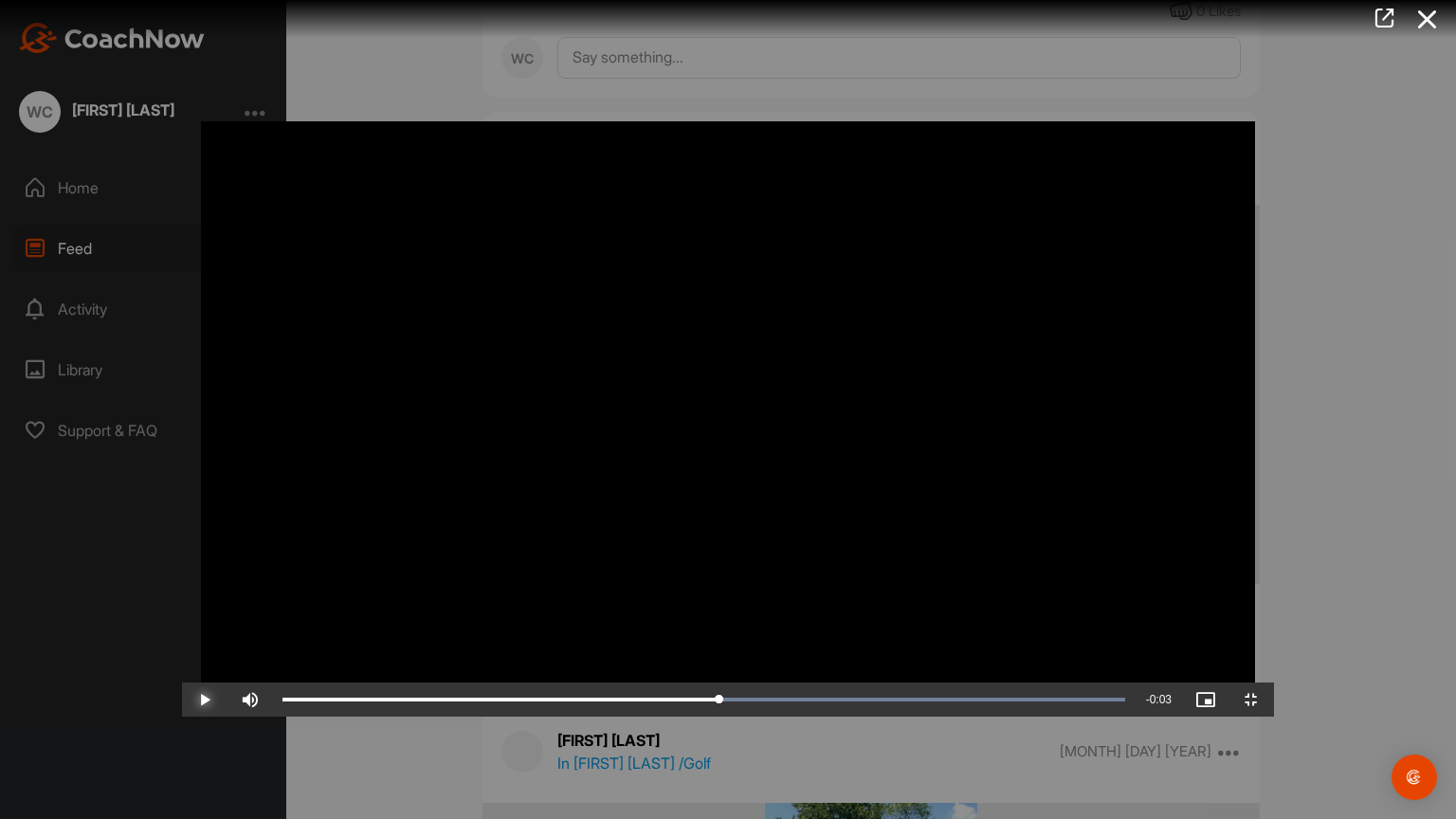 click at bounding box center (205, 700) 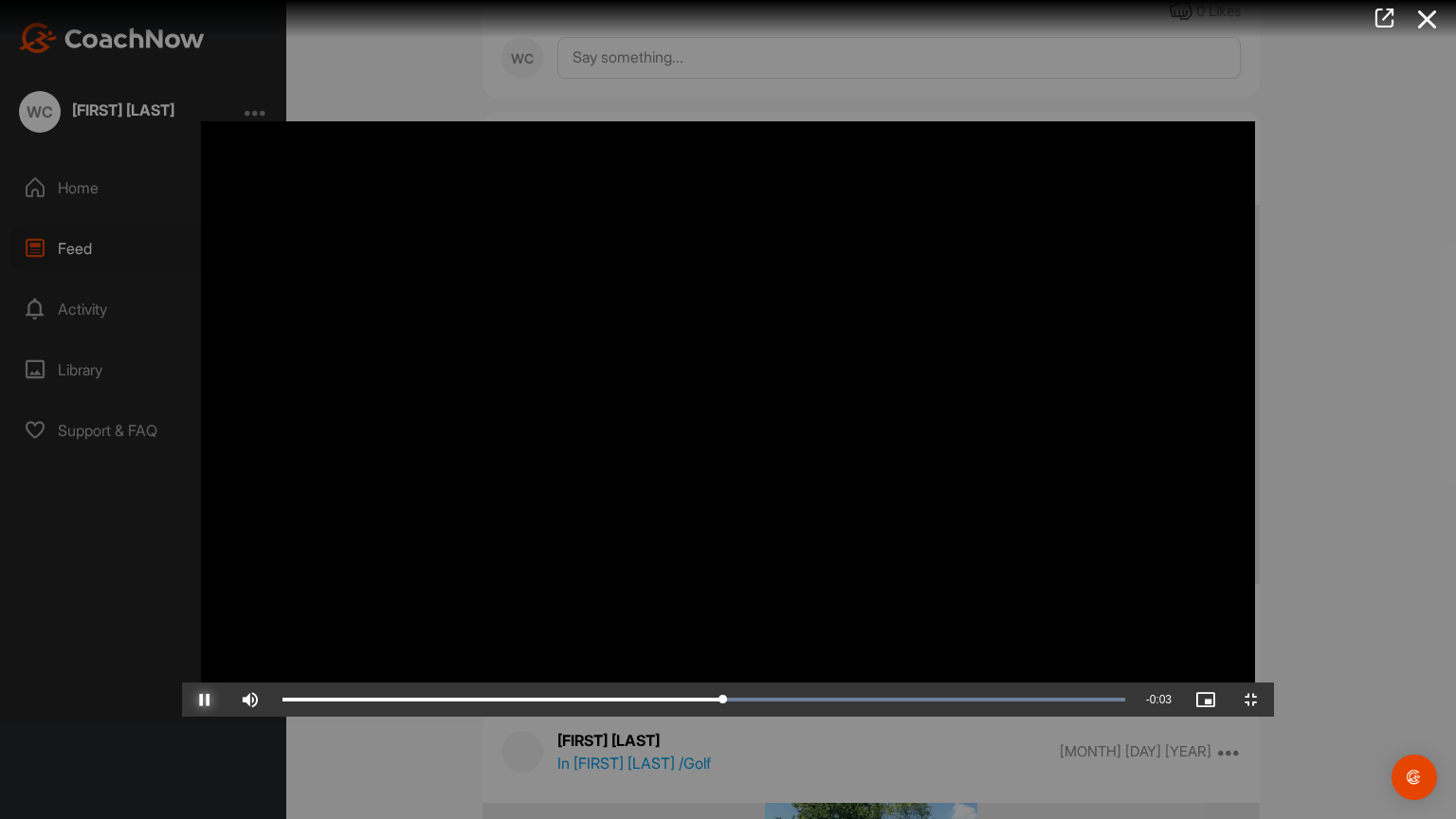 click at bounding box center [205, 700] 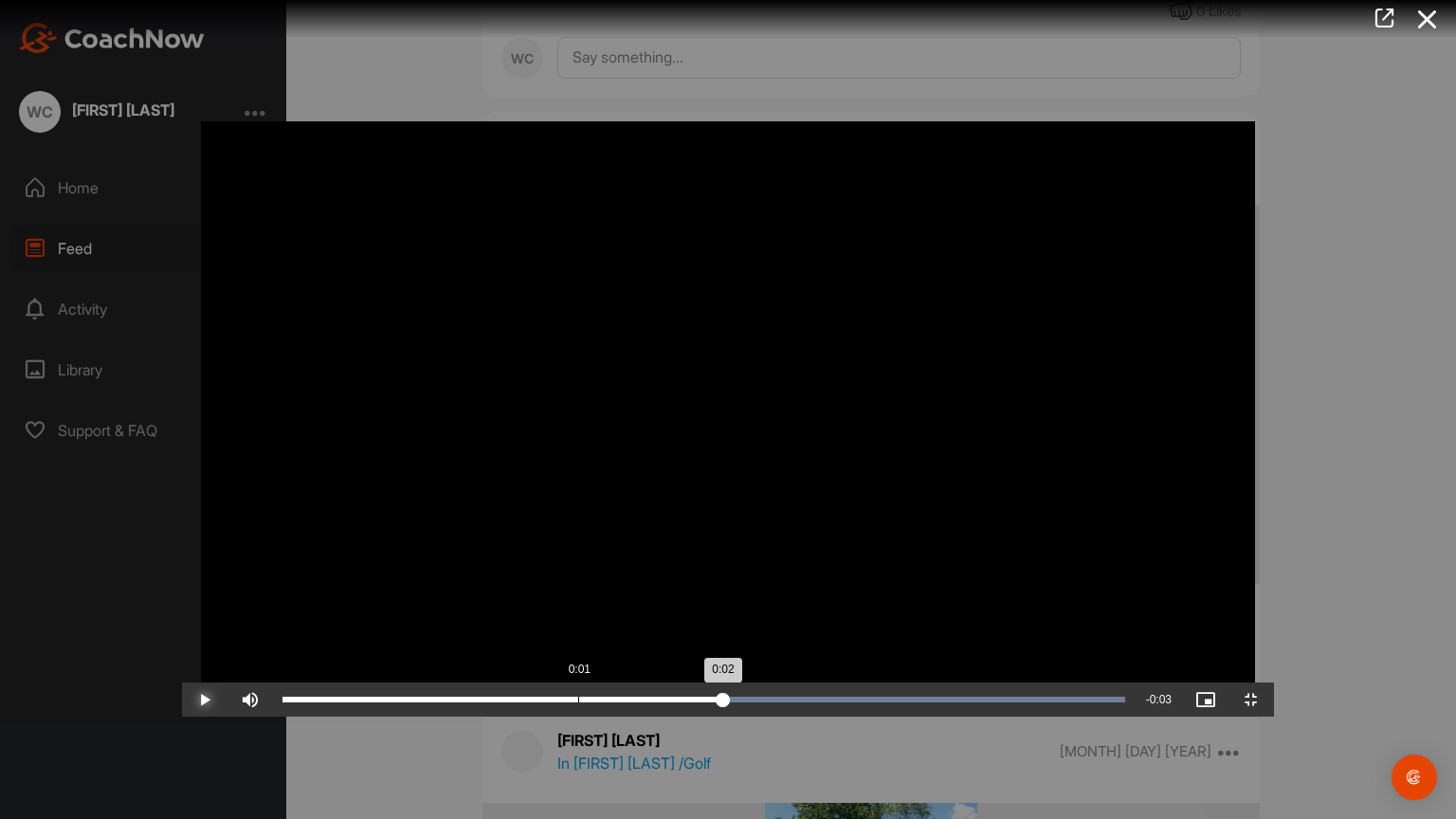 click on "Loaded :  100.00% 0:01 0:02" at bounding box center [703, 700] 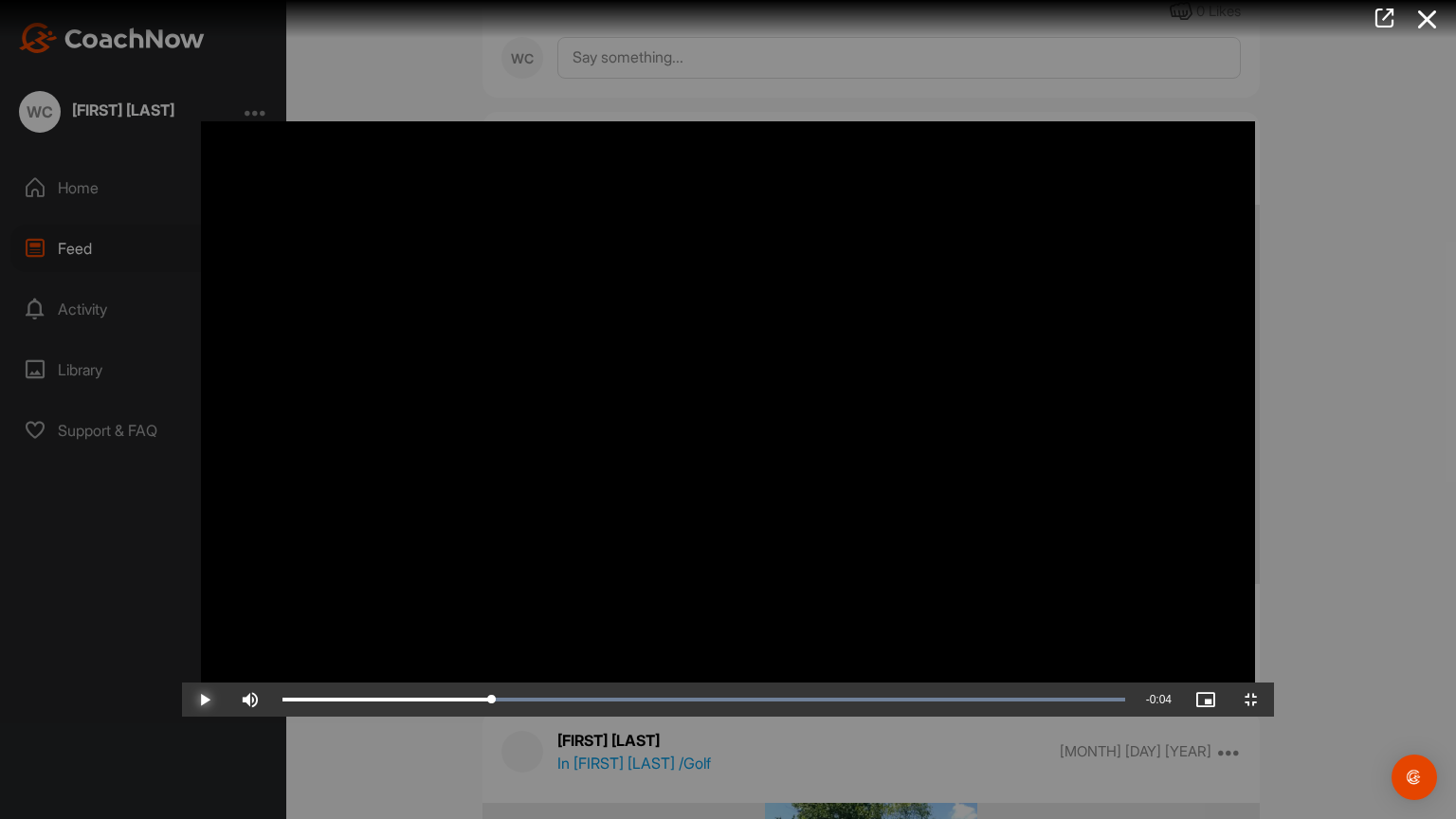 click at bounding box center [205, 700] 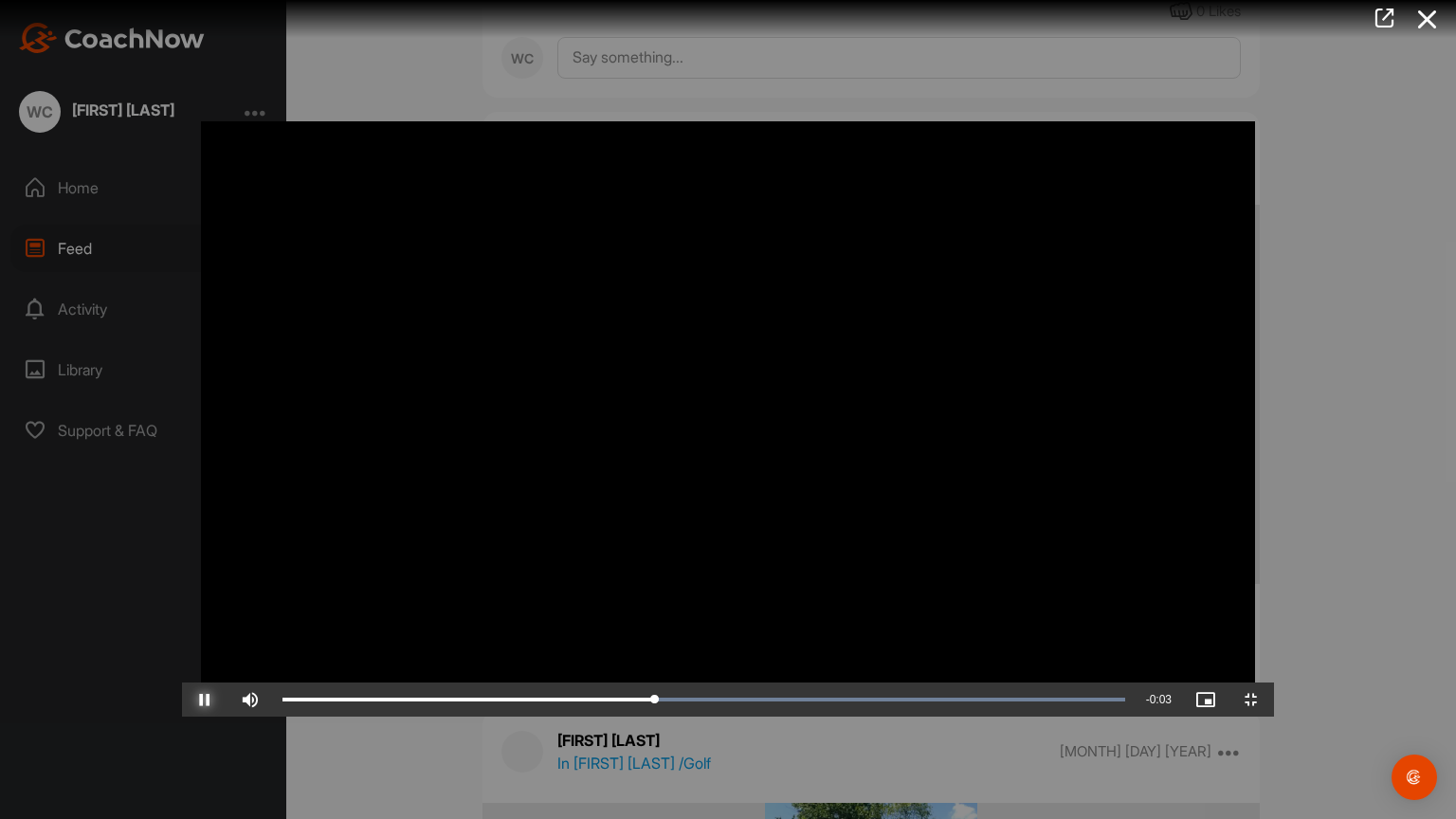click at bounding box center (205, 700) 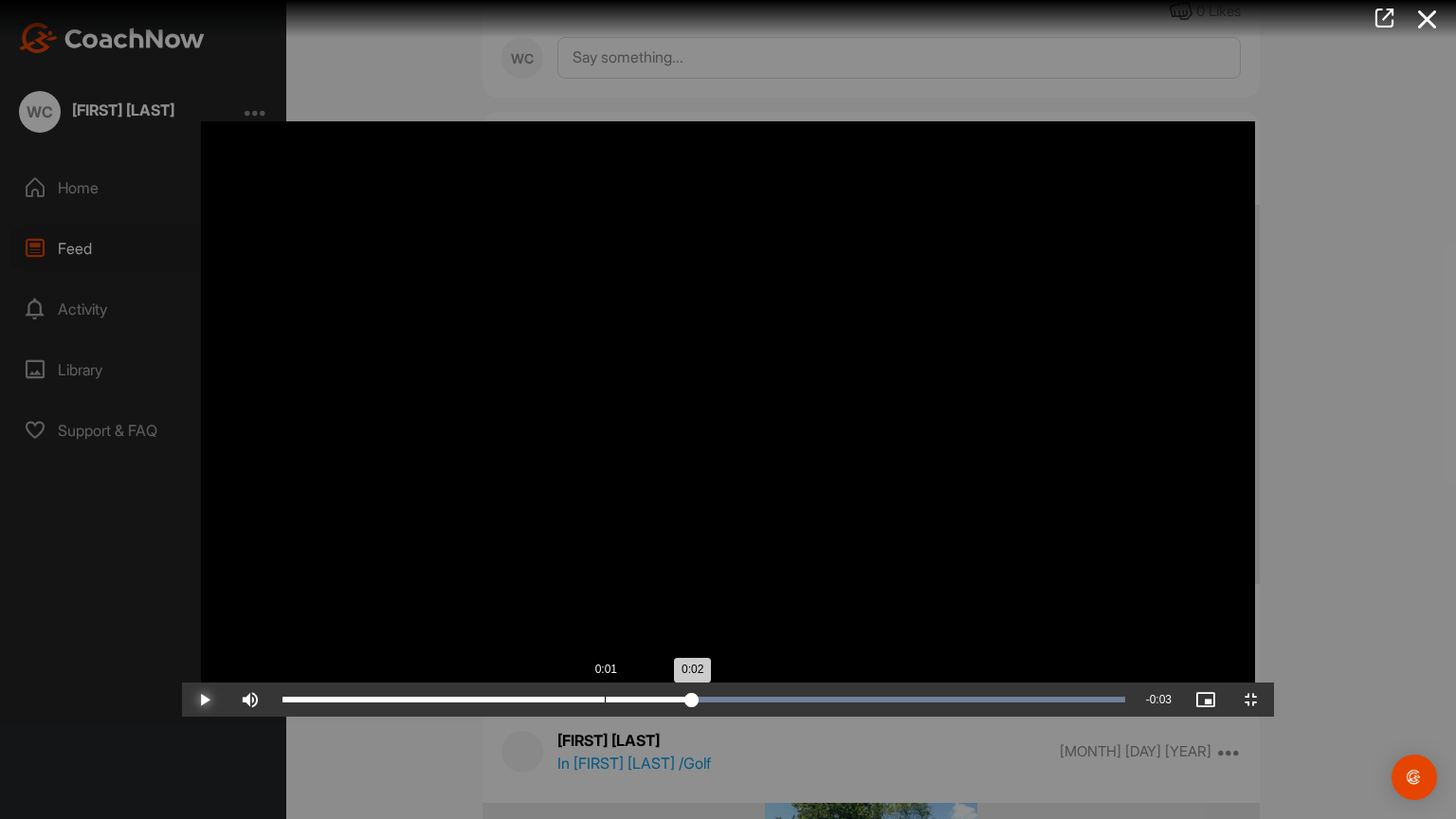 click on "Loaded :  100.00% 0:01 0:02" at bounding box center [703, 700] 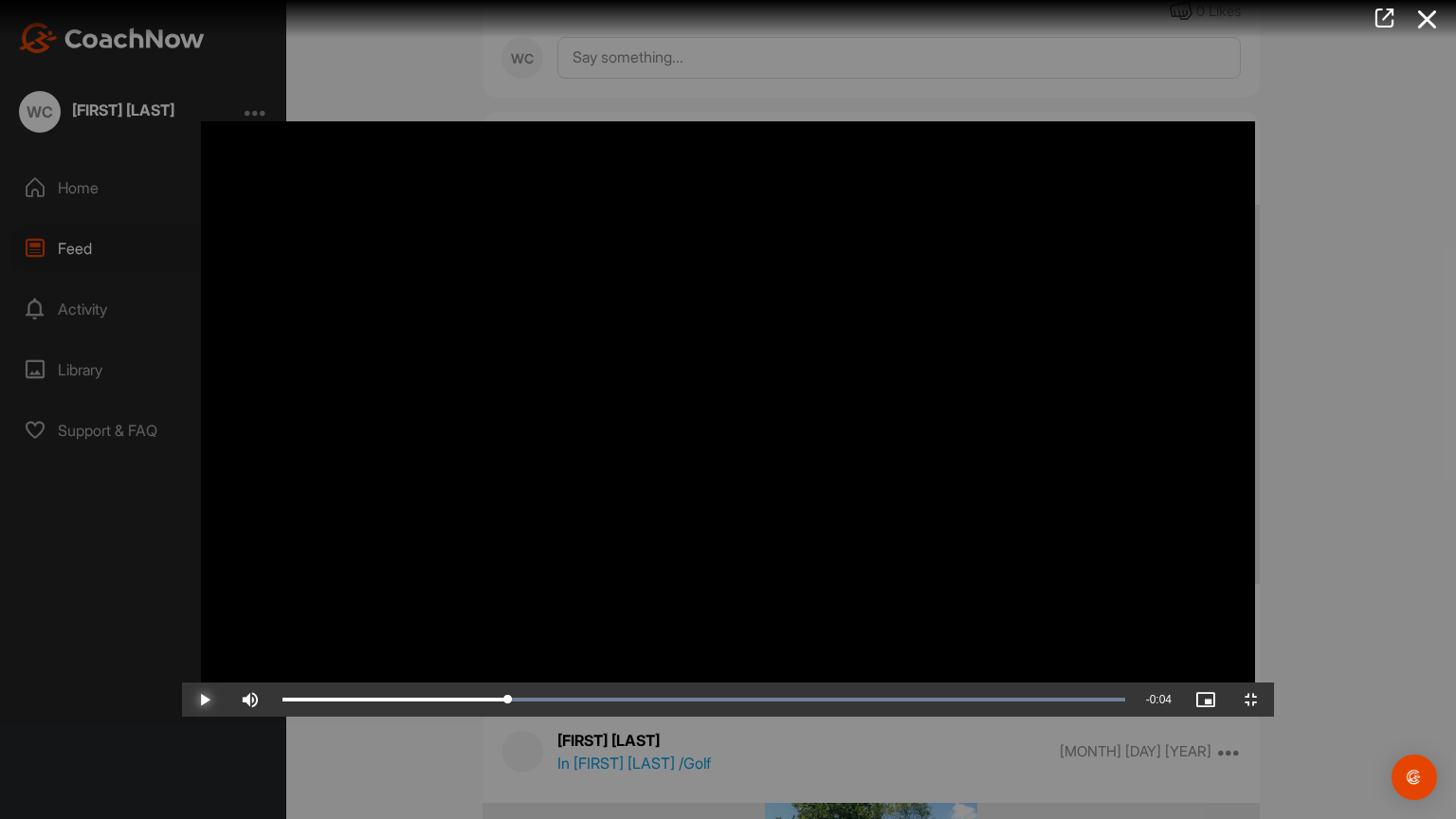 click at bounding box center [205, 700] 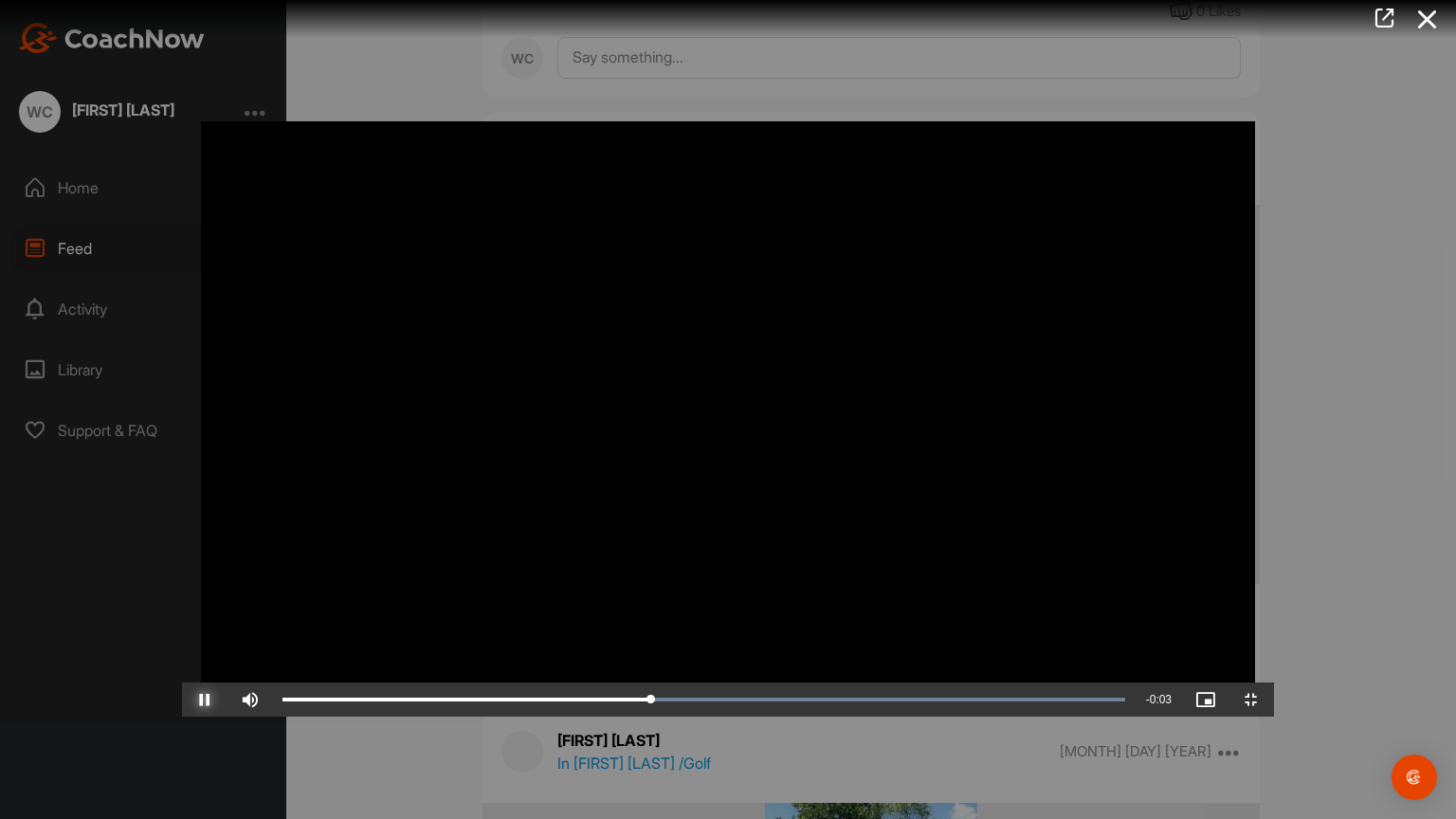 click at bounding box center (205, 700) 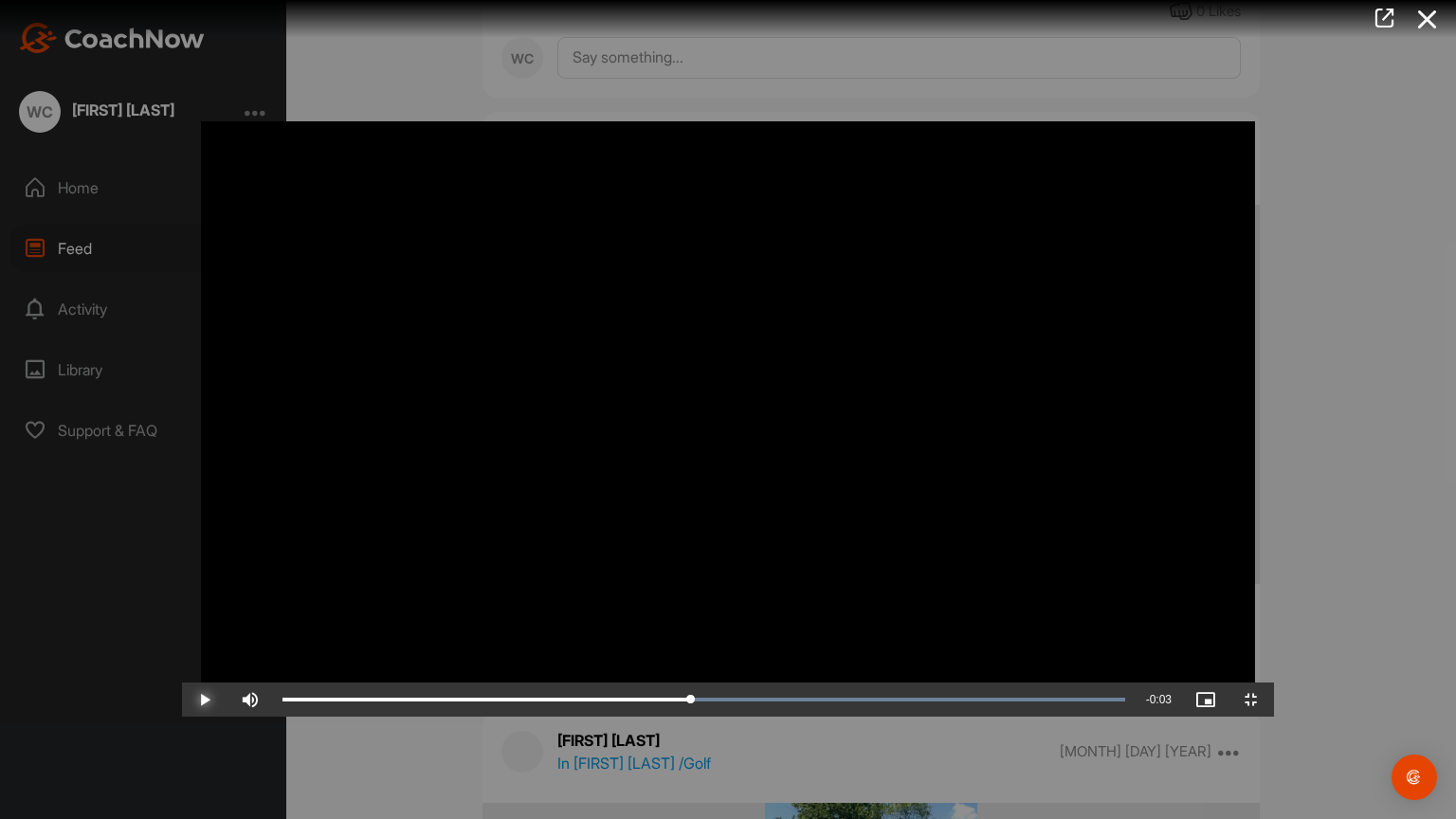click at bounding box center (205, 700) 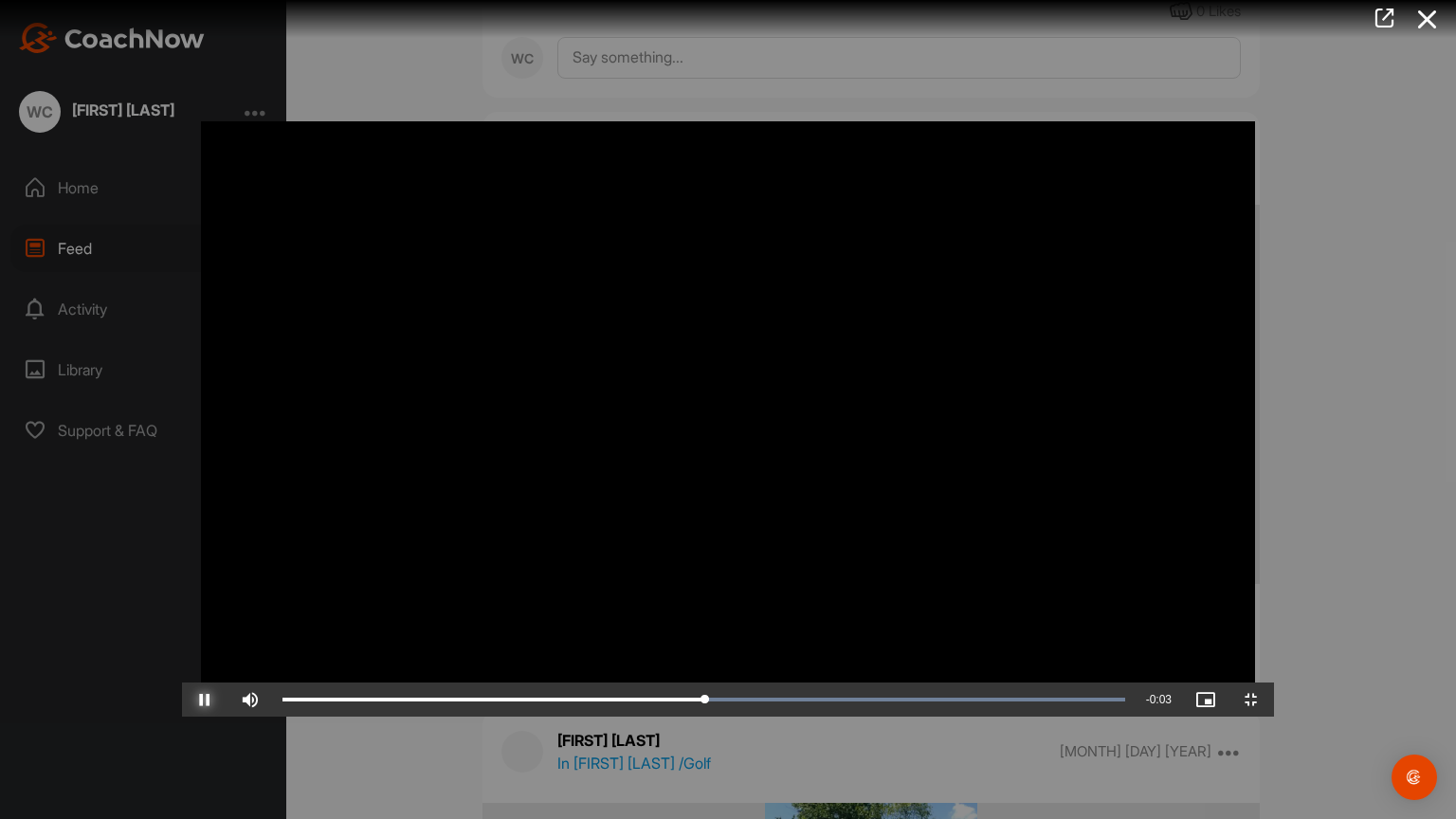 click at bounding box center [205, 700] 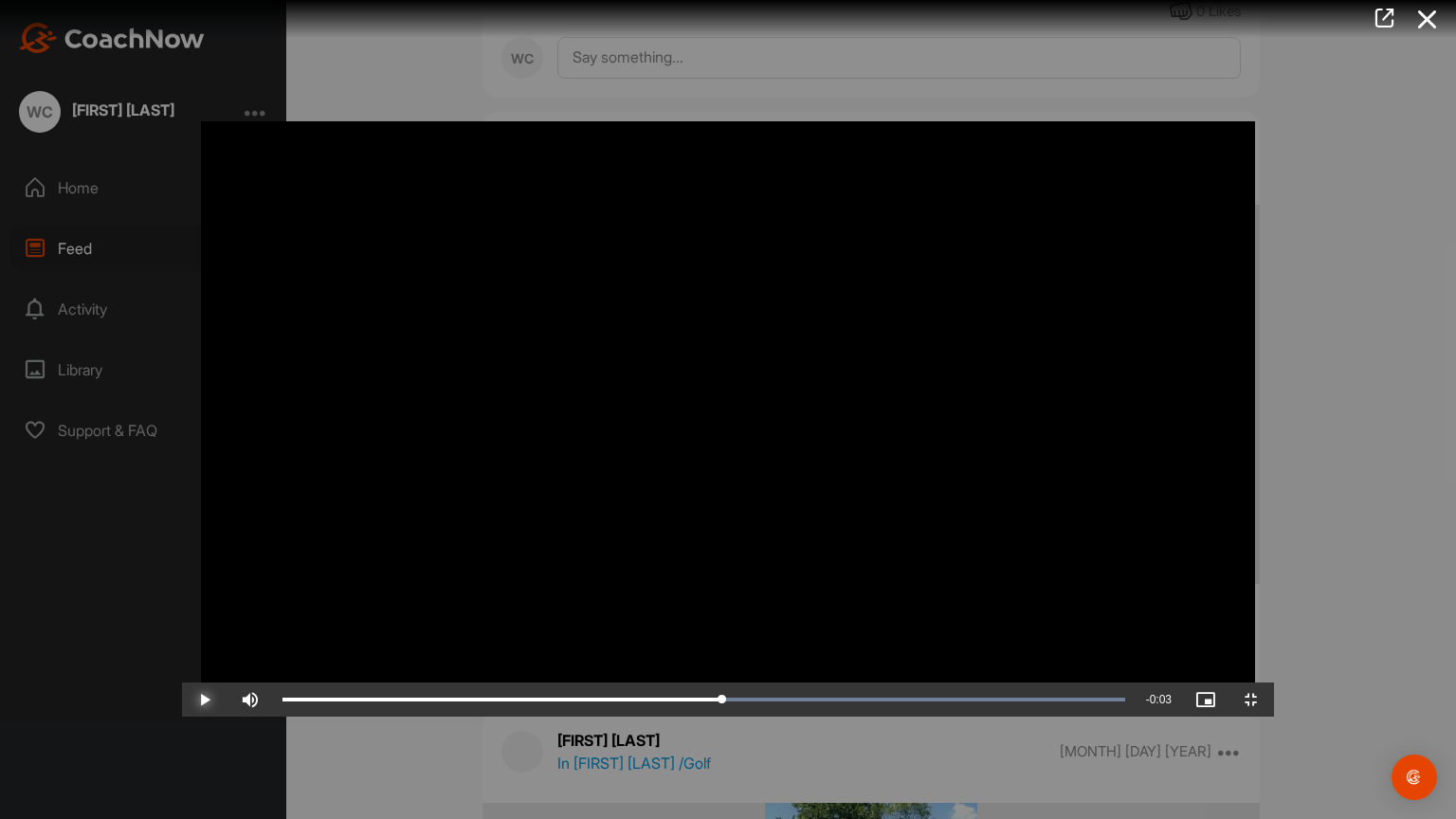 click at bounding box center (205, 700) 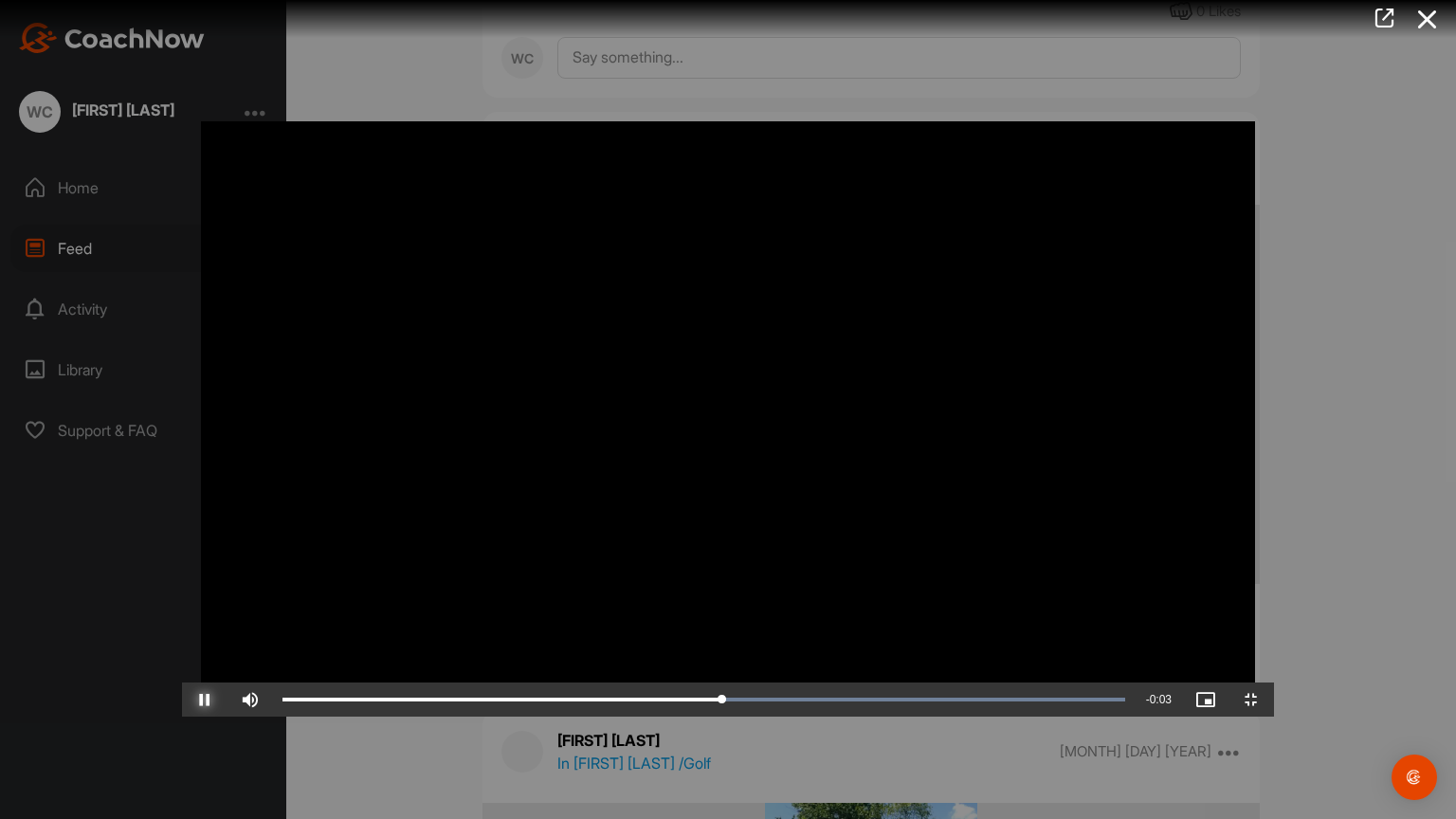 click at bounding box center [205, 700] 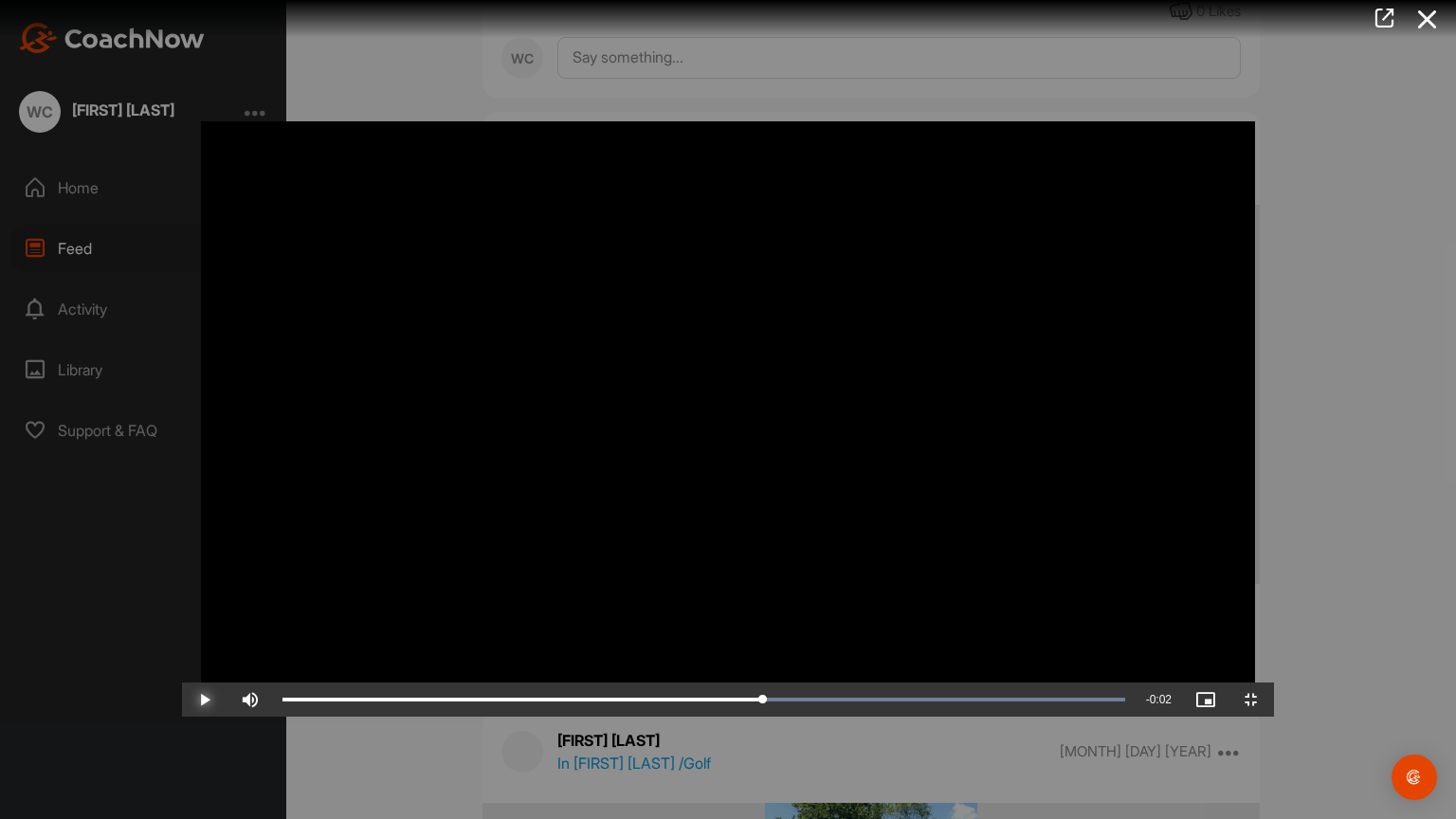 click at bounding box center [205, 700] 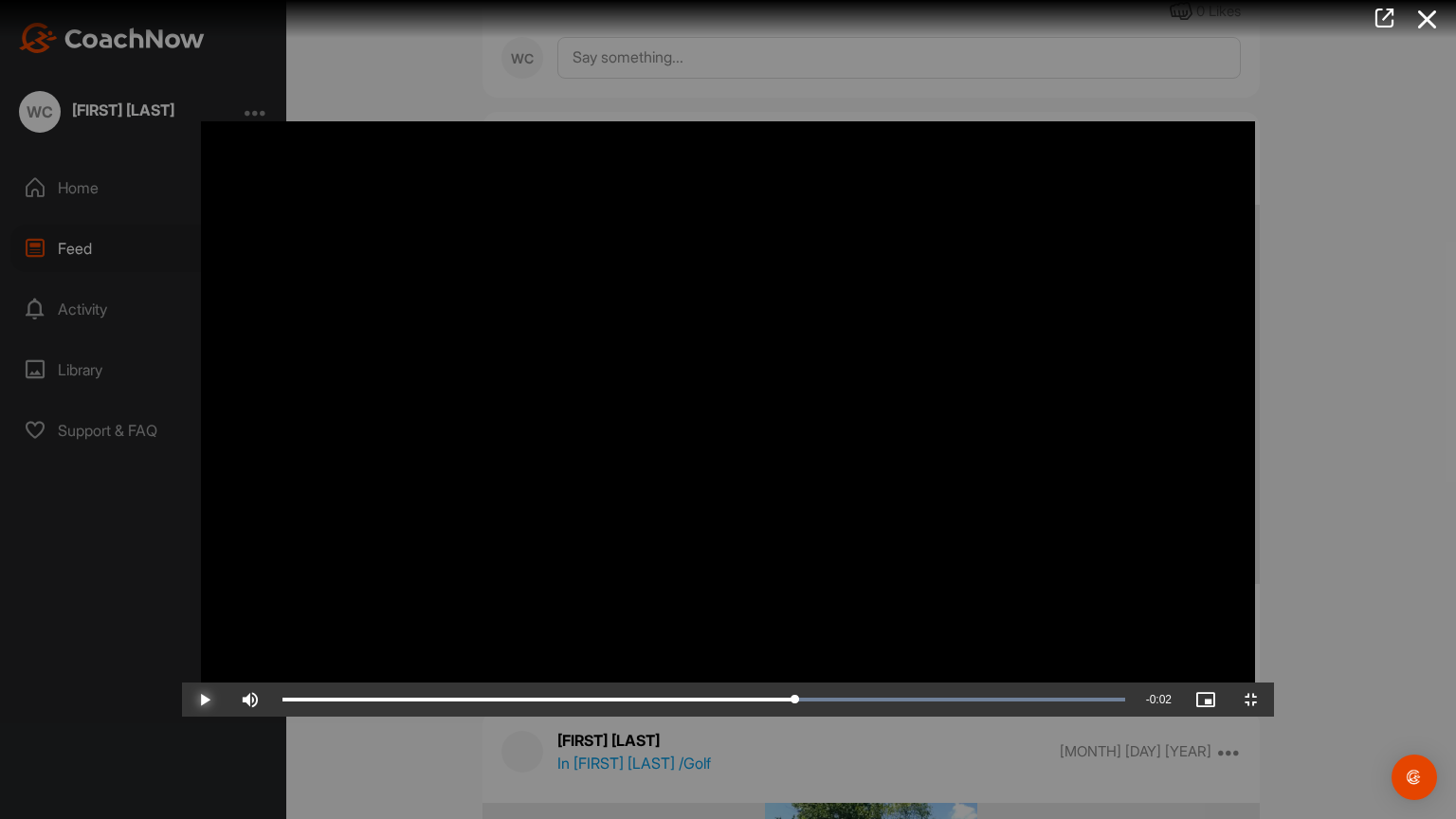 click at bounding box center (205, 700) 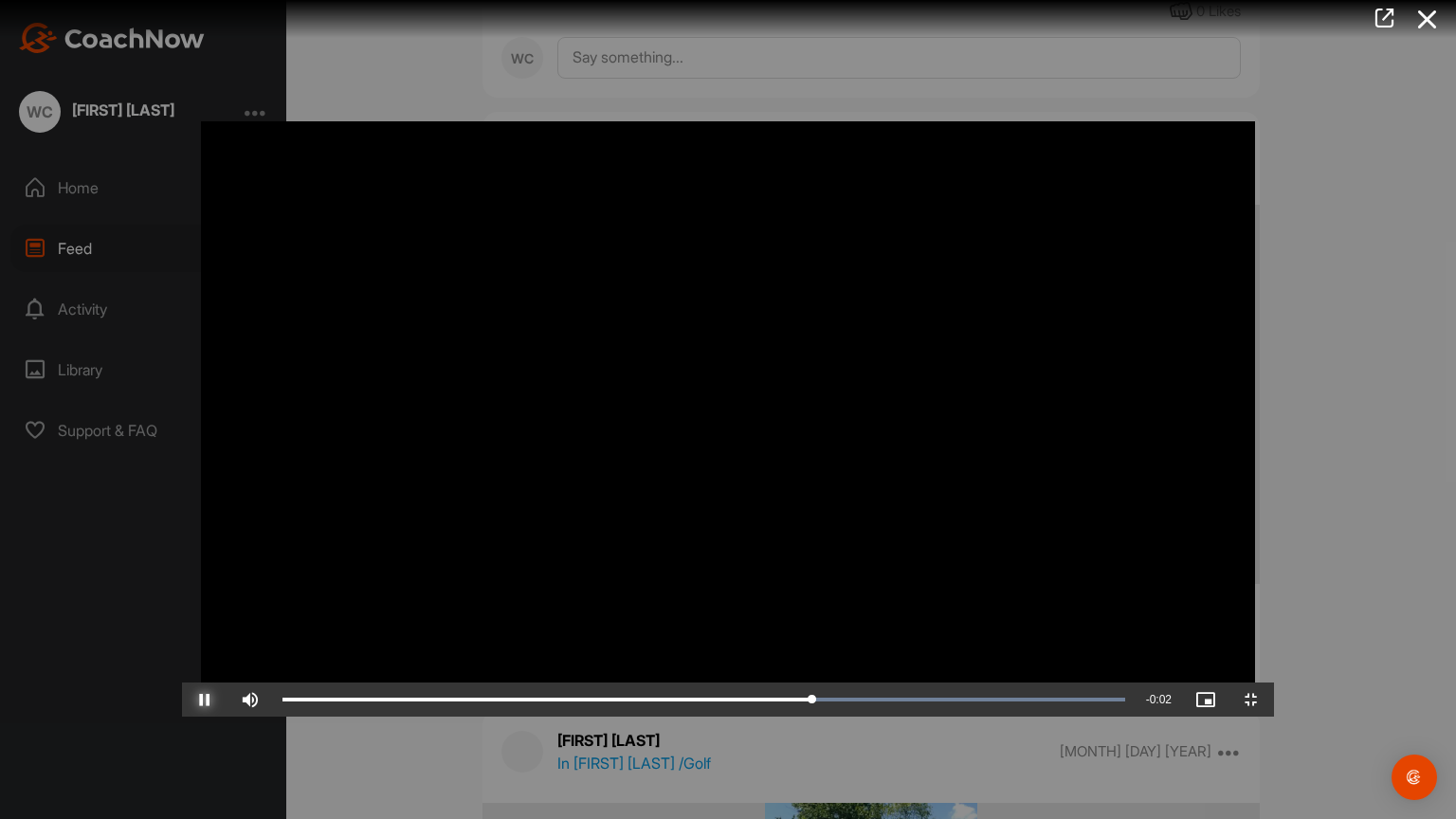click at bounding box center (205, 700) 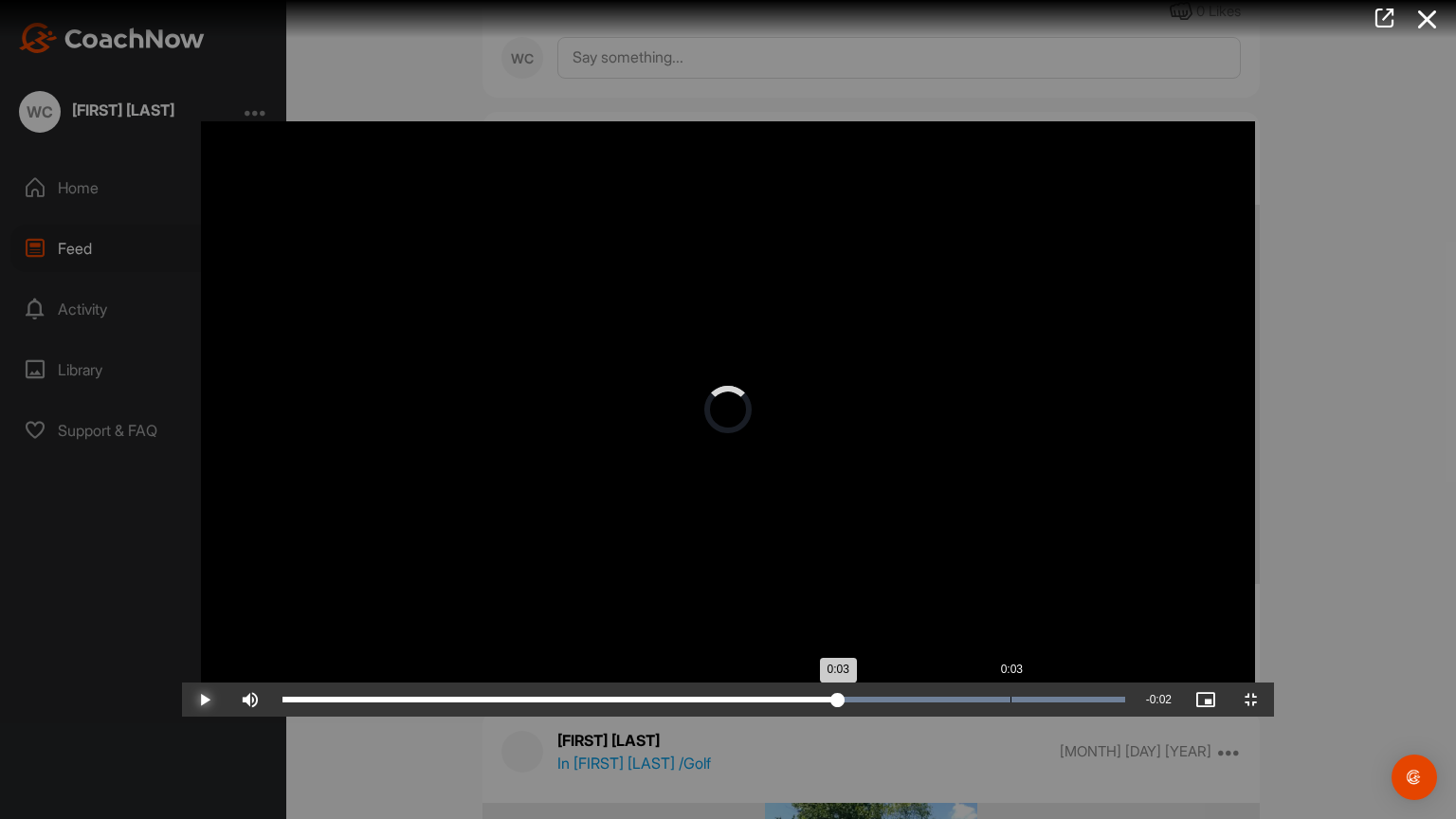 click on "Loaded :  100.00% 0:03 0:03" at bounding box center [703, 700] 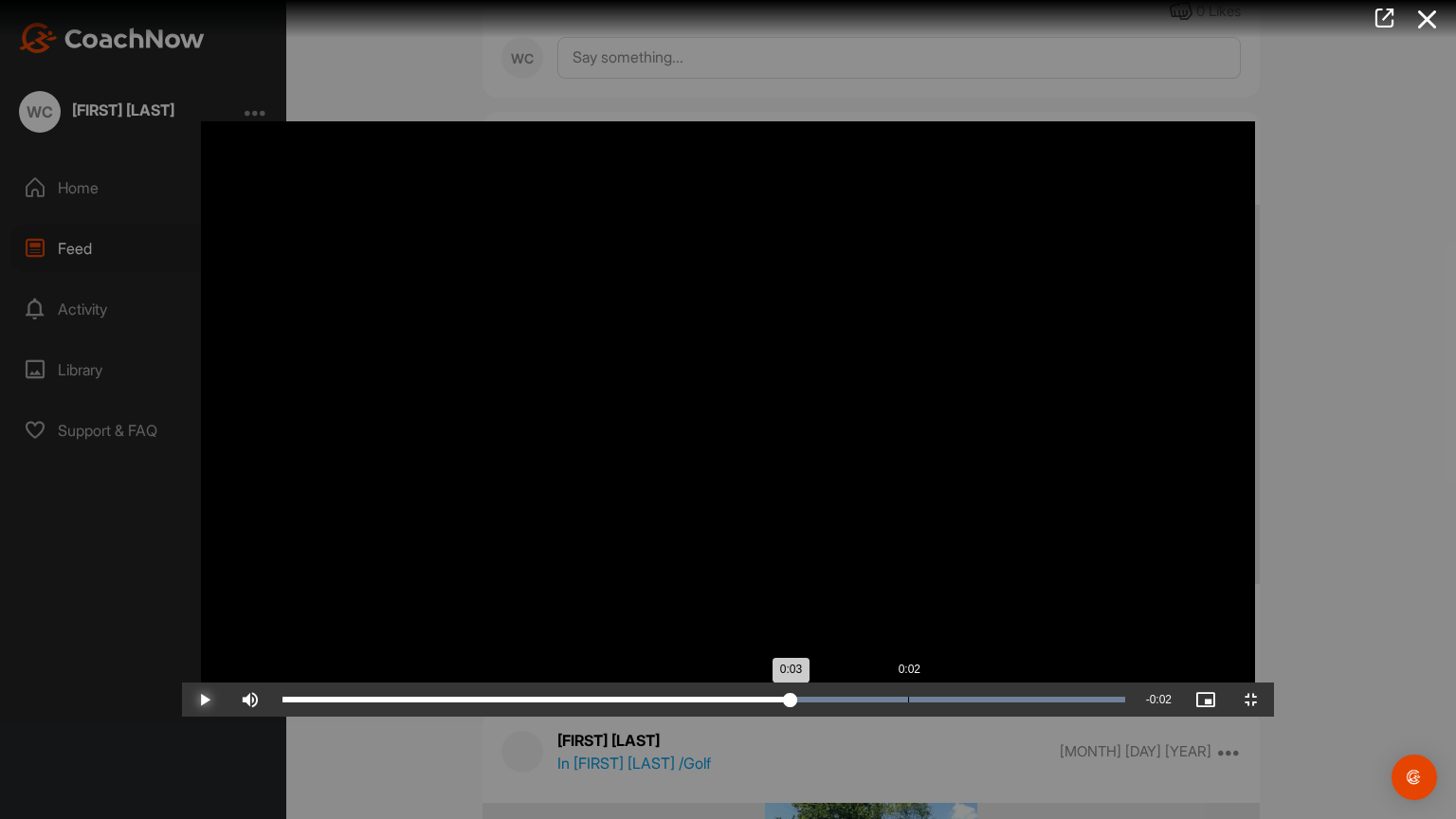 click on "Loaded :  100.00% 0:02 0:03" at bounding box center (703, 700) 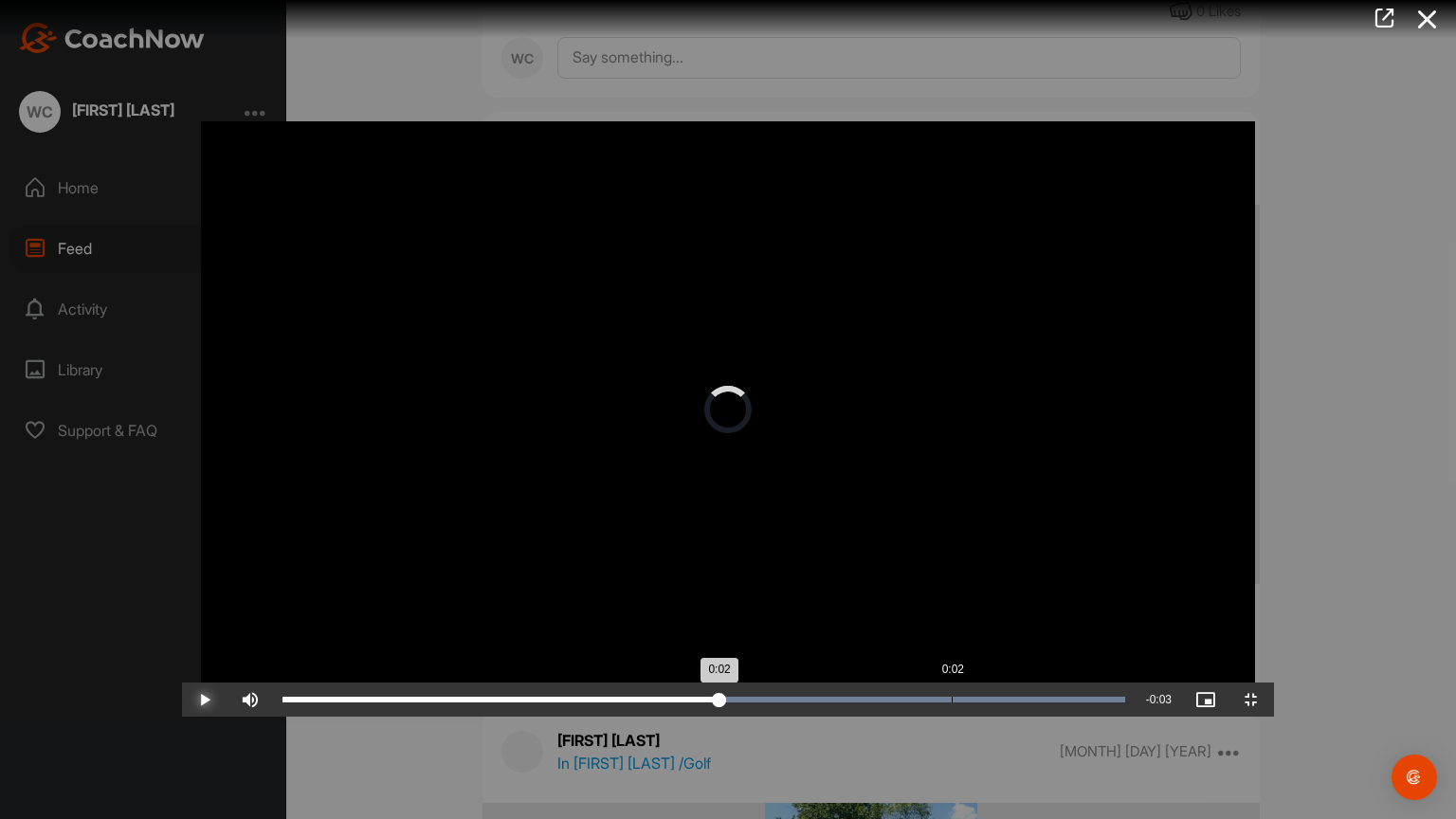 click on "Loaded :  100.00% 0:02 0:02" at bounding box center [703, 700] 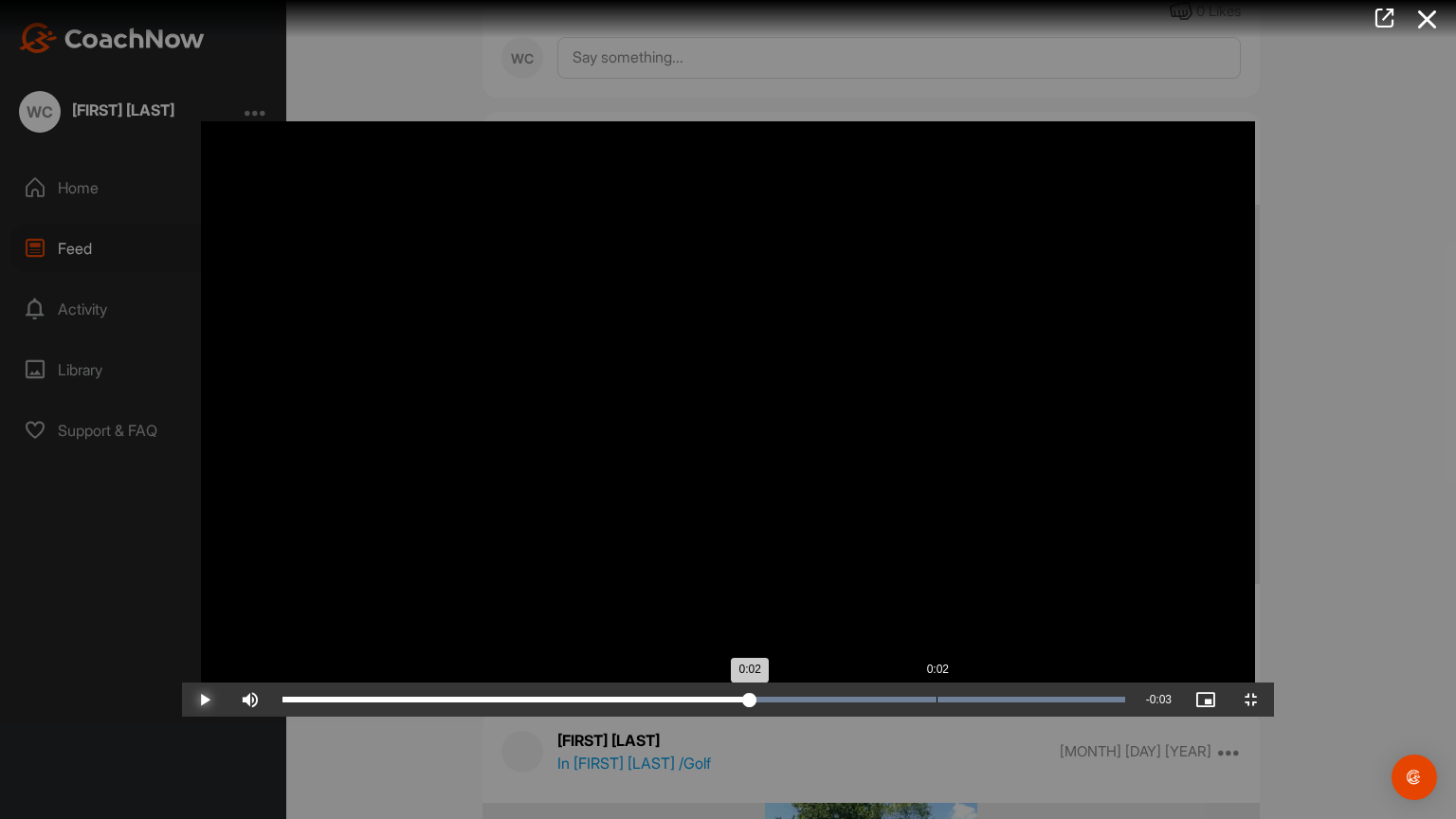 click on "Loaded :  100.00% 0:02 0:02" at bounding box center [703, 700] 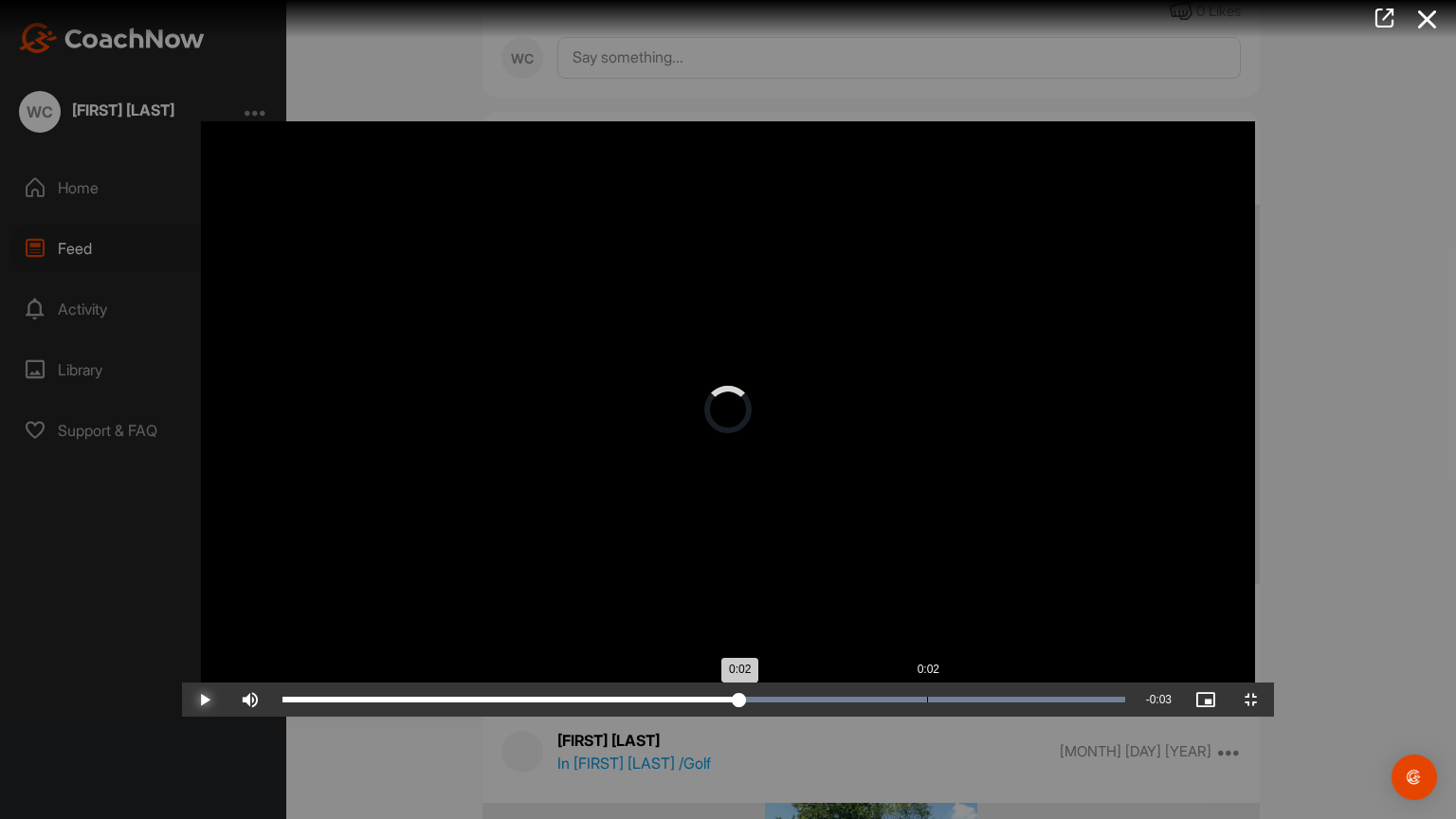 click on "Loaded :  100.00% 0:02 0:02" at bounding box center [703, 700] 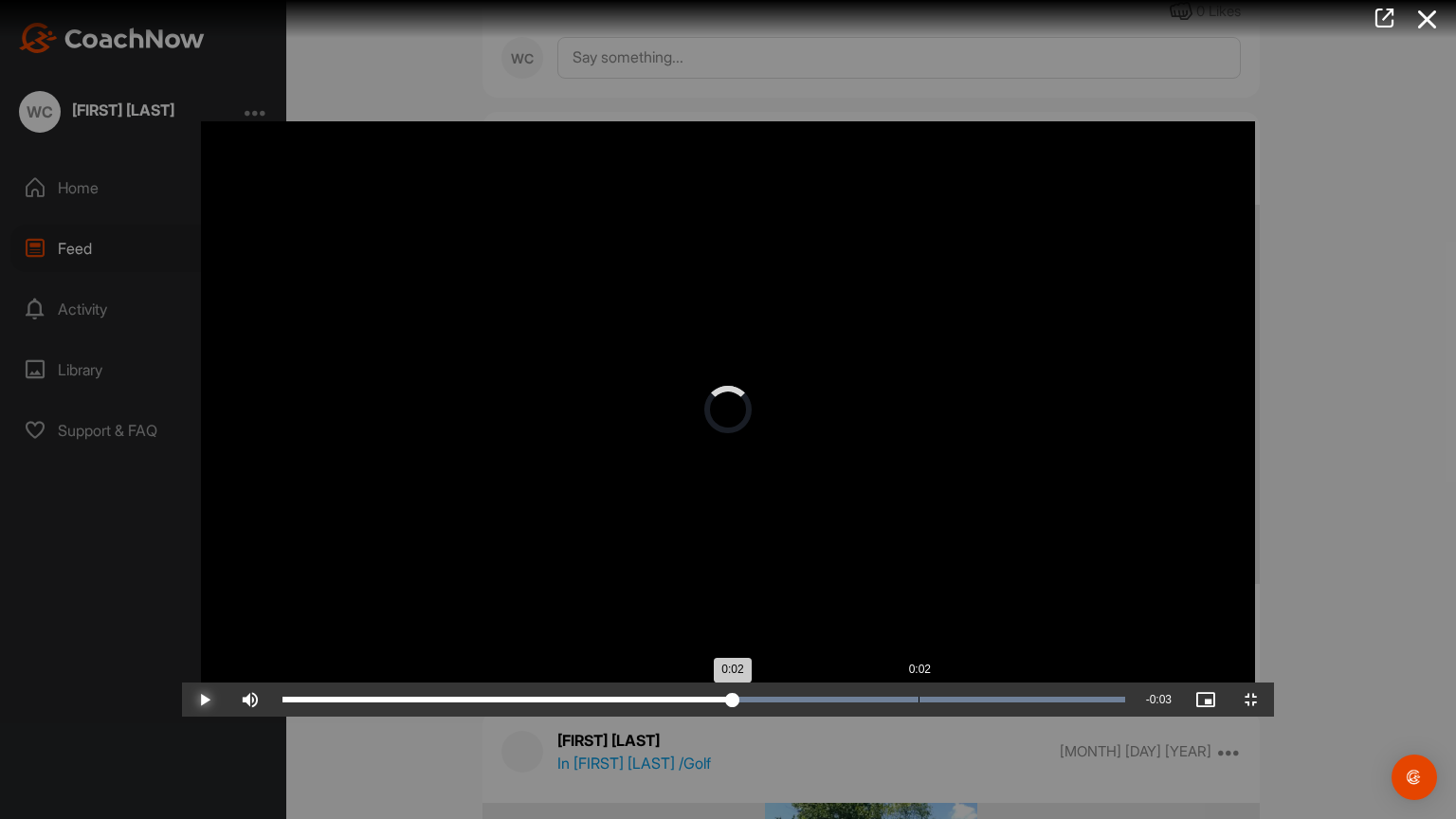 click on "Loaded :  100.00% 0:02 0:02" at bounding box center [703, 700] 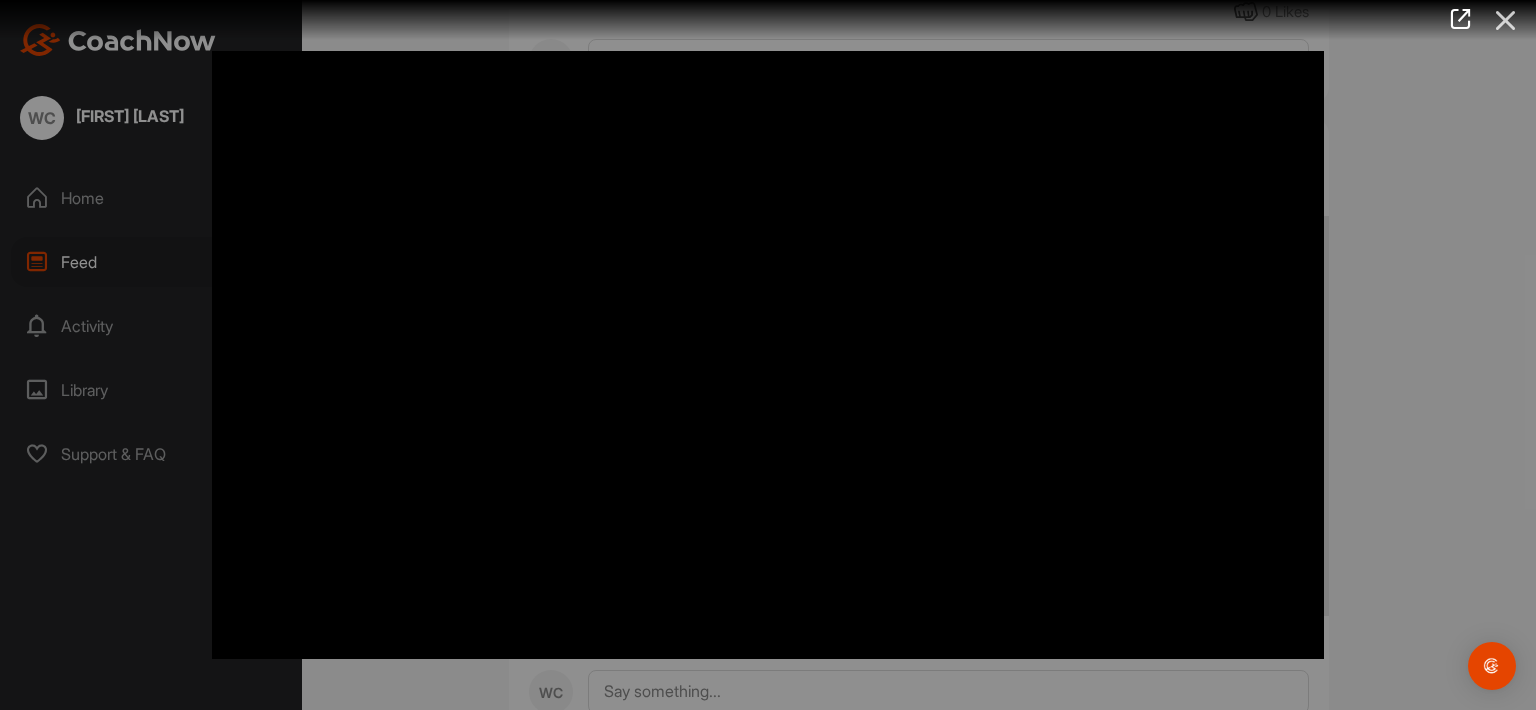click at bounding box center (1506, 20) 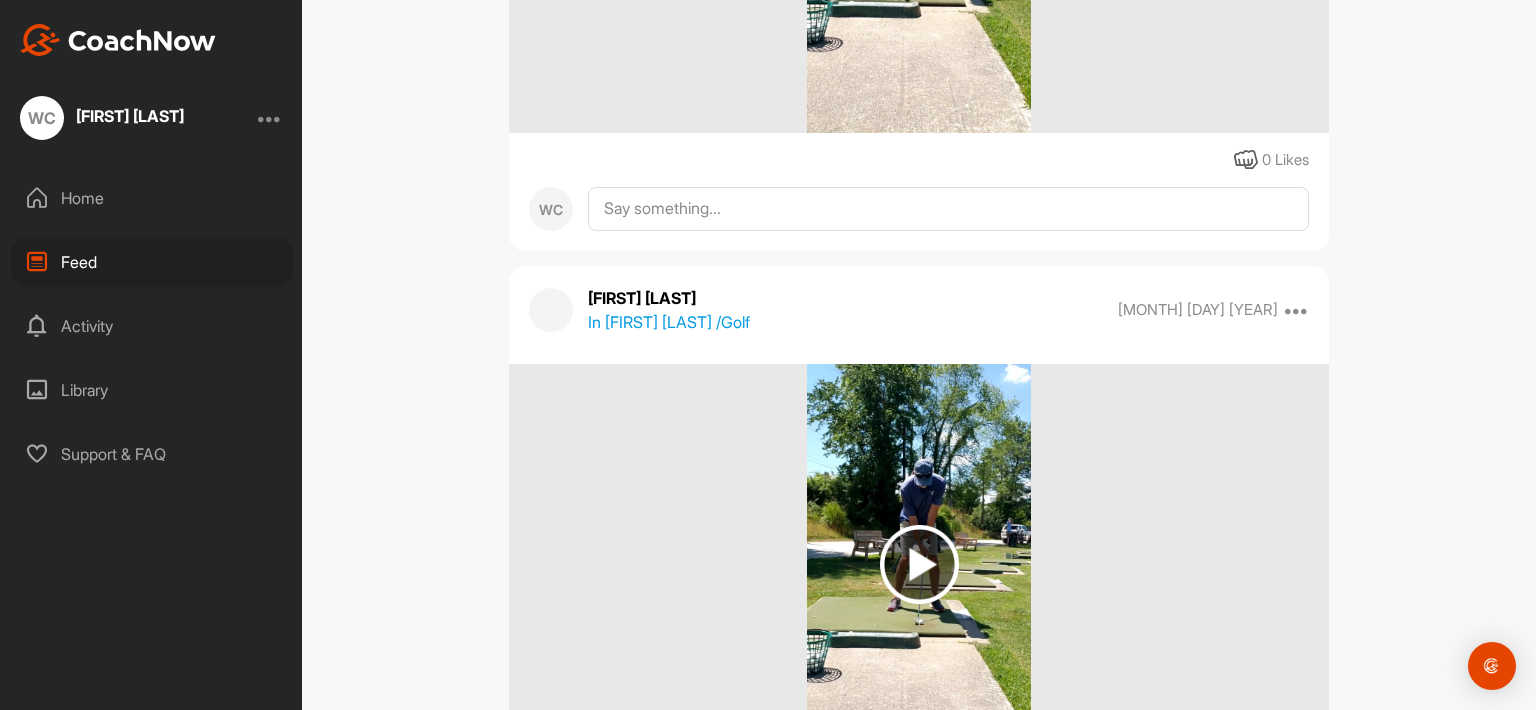 scroll, scrollTop: 11000, scrollLeft: 0, axis: vertical 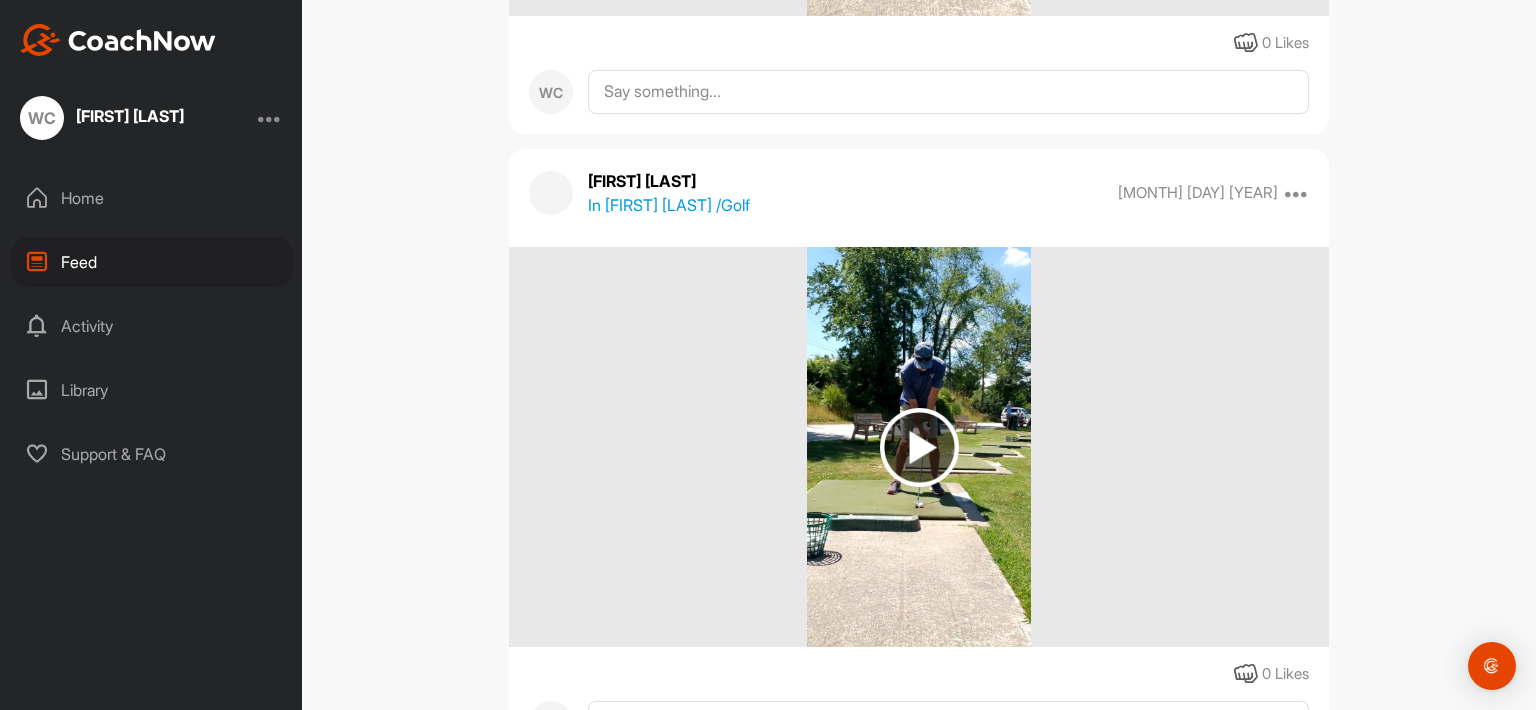 click at bounding box center (919, 447) 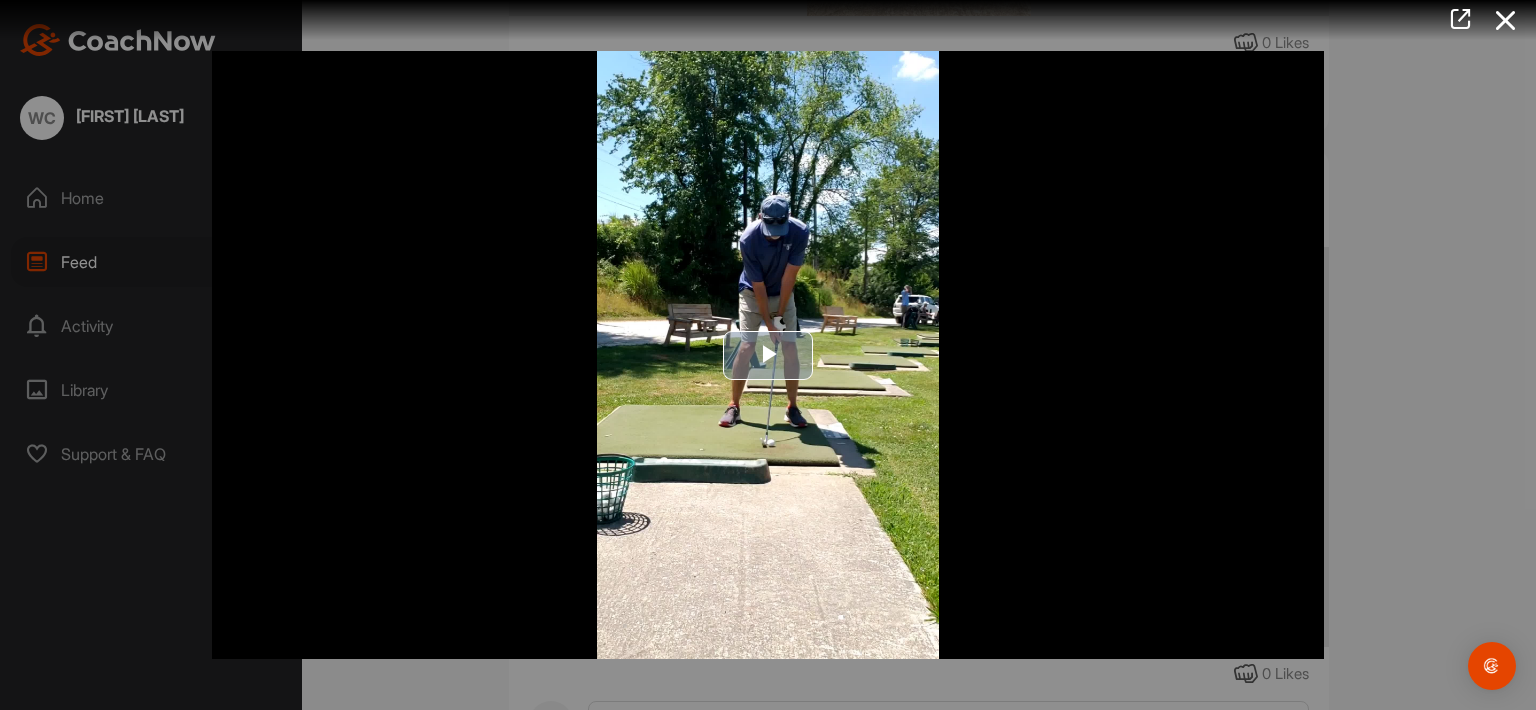 click at bounding box center (768, 355) 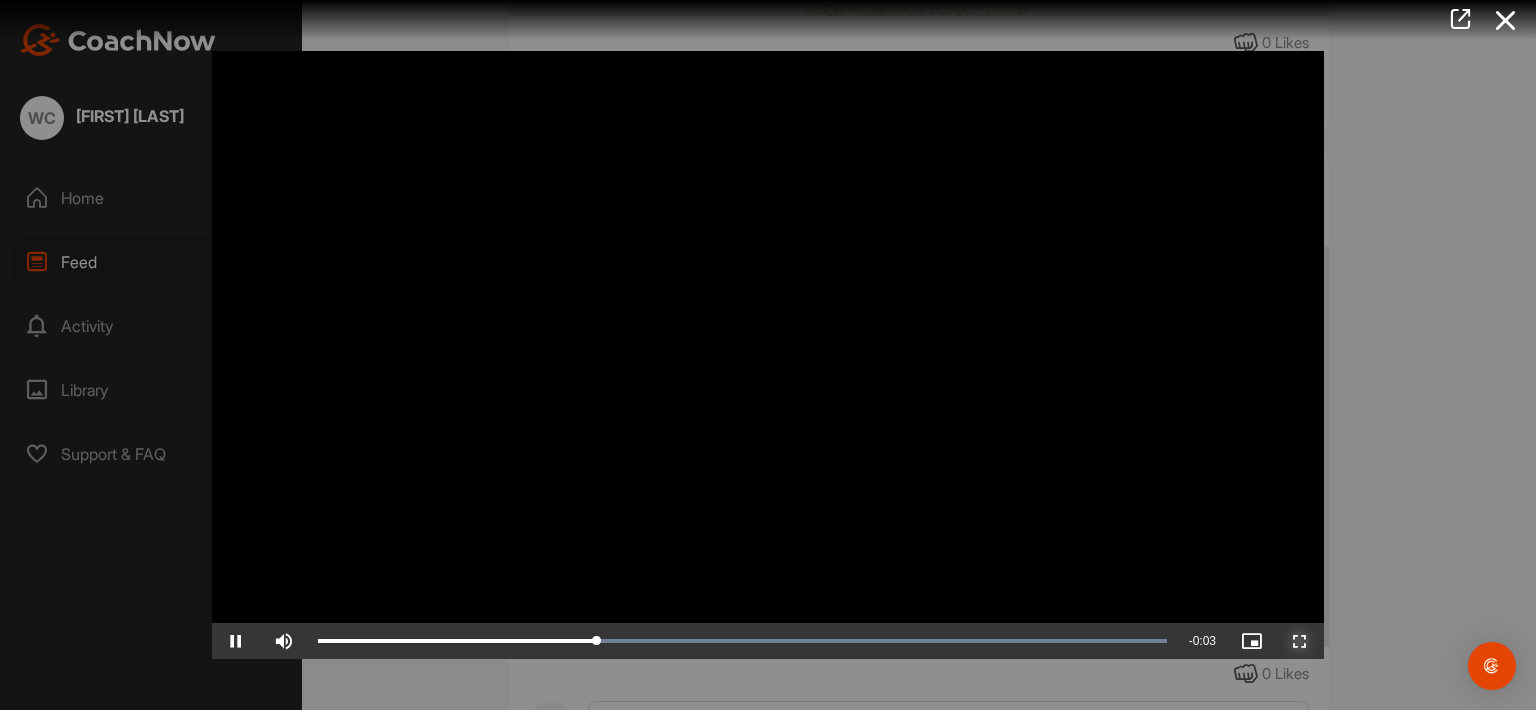 click at bounding box center (1300, 641) 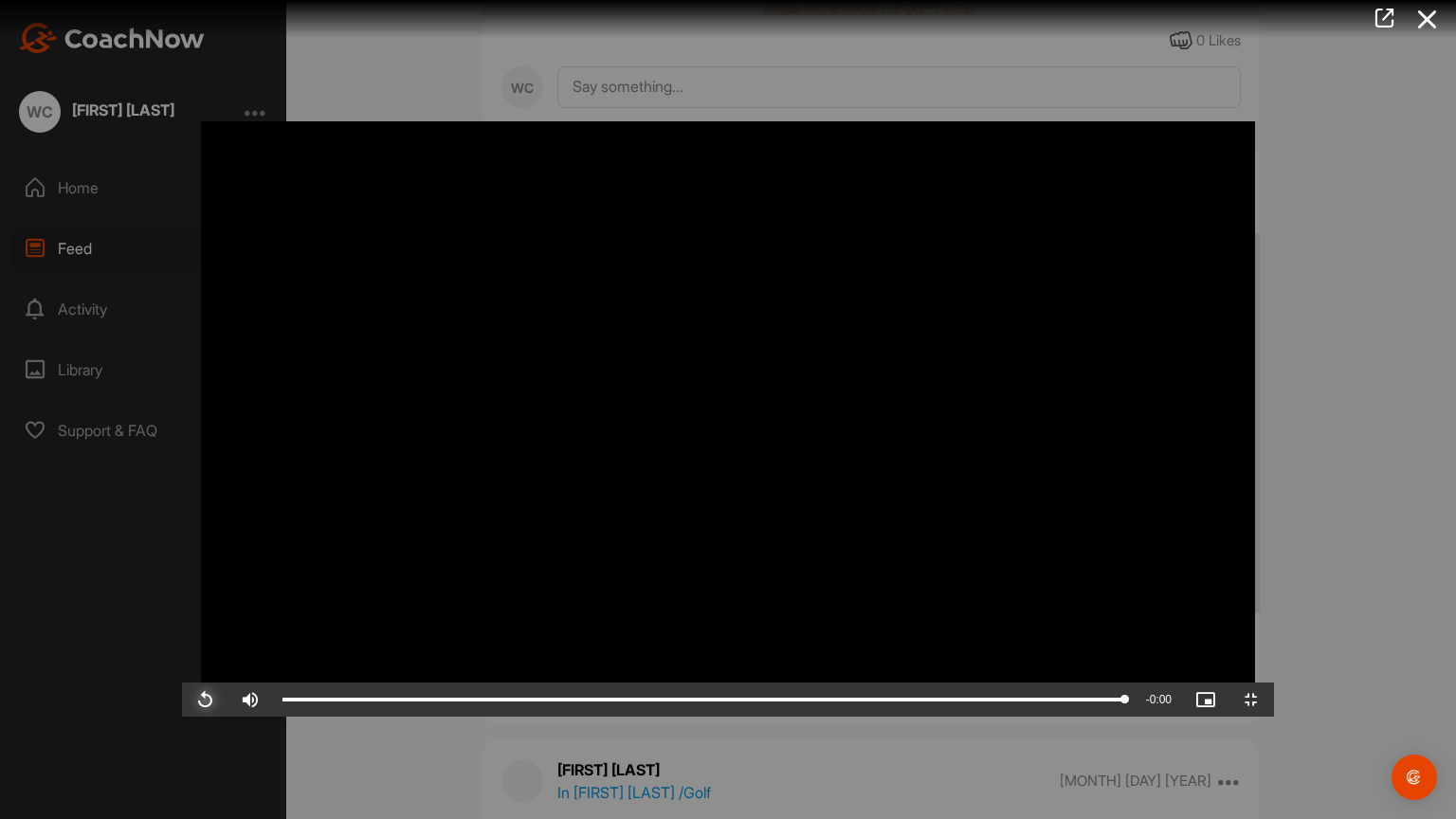 click at bounding box center (205, 700) 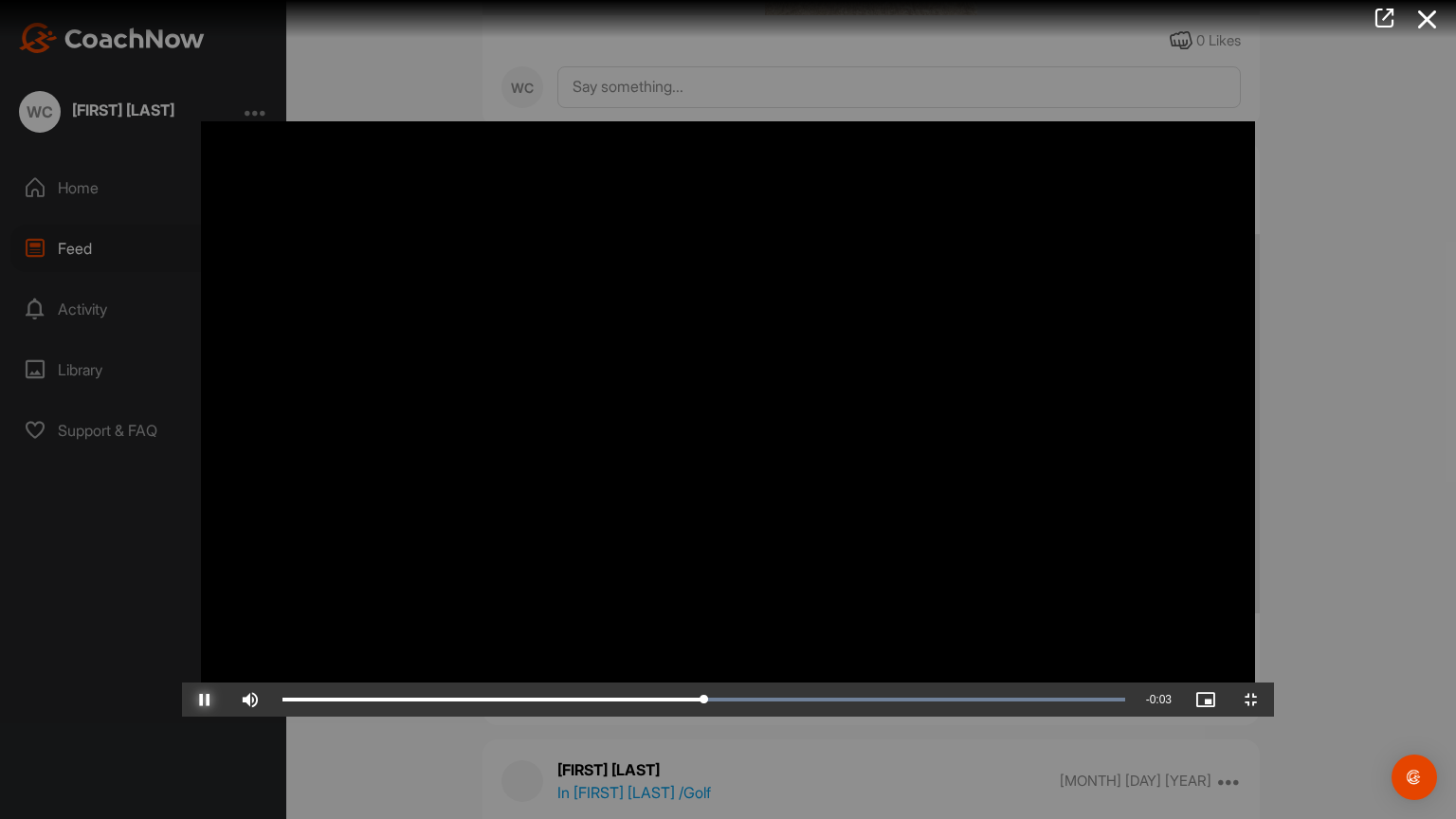 click at bounding box center (205, 700) 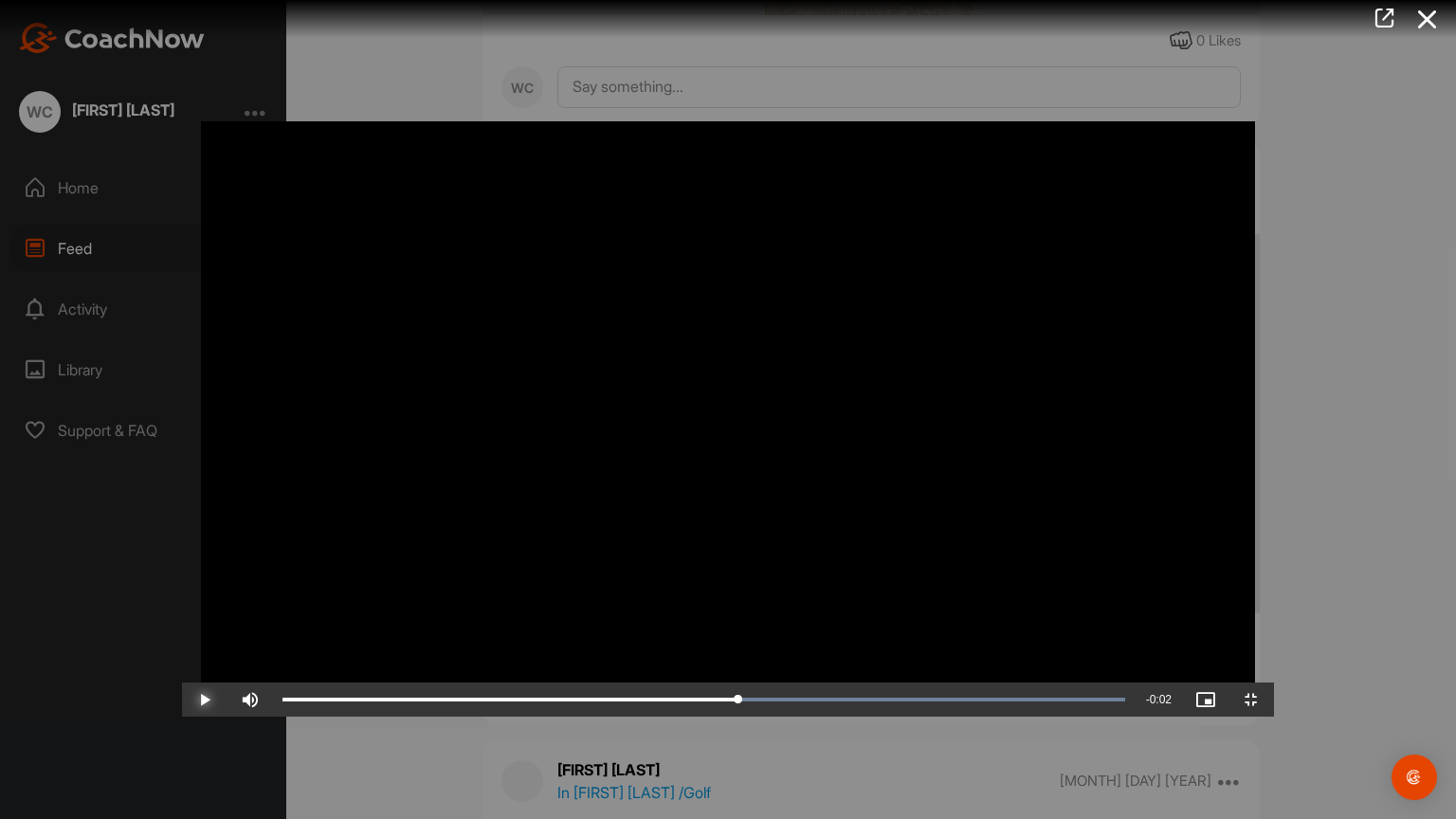 click at bounding box center [205, 700] 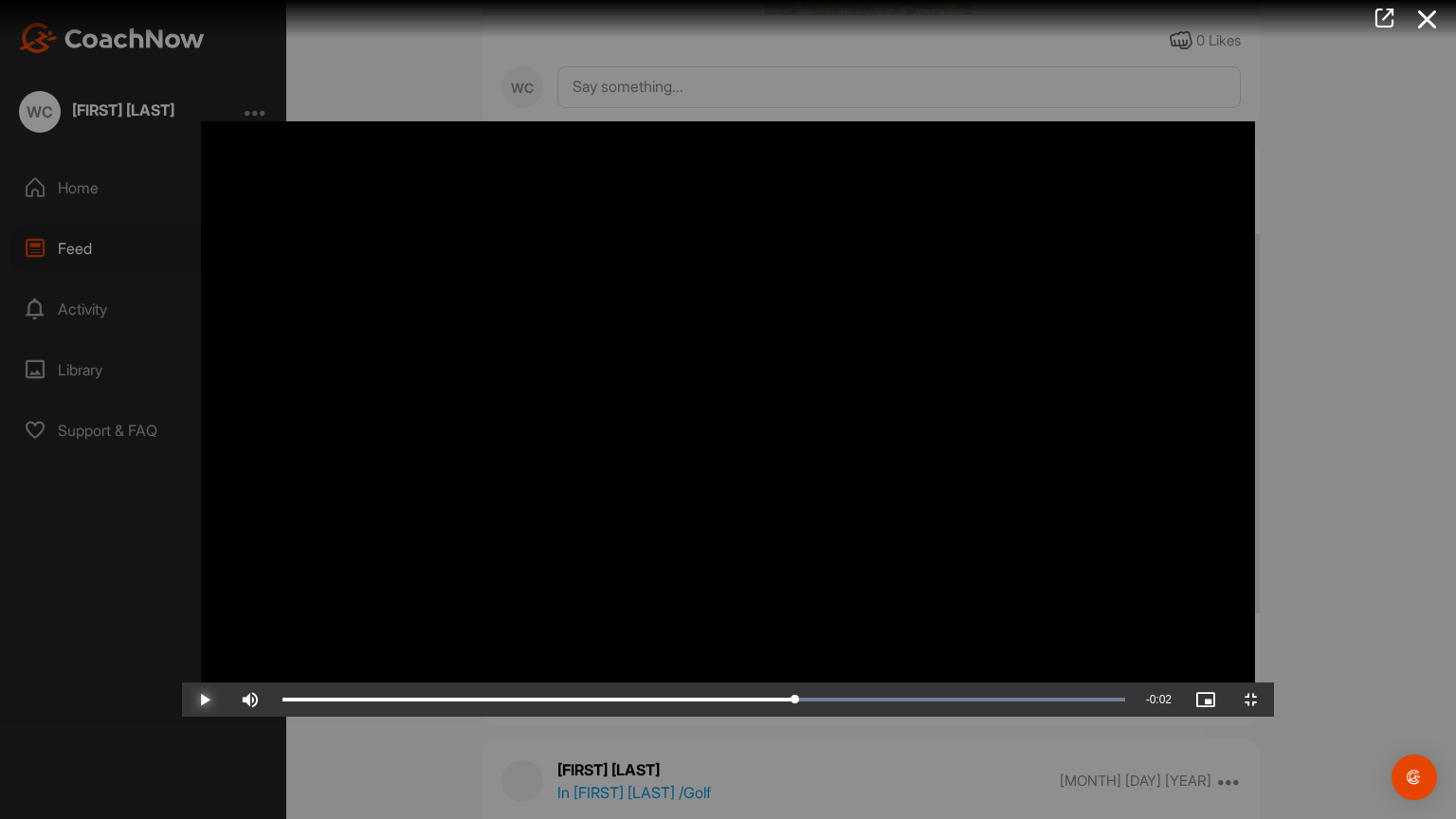 click at bounding box center [205, 700] 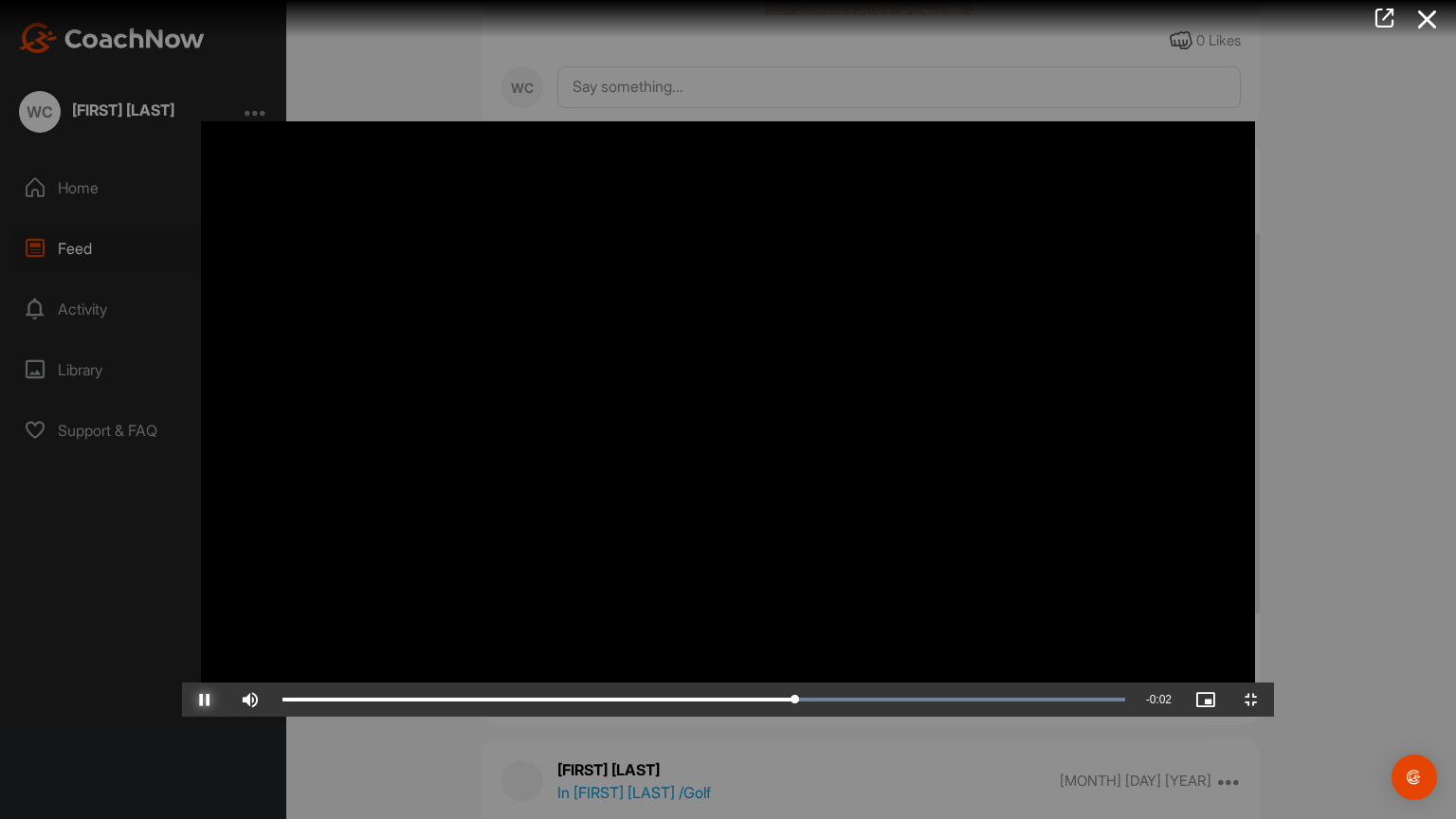 click at bounding box center (205, 700) 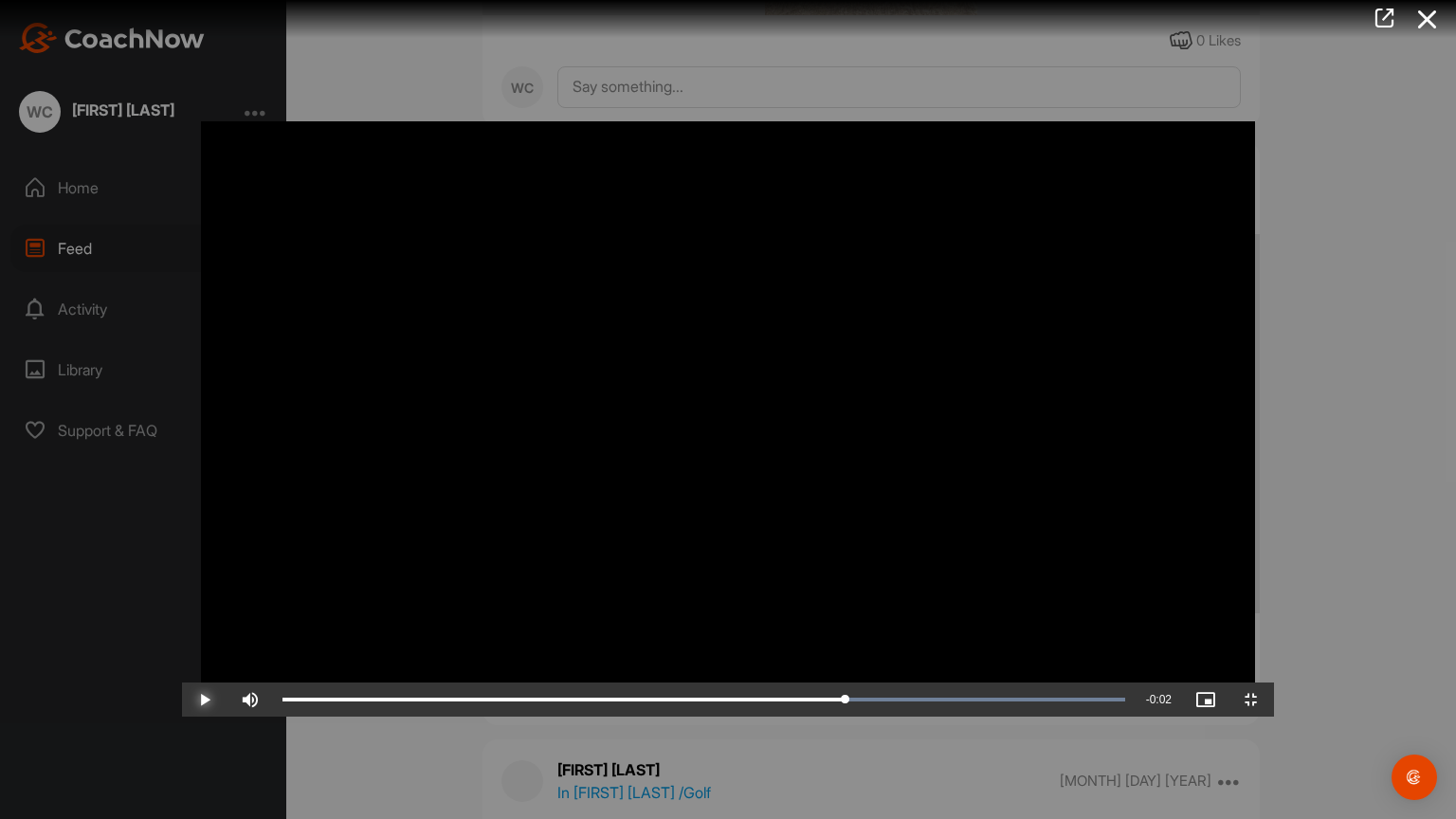 click at bounding box center (205, 700) 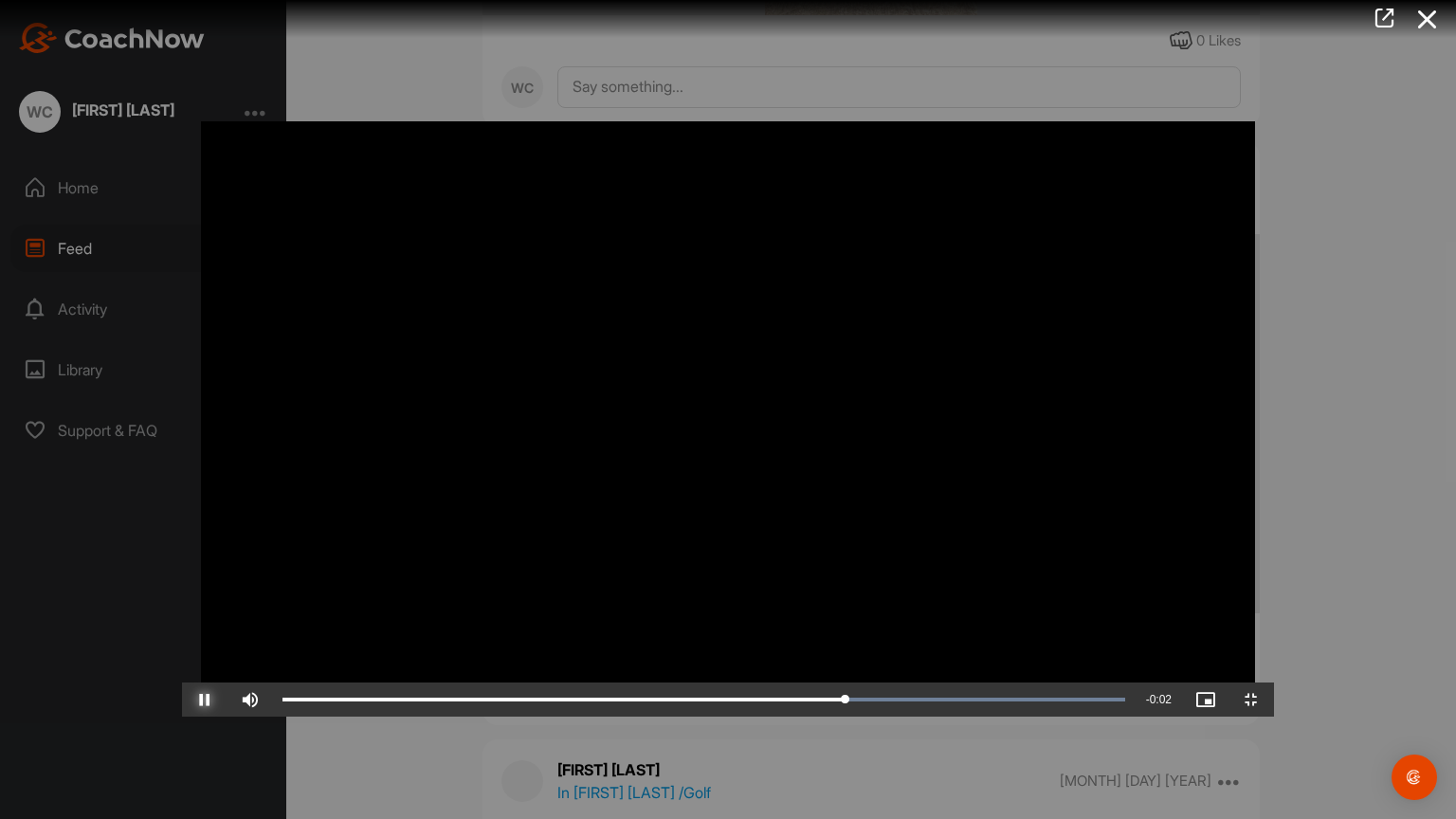 click at bounding box center (205, 700) 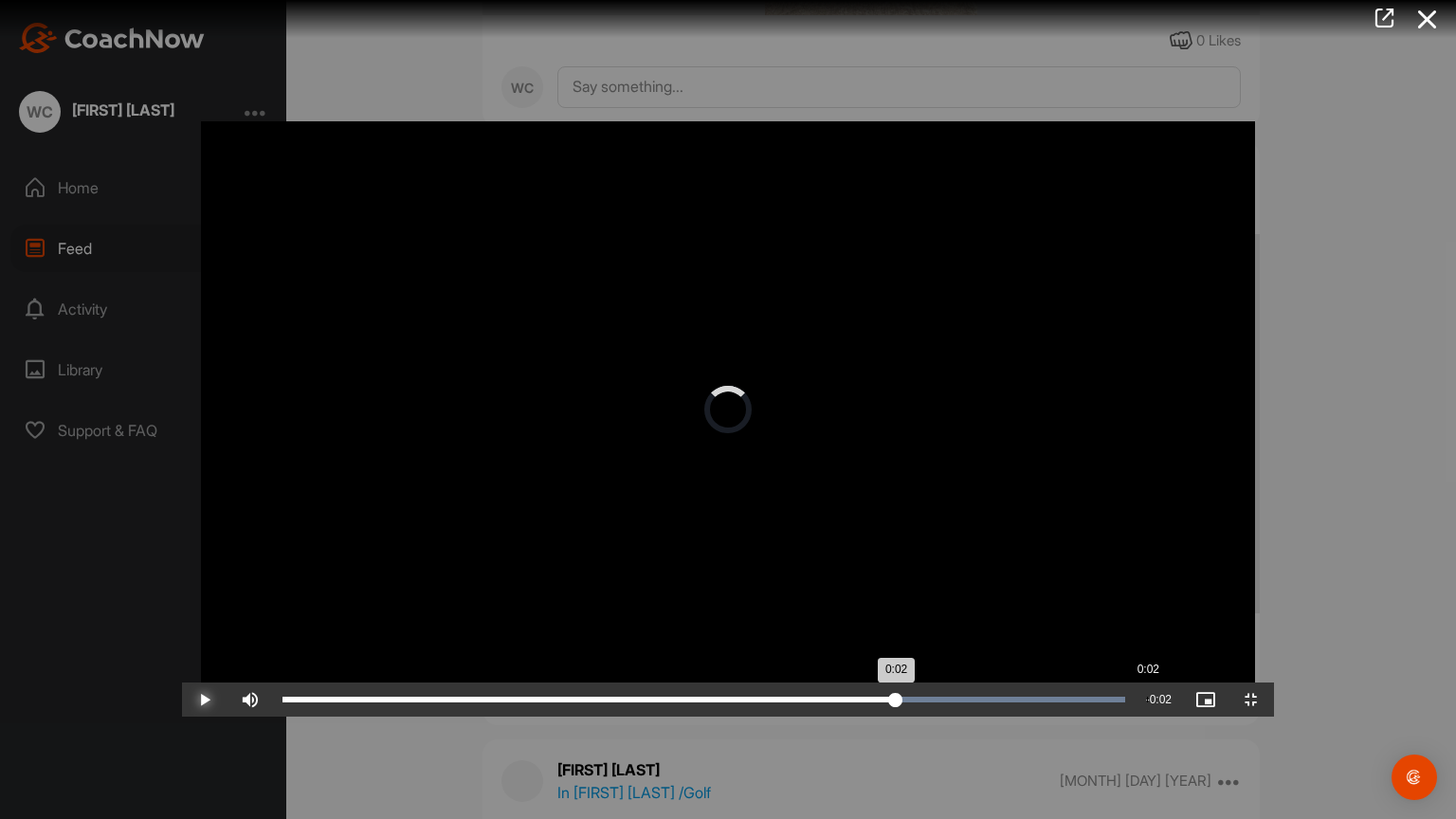 click on "Loaded :  100.00% 0:02 0:02" at bounding box center [703, 700] 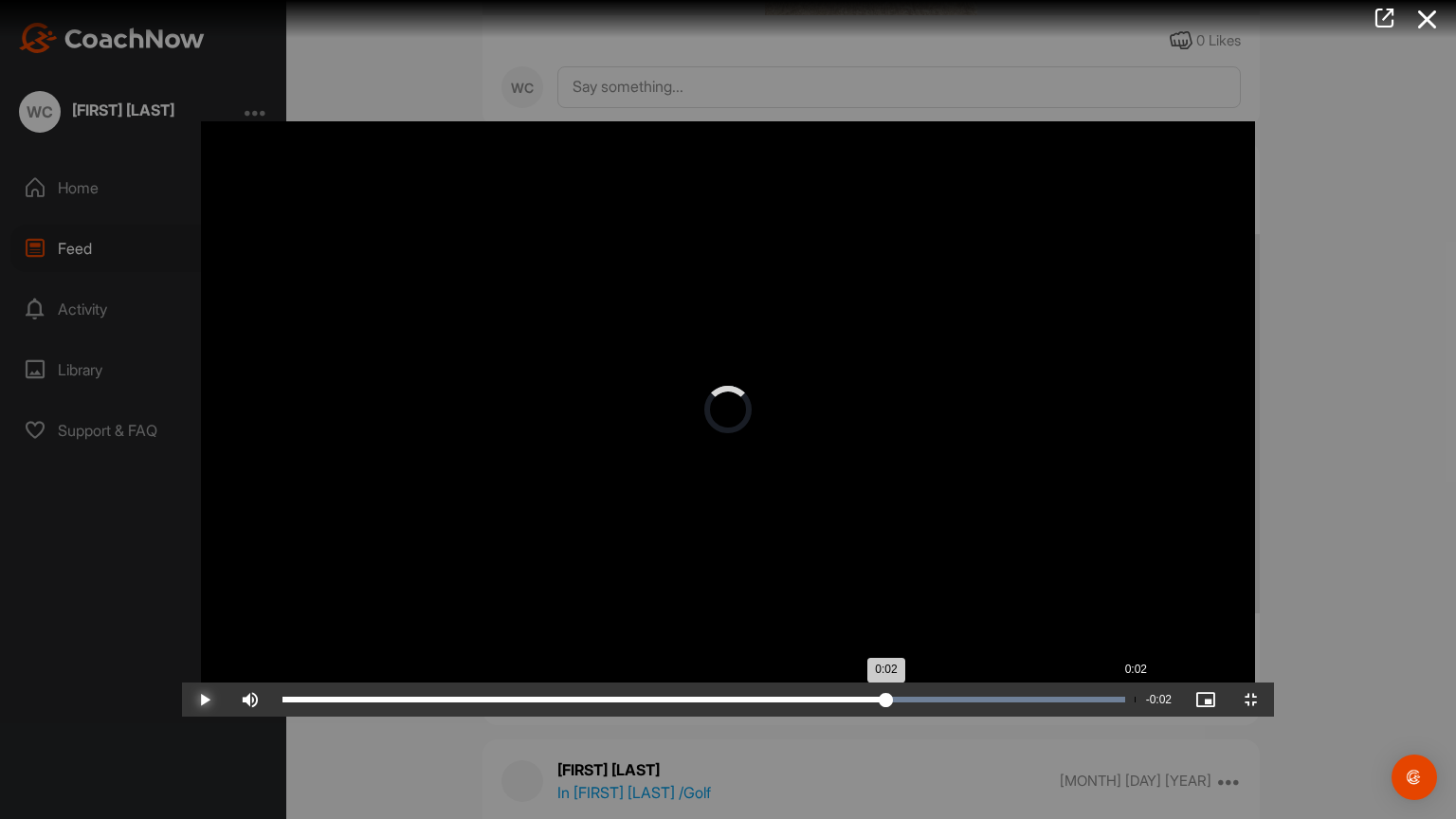 click on "Loaded :  100.00% 0:02 0:02" at bounding box center [703, 700] 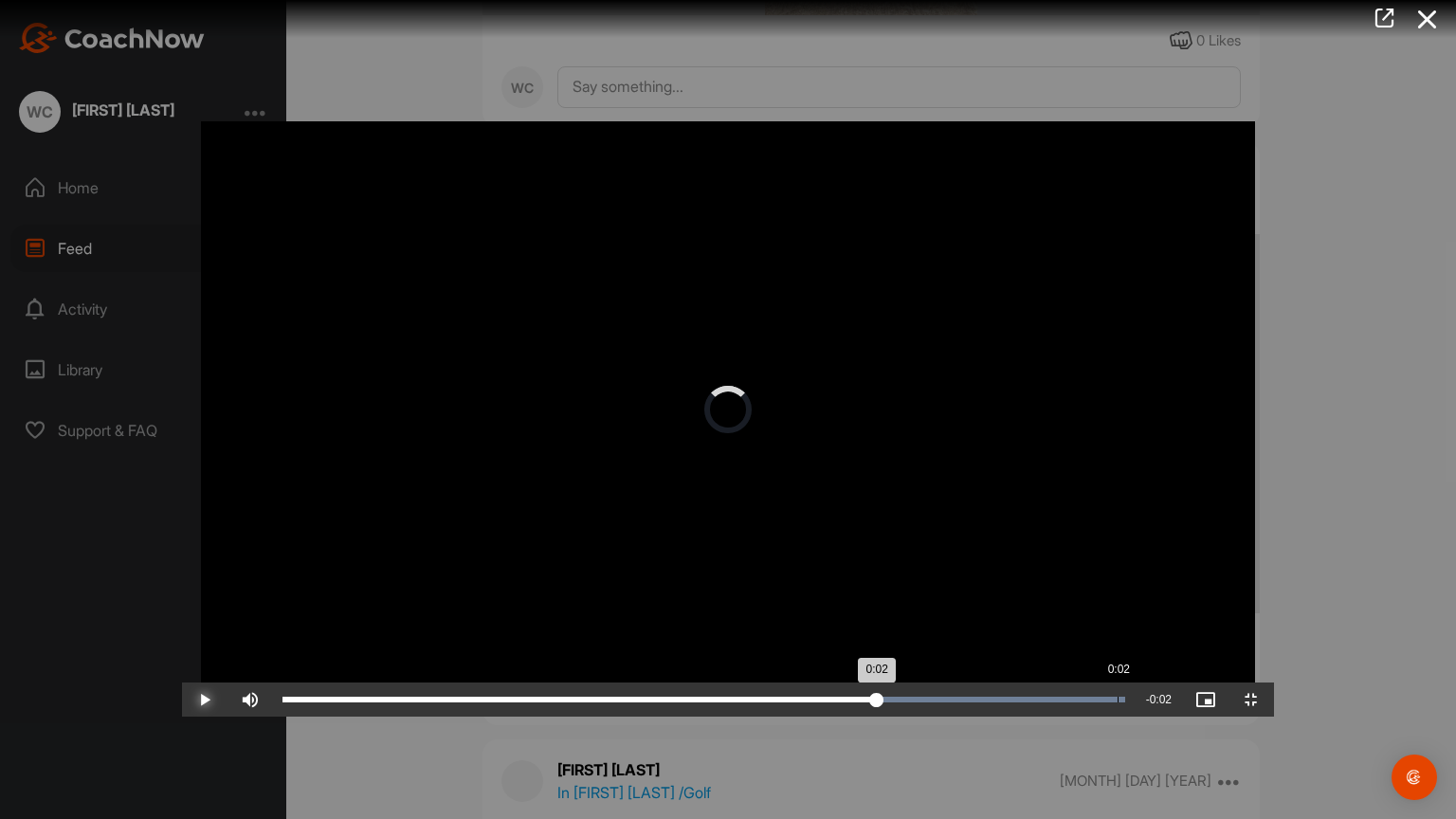 click on "Loaded :  100.00% 0:02 0:02" at bounding box center [703, 700] 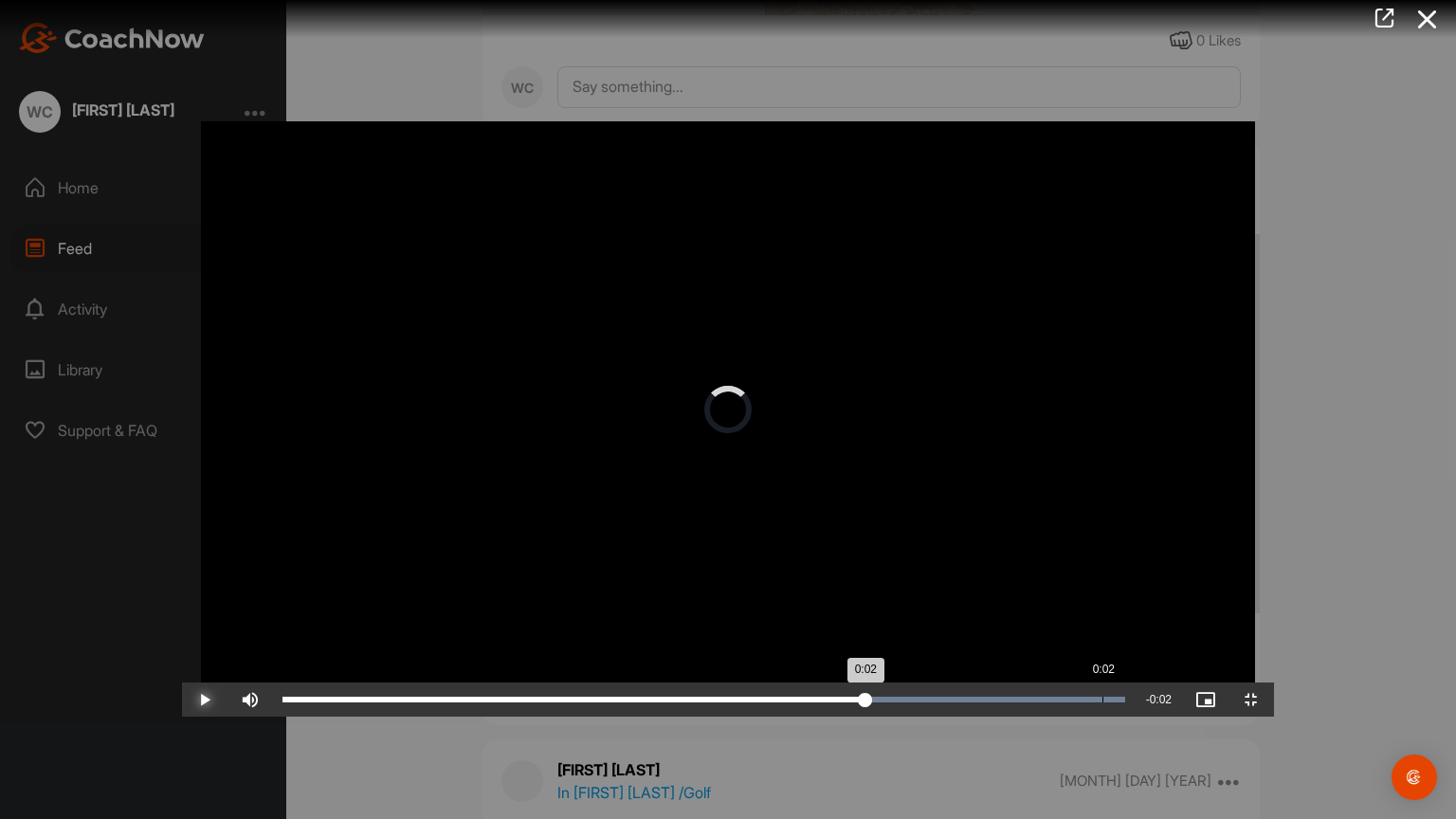 click on "Loaded :  100.00% 0:02 0:02" at bounding box center (703, 700) 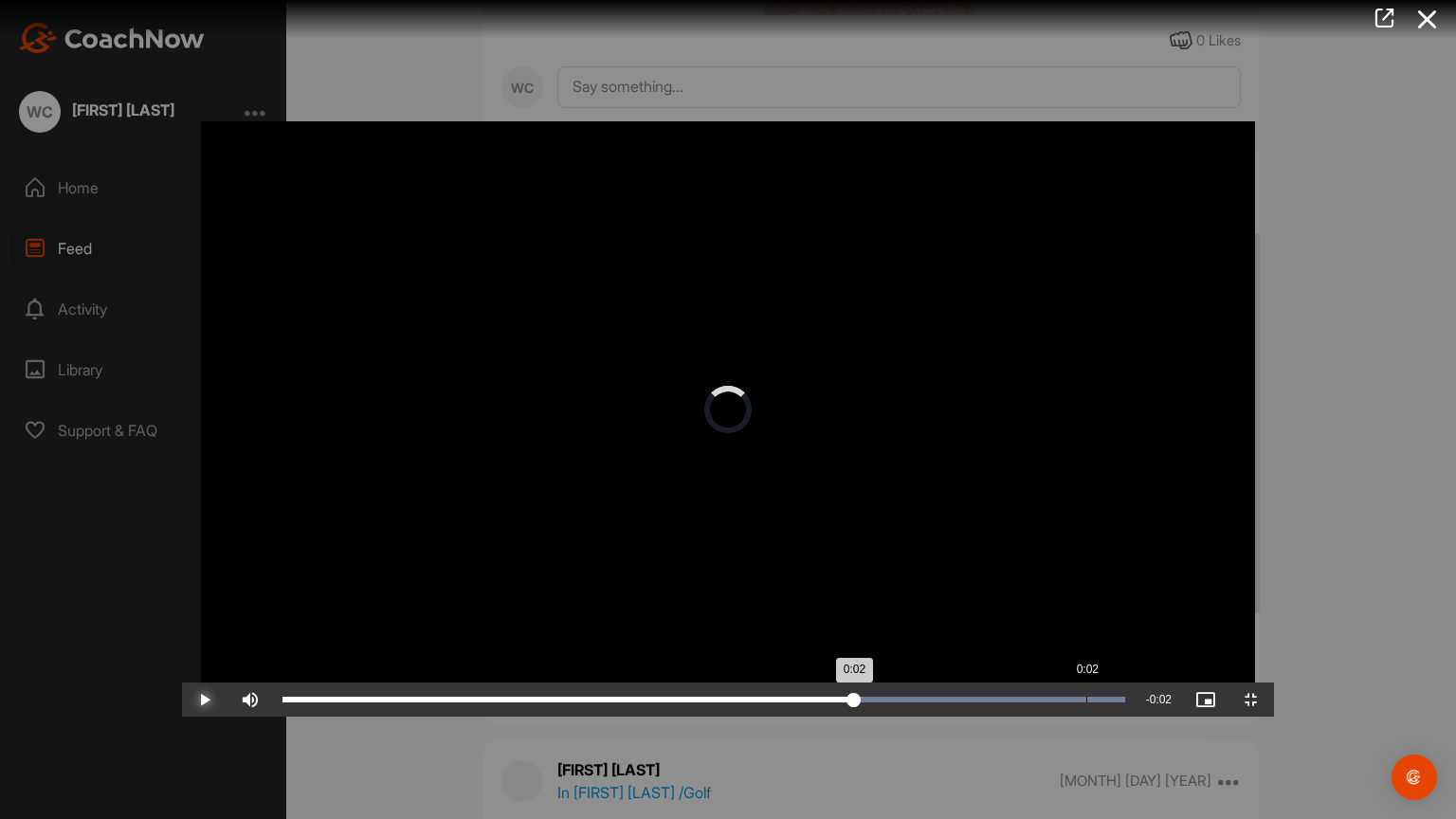 click on "Loaded :  100.00% 0:02 0:02" at bounding box center [703, 700] 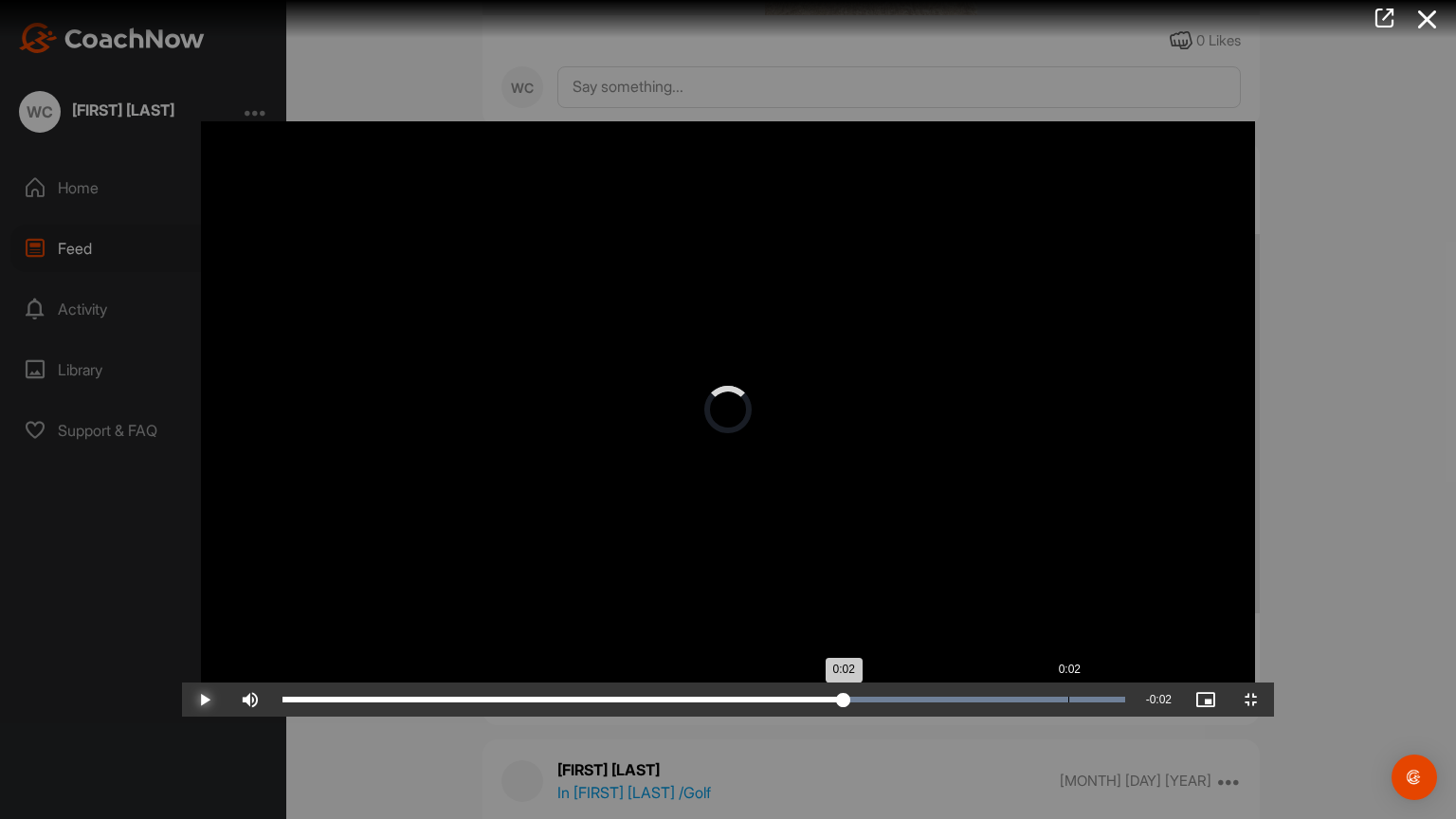 click on "Loaded :  100.00% 0:02 0:02" at bounding box center (703, 700) 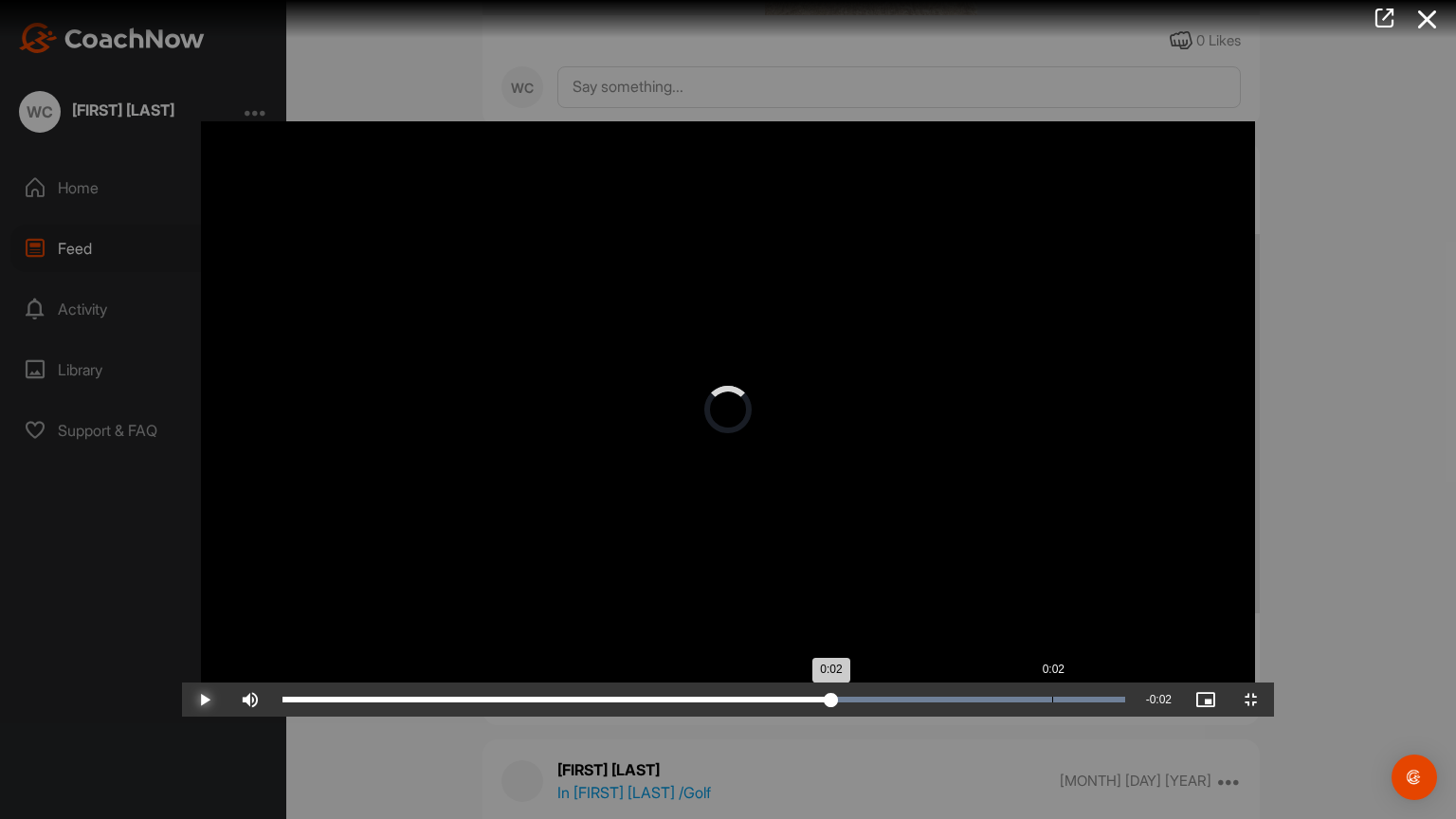 click on "Loaded :  100.00% 0:02 0:02" at bounding box center [703, 700] 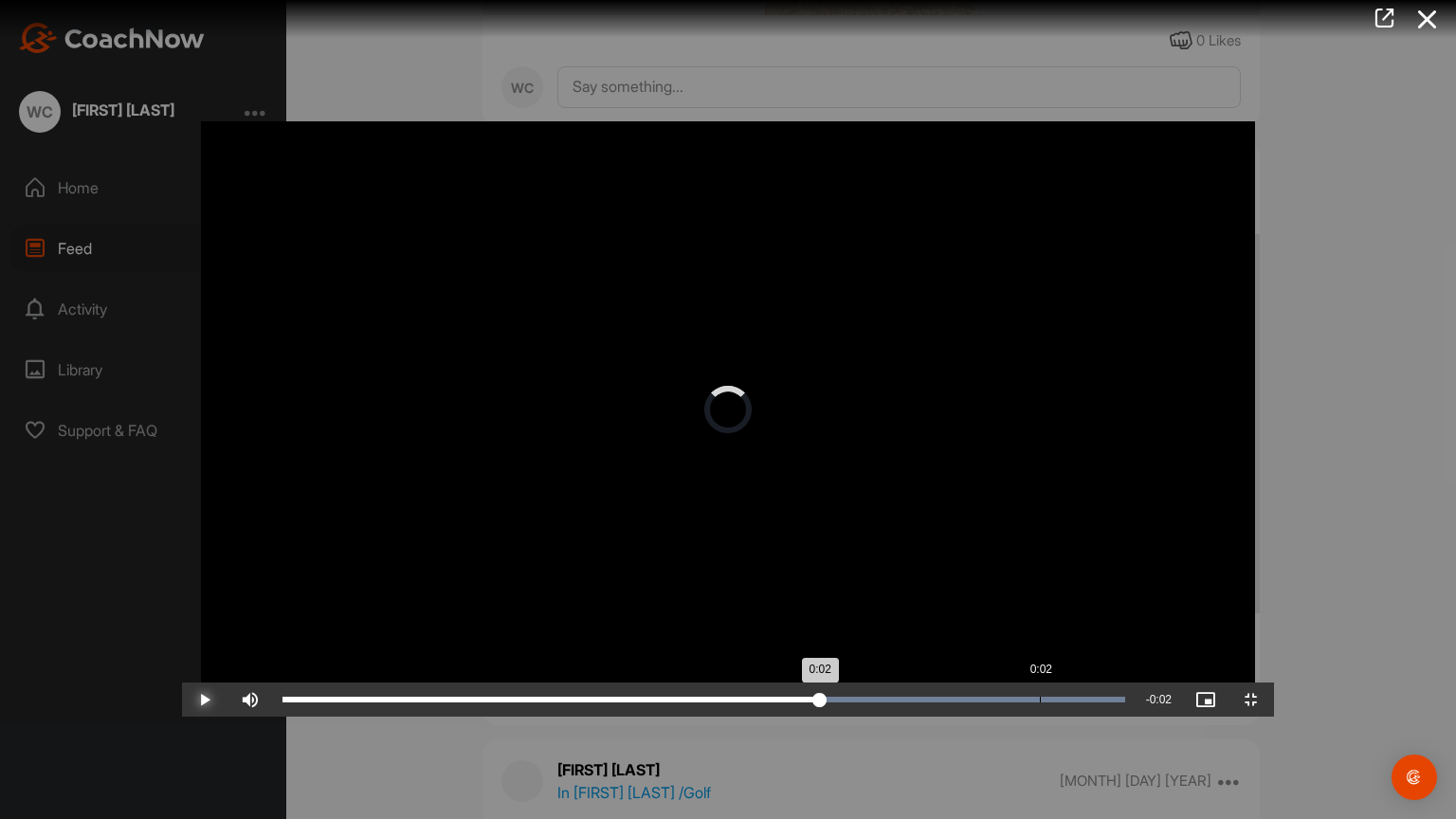 click on "Loaded :  100.00% 0:02 0:02" at bounding box center (703, 700) 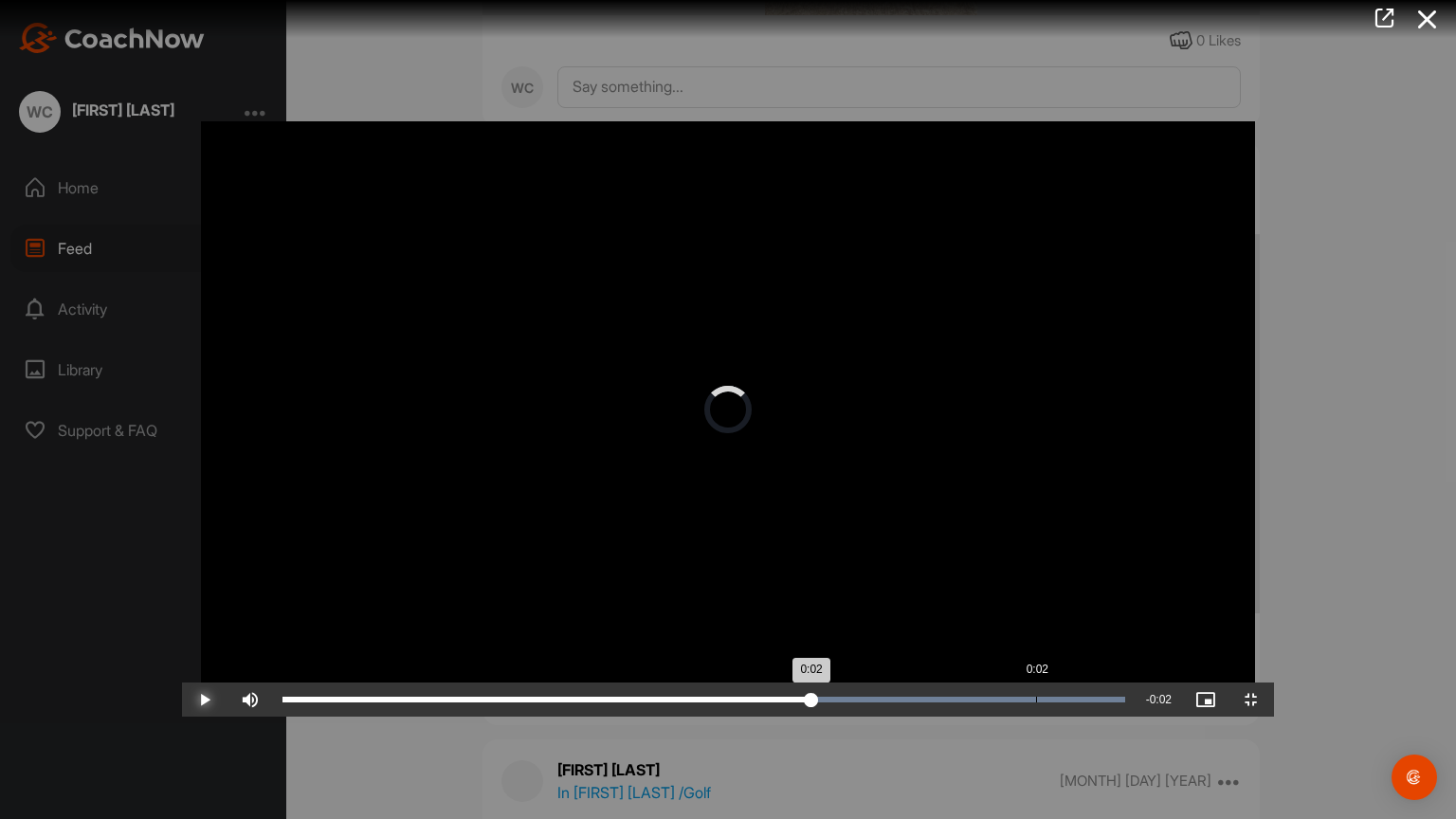 click on "Loaded :  100.00% 0:02 0:02" at bounding box center (703, 700) 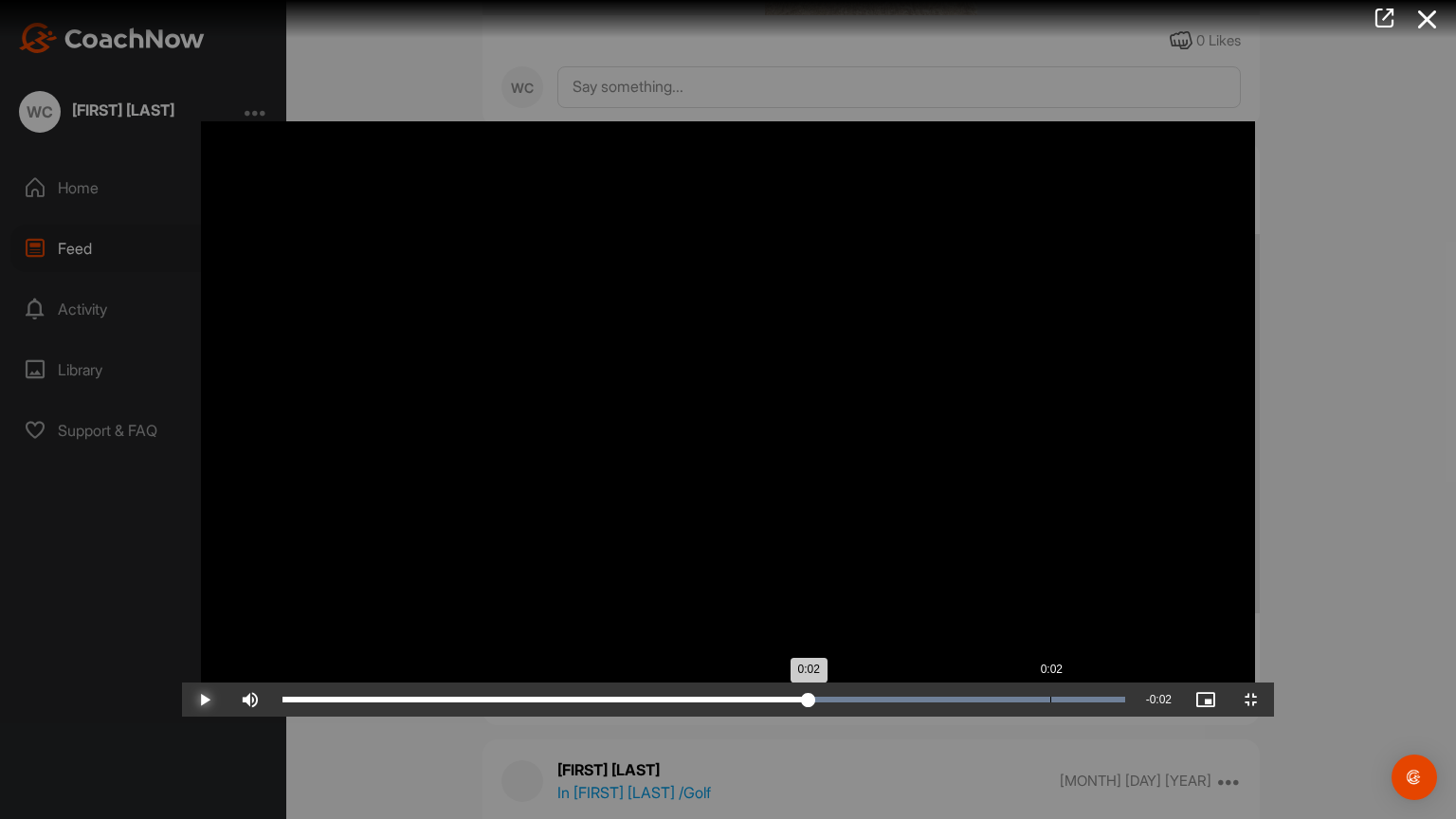 click on "Loaded :  100.00% 0:02 0:02" at bounding box center [703, 700] 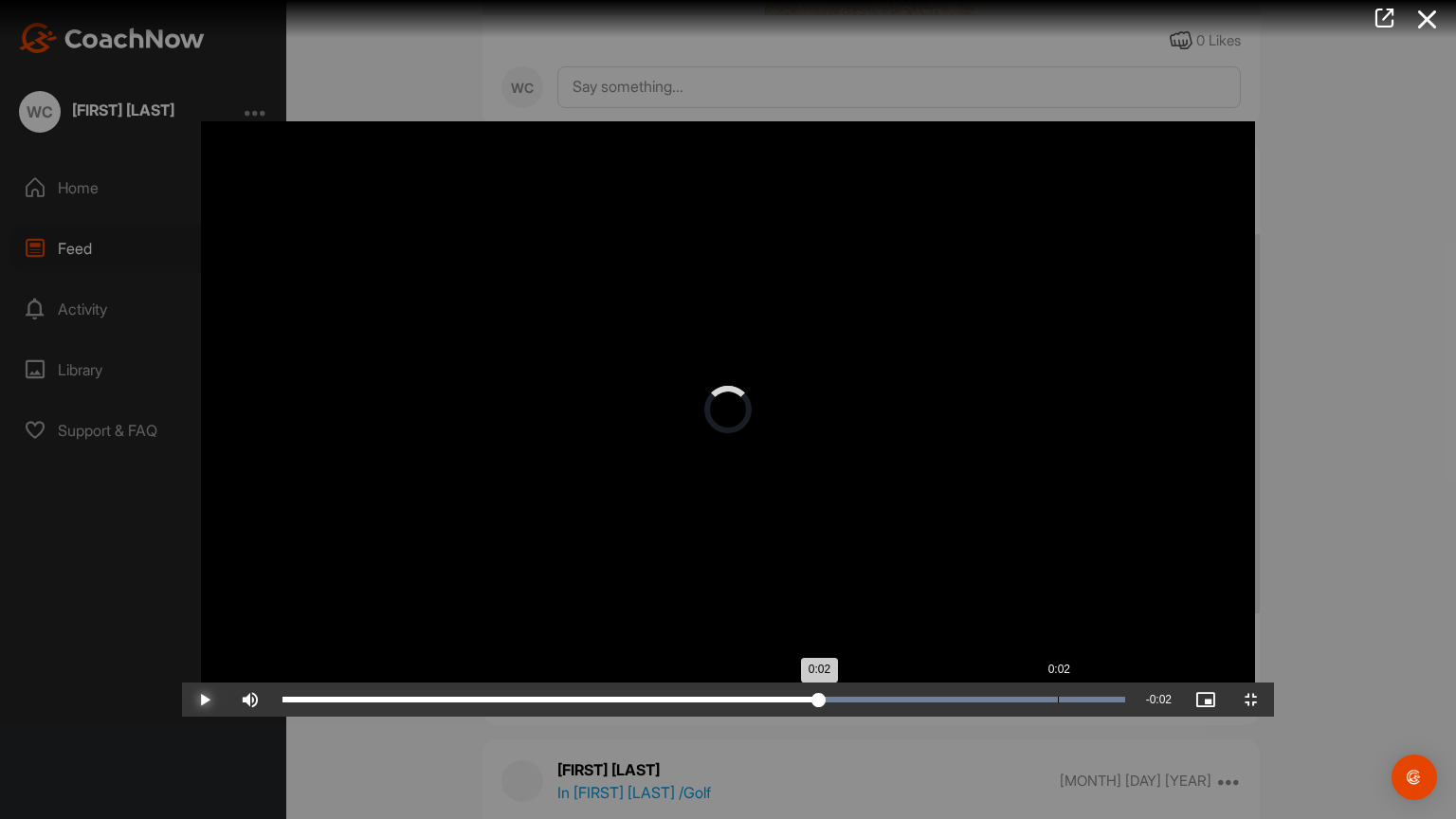 click on "Loaded :  100.00% 0:02 0:02" at bounding box center [703, 700] 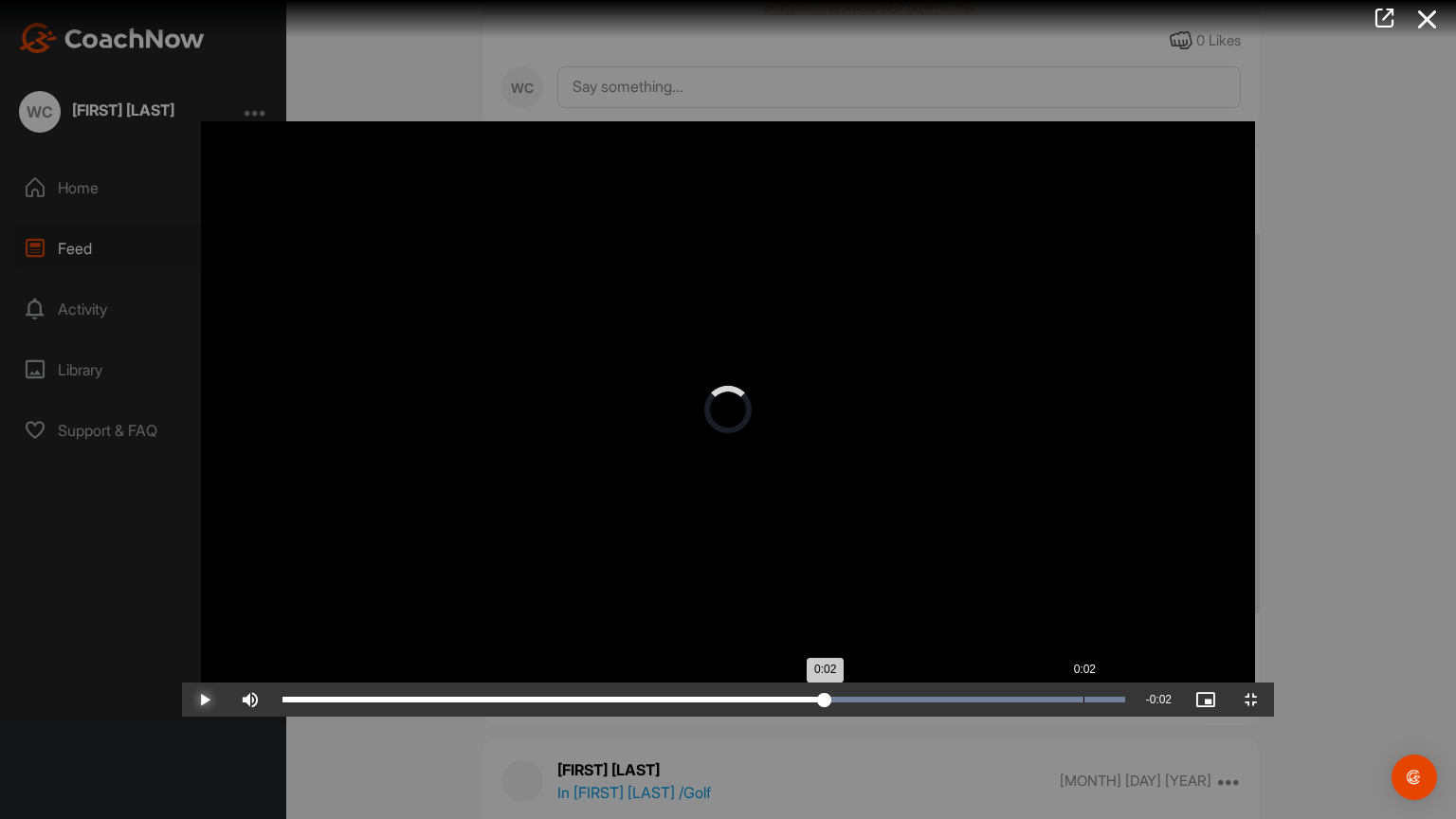 click on "0:02" at bounding box center [1083, 700] 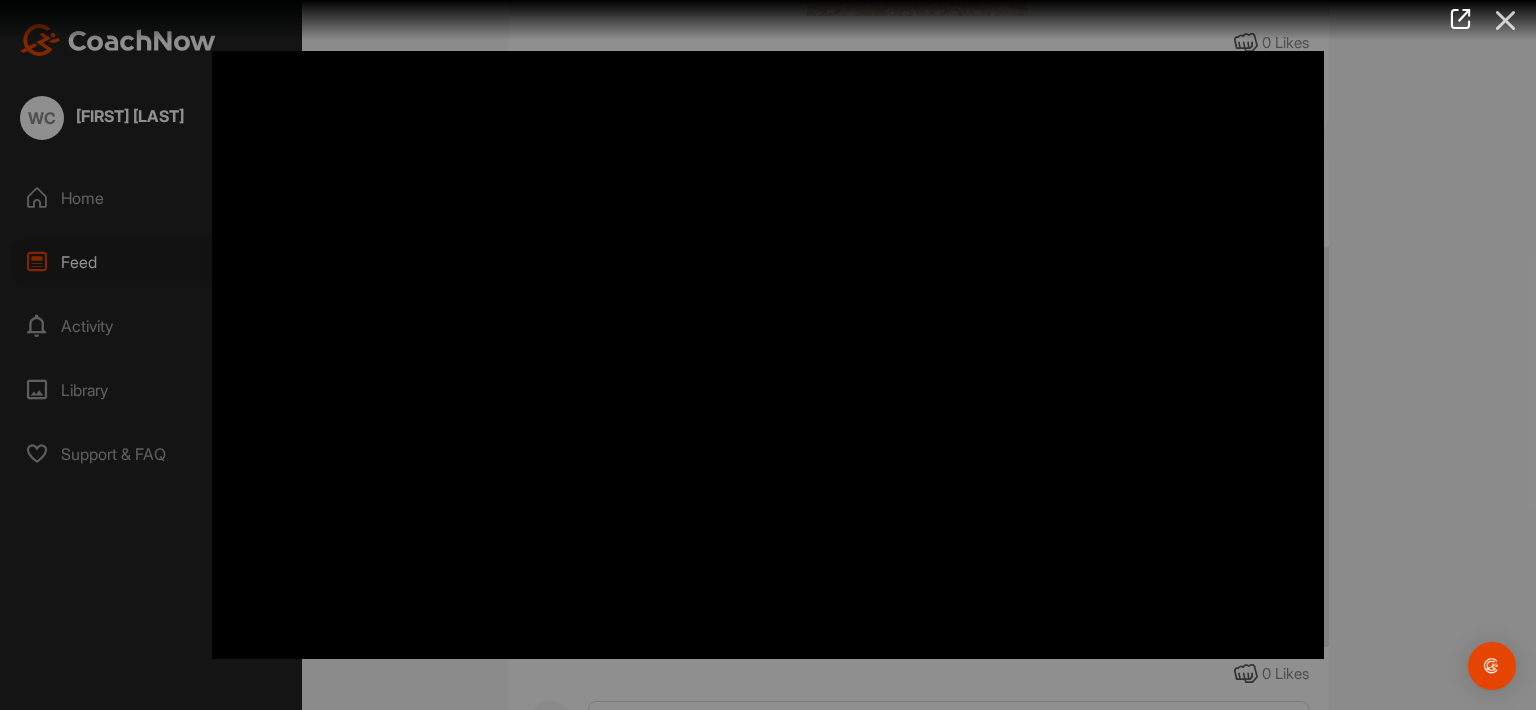 click at bounding box center (1506, 20) 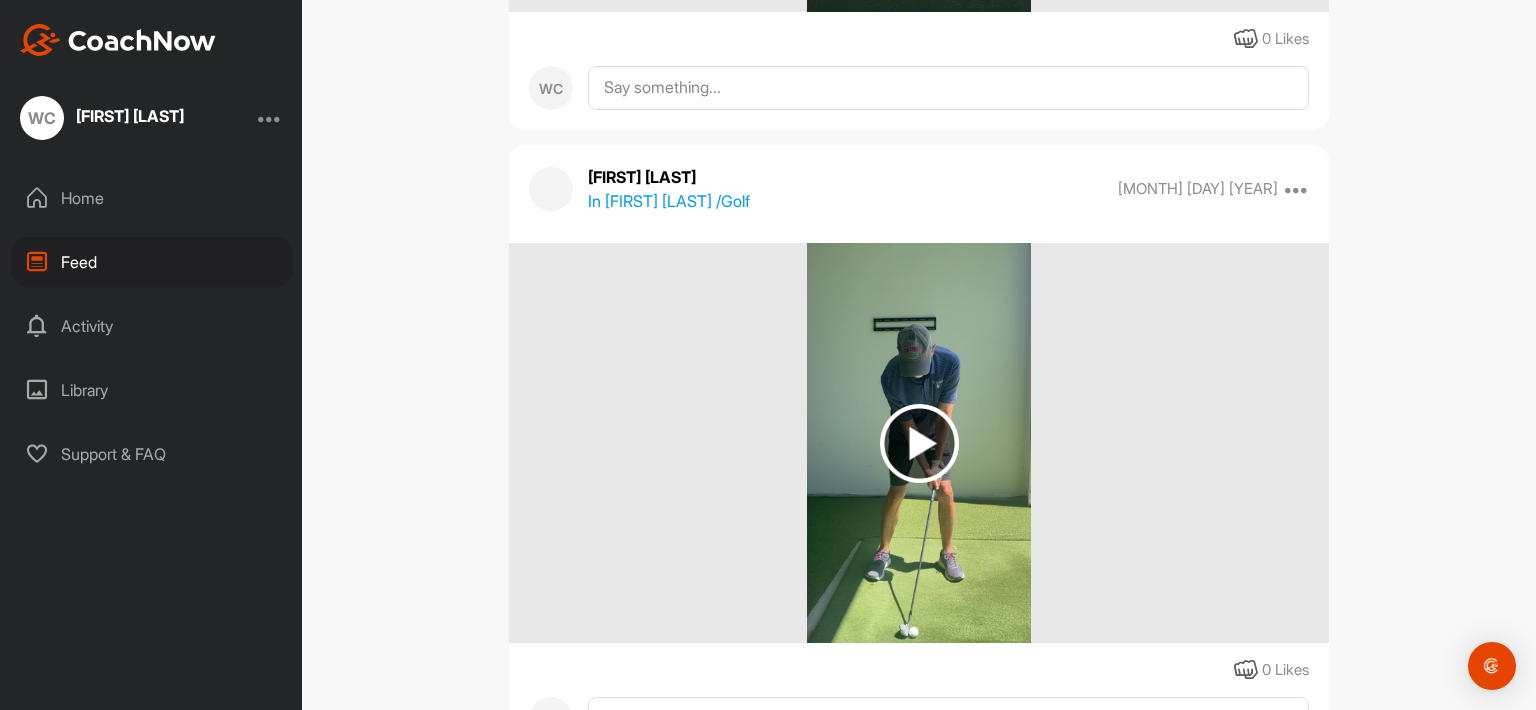 scroll, scrollTop: 14825, scrollLeft: 0, axis: vertical 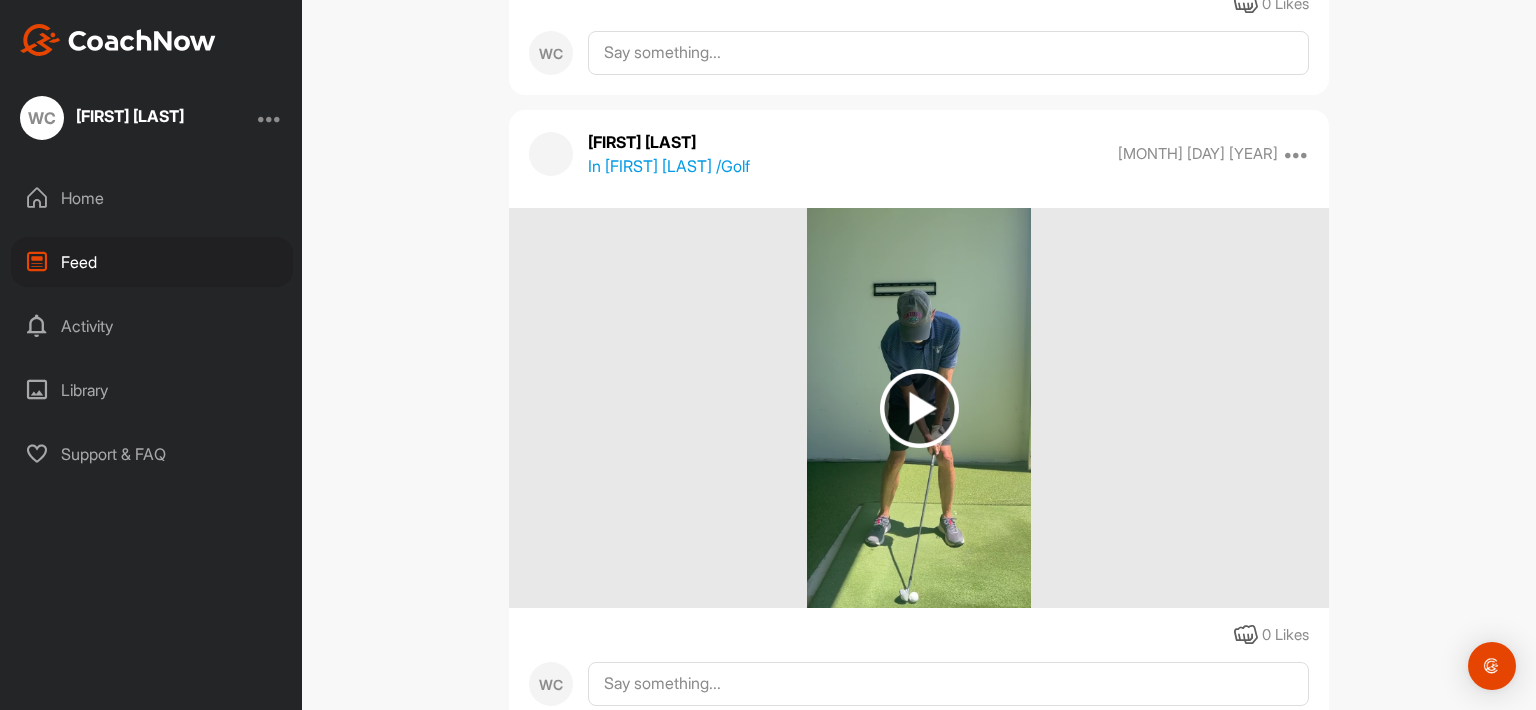 click at bounding box center [919, 408] 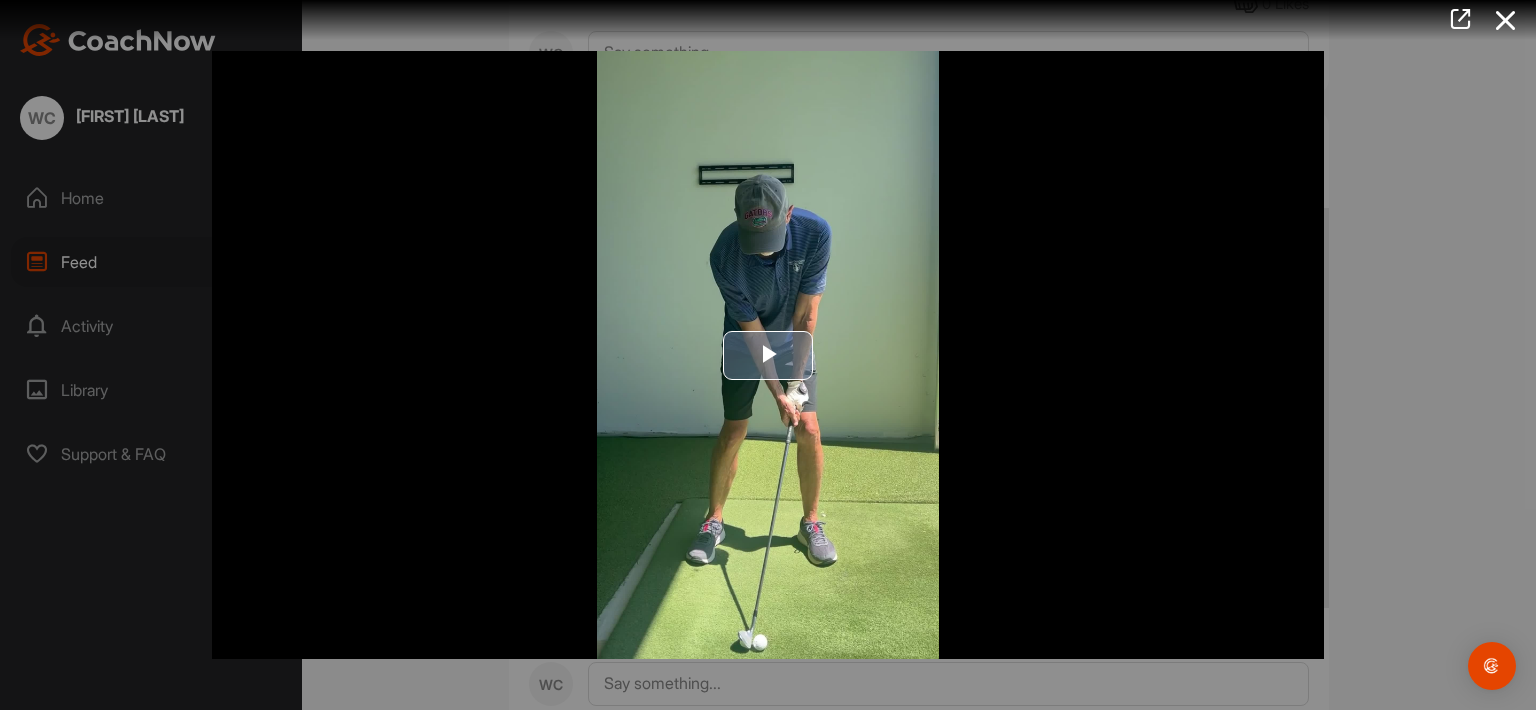 click at bounding box center (768, 355) 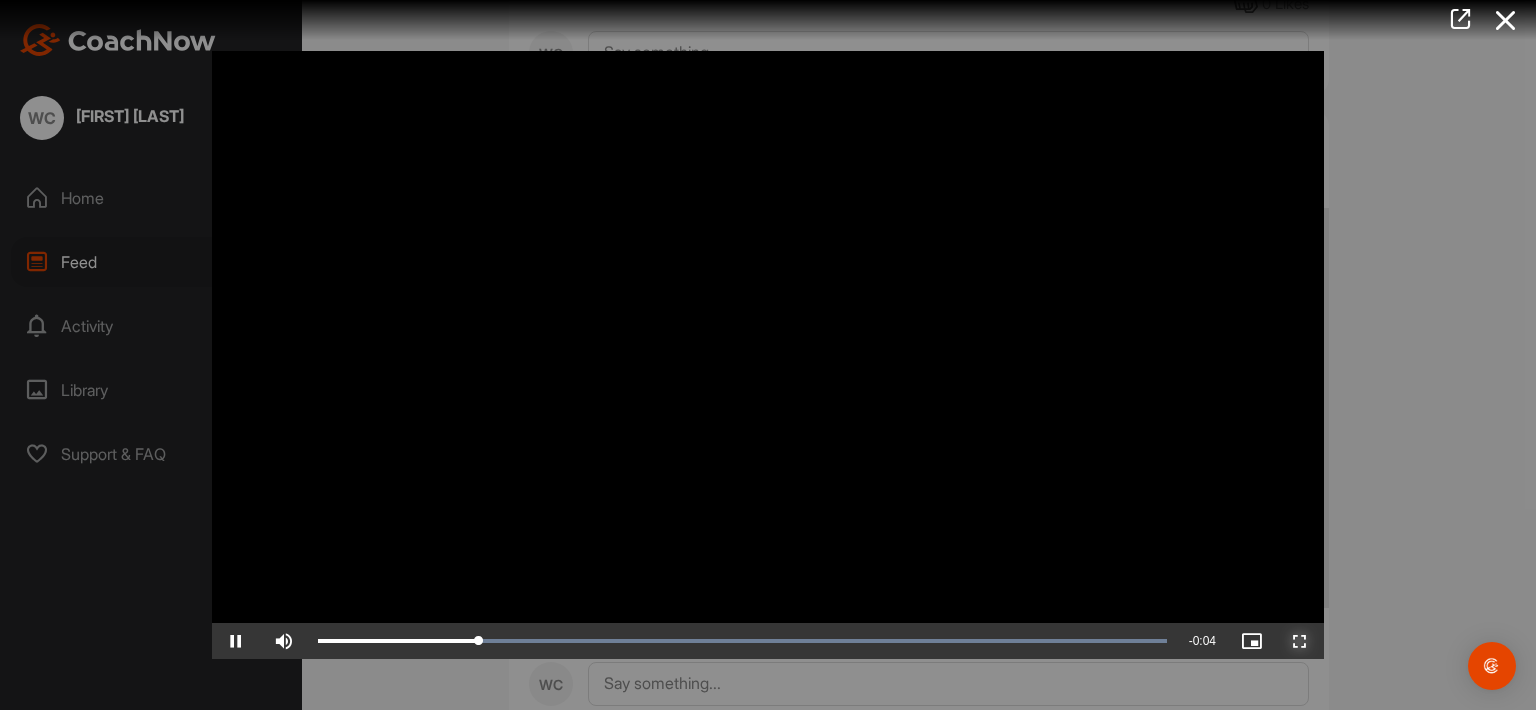 click at bounding box center [1300, 641] 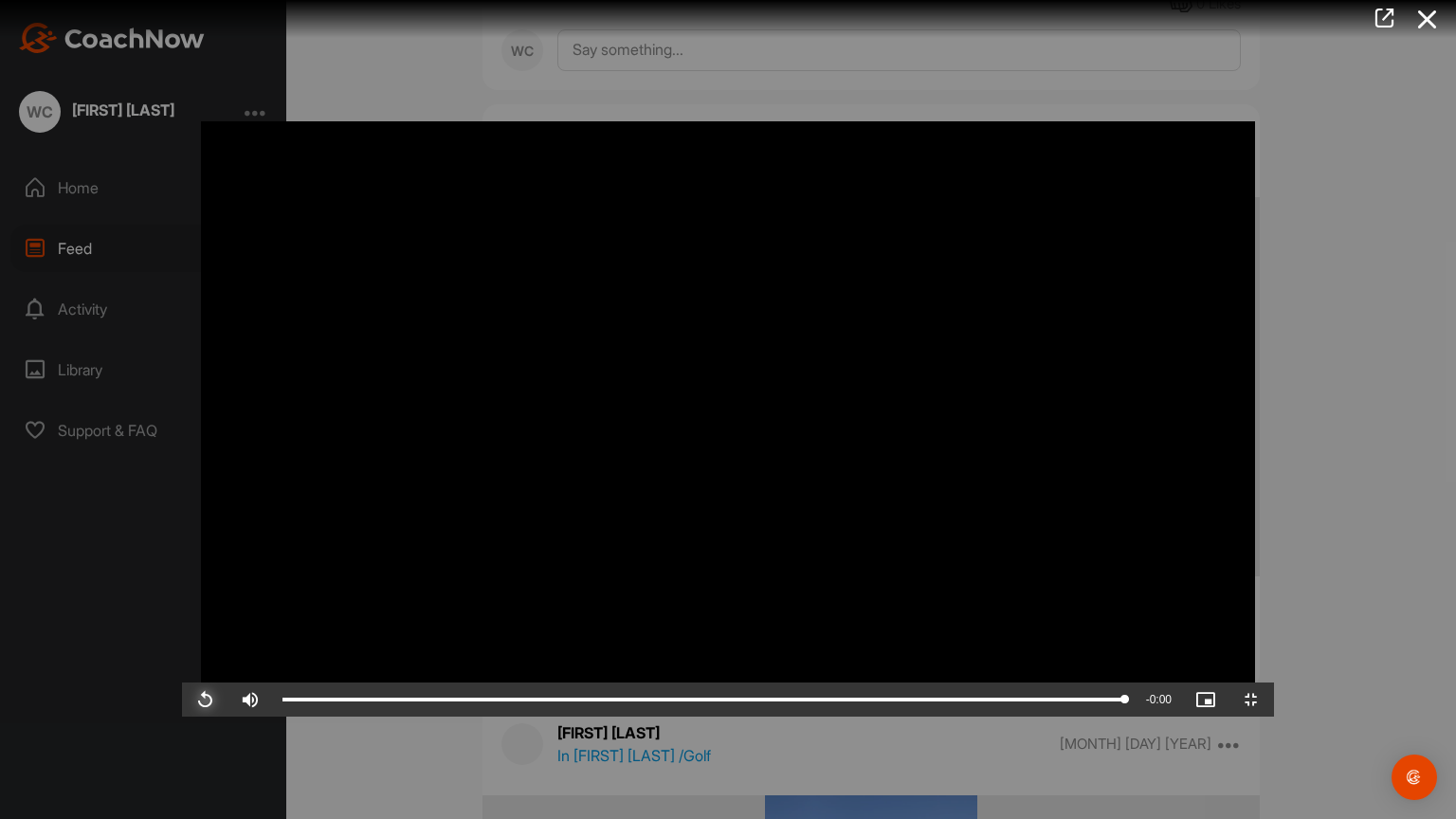 click at bounding box center (205, 700) 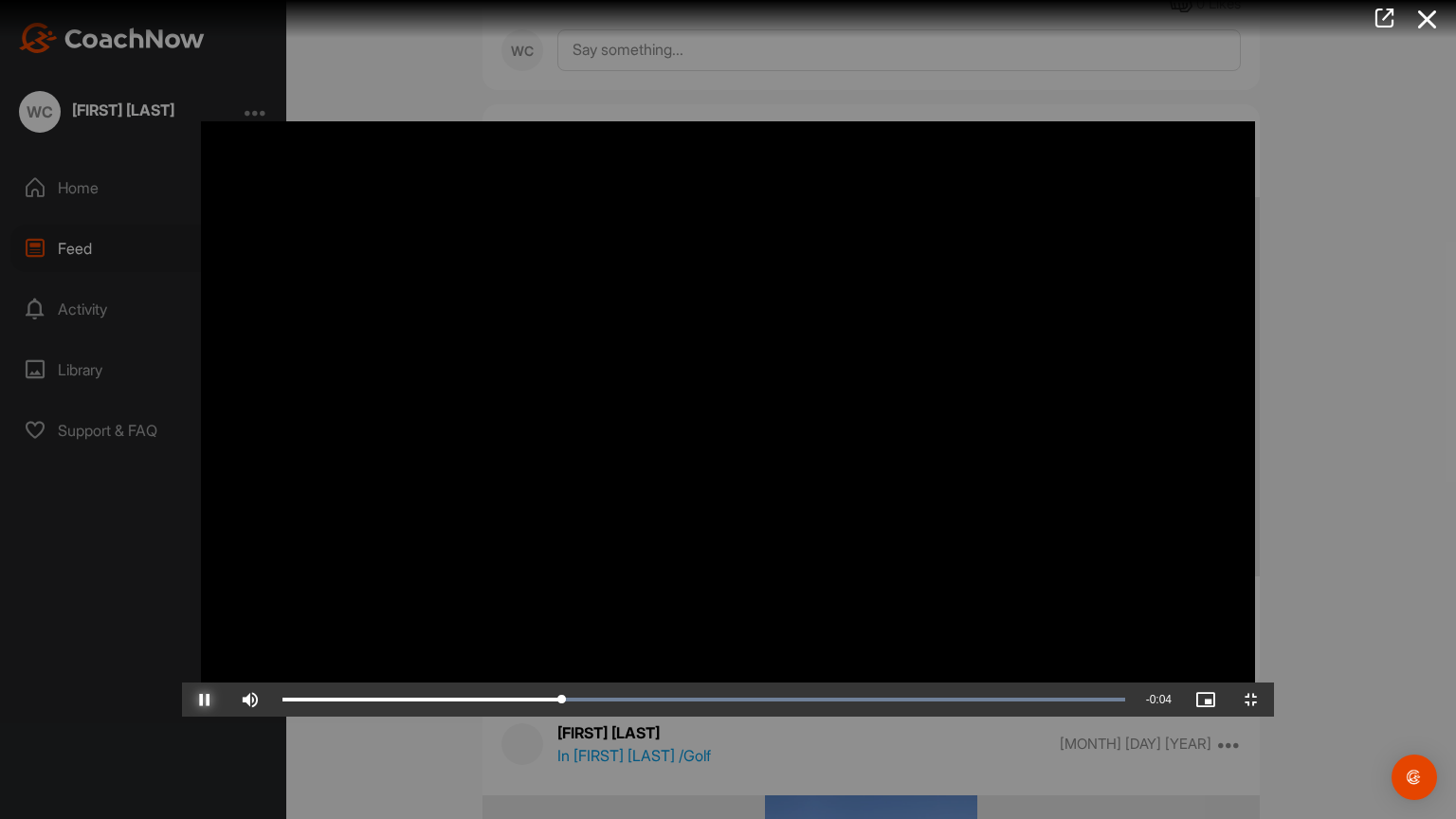 click at bounding box center (205, 700) 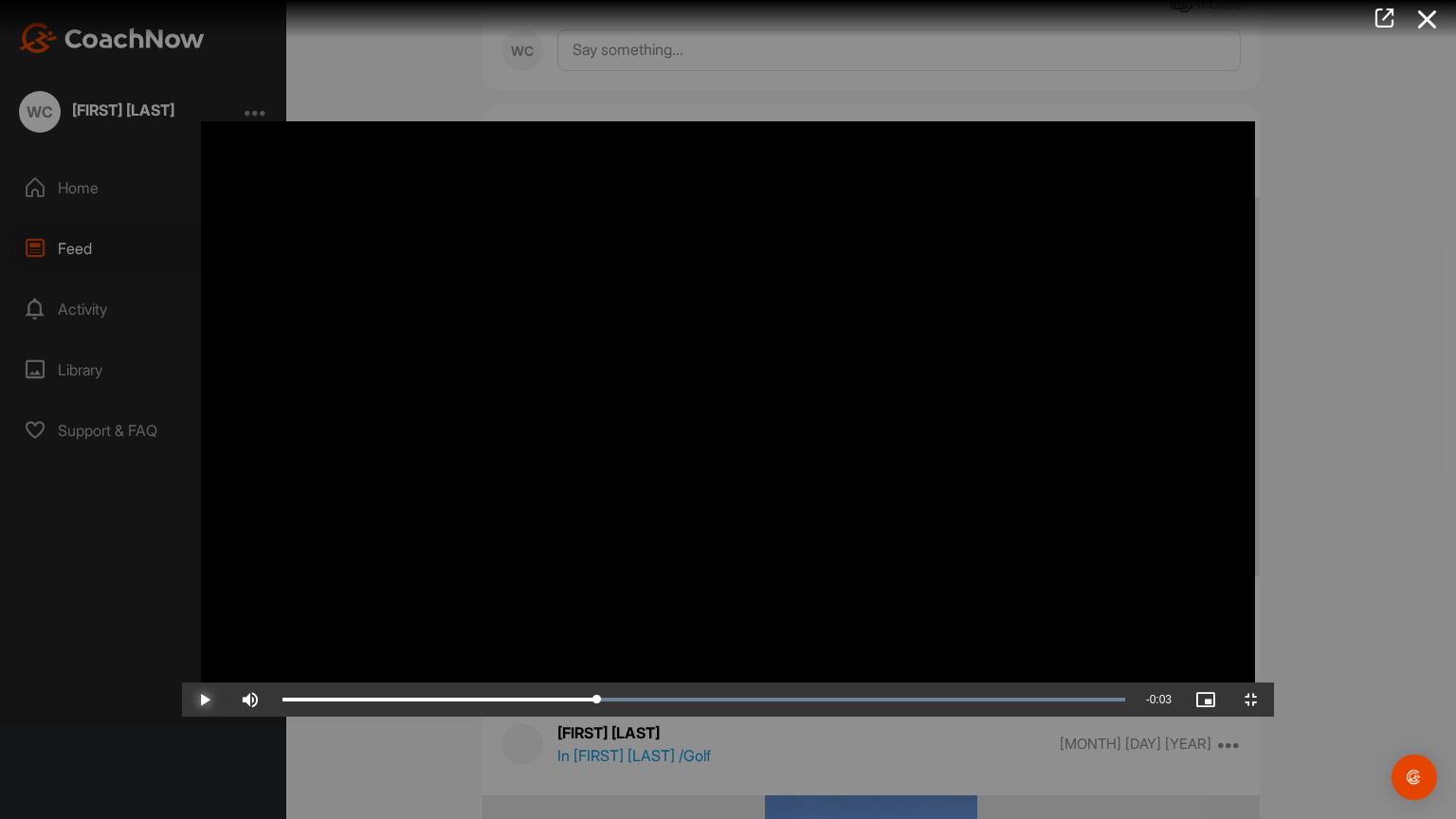 click at bounding box center (205, 700) 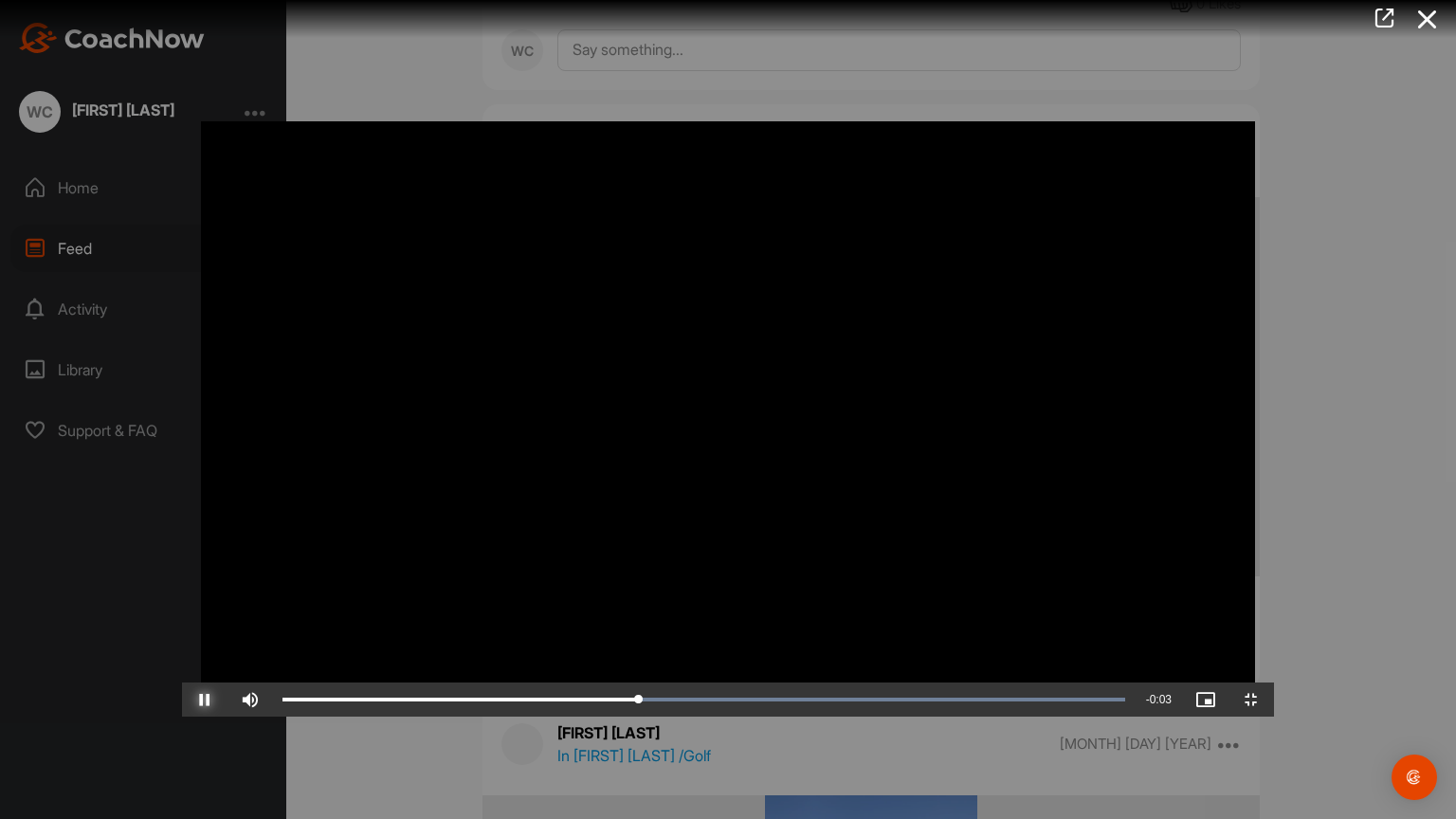 click at bounding box center (205, 700) 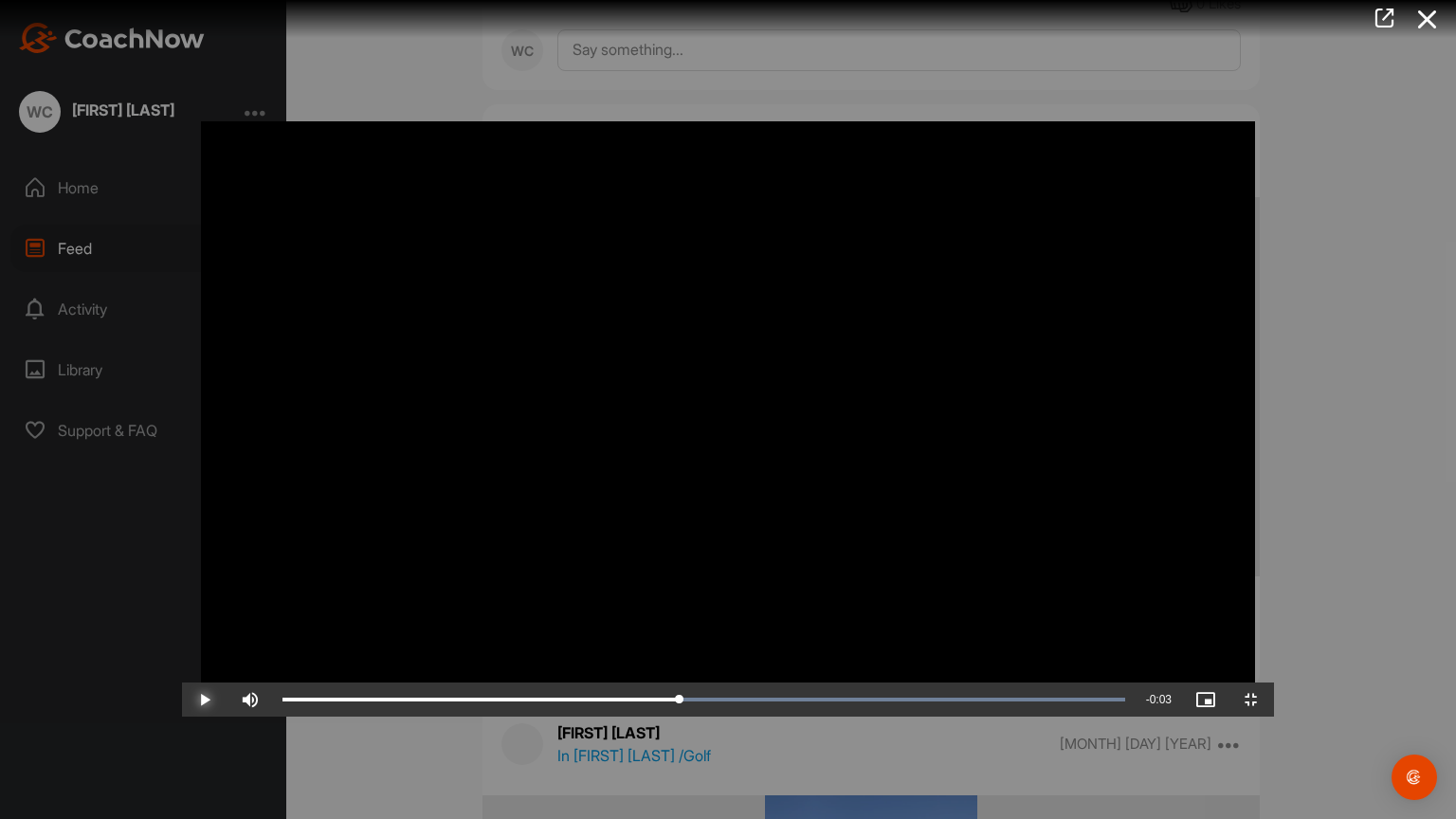 click at bounding box center (205, 700) 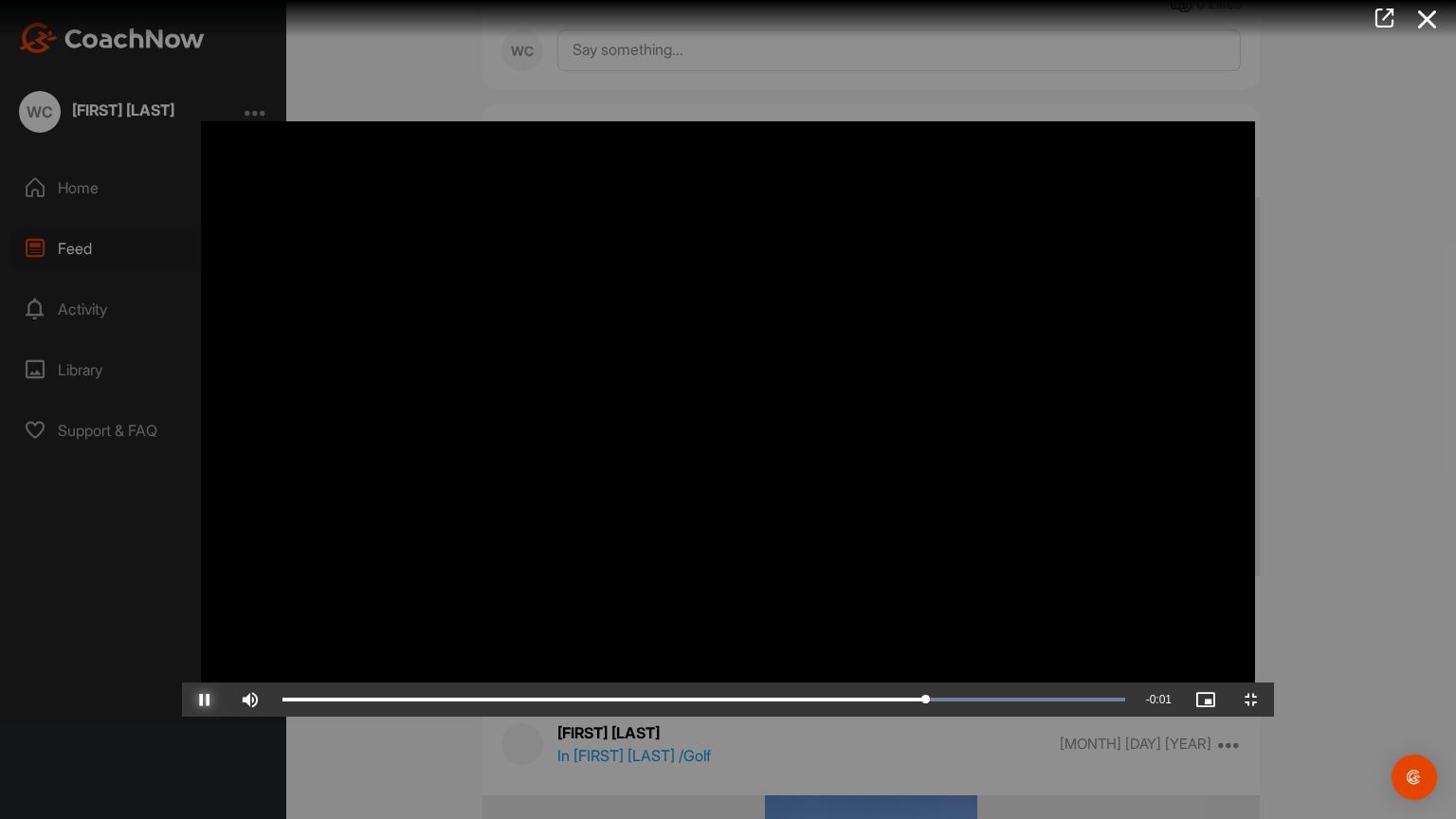 click at bounding box center (205, 700) 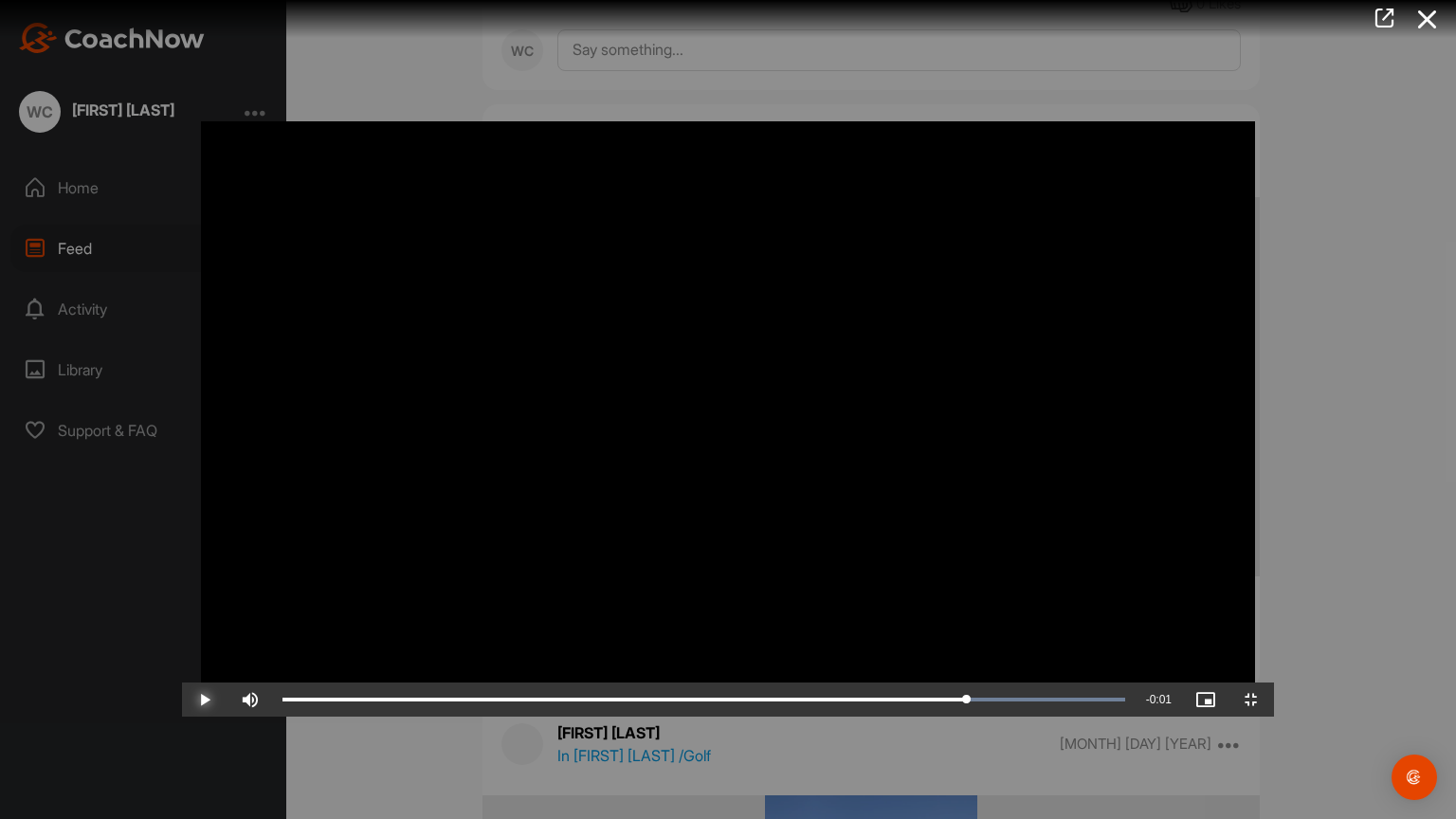 click at bounding box center (205, 700) 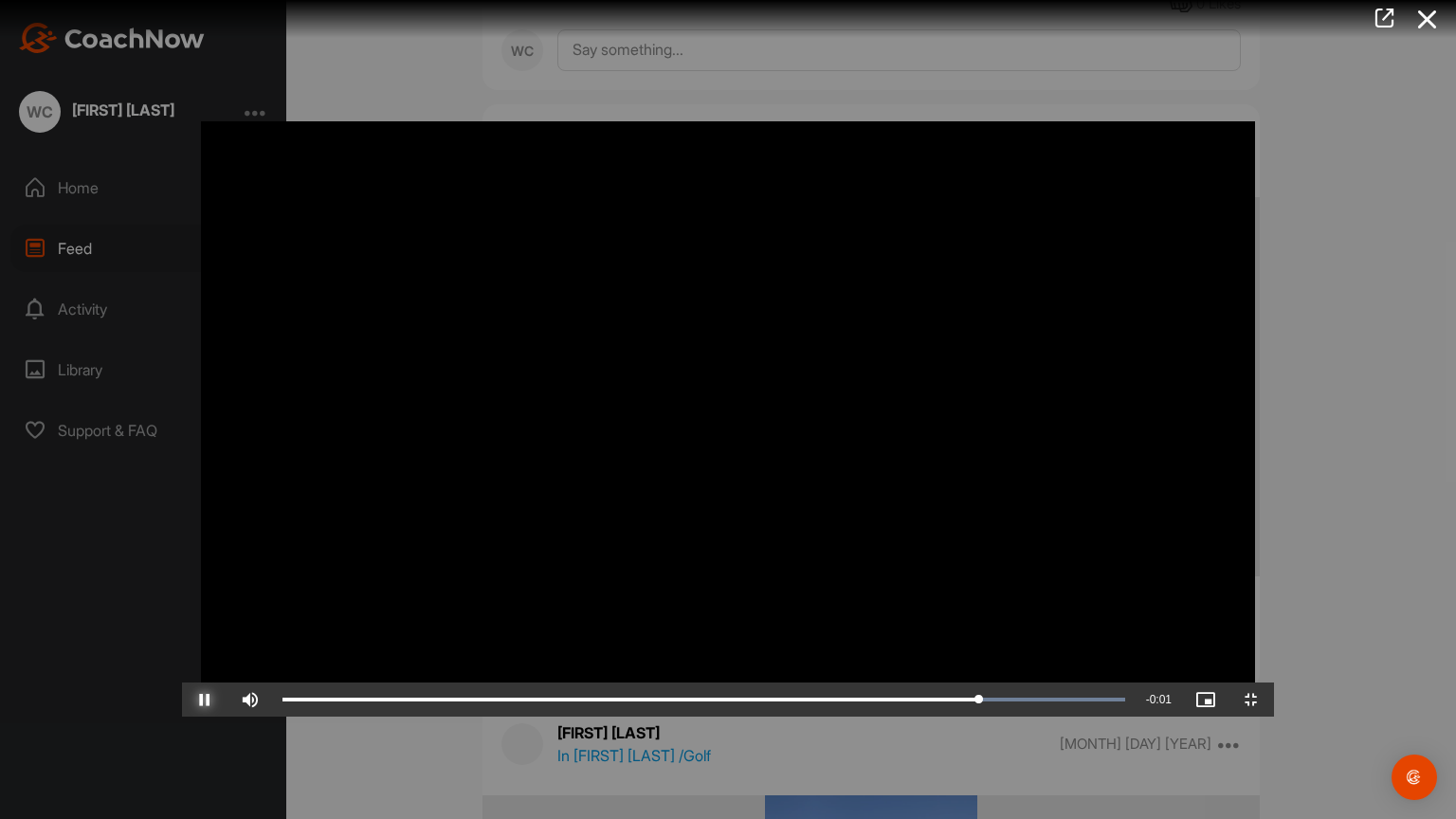 click at bounding box center (205, 700) 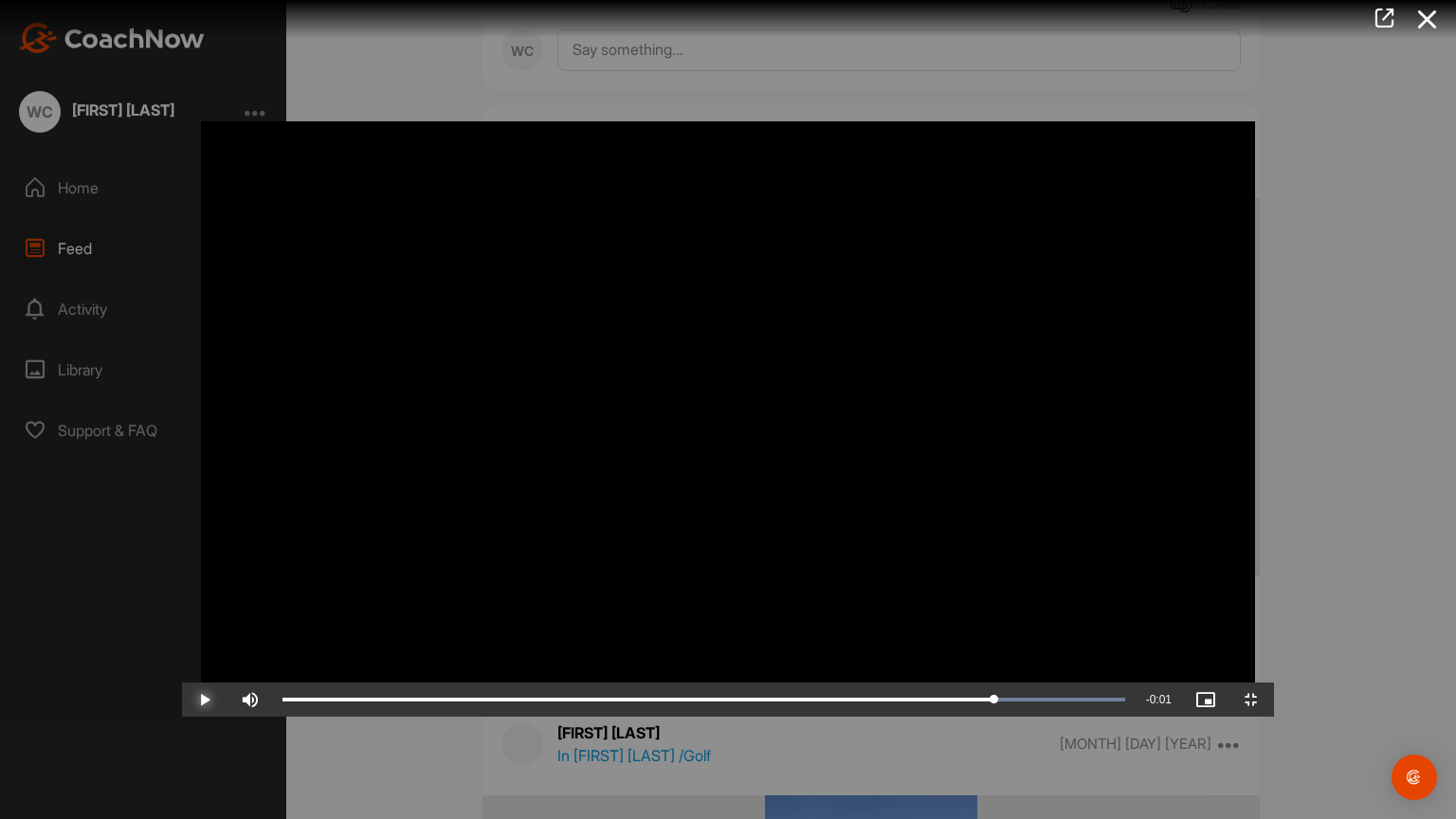 click at bounding box center (205, 700) 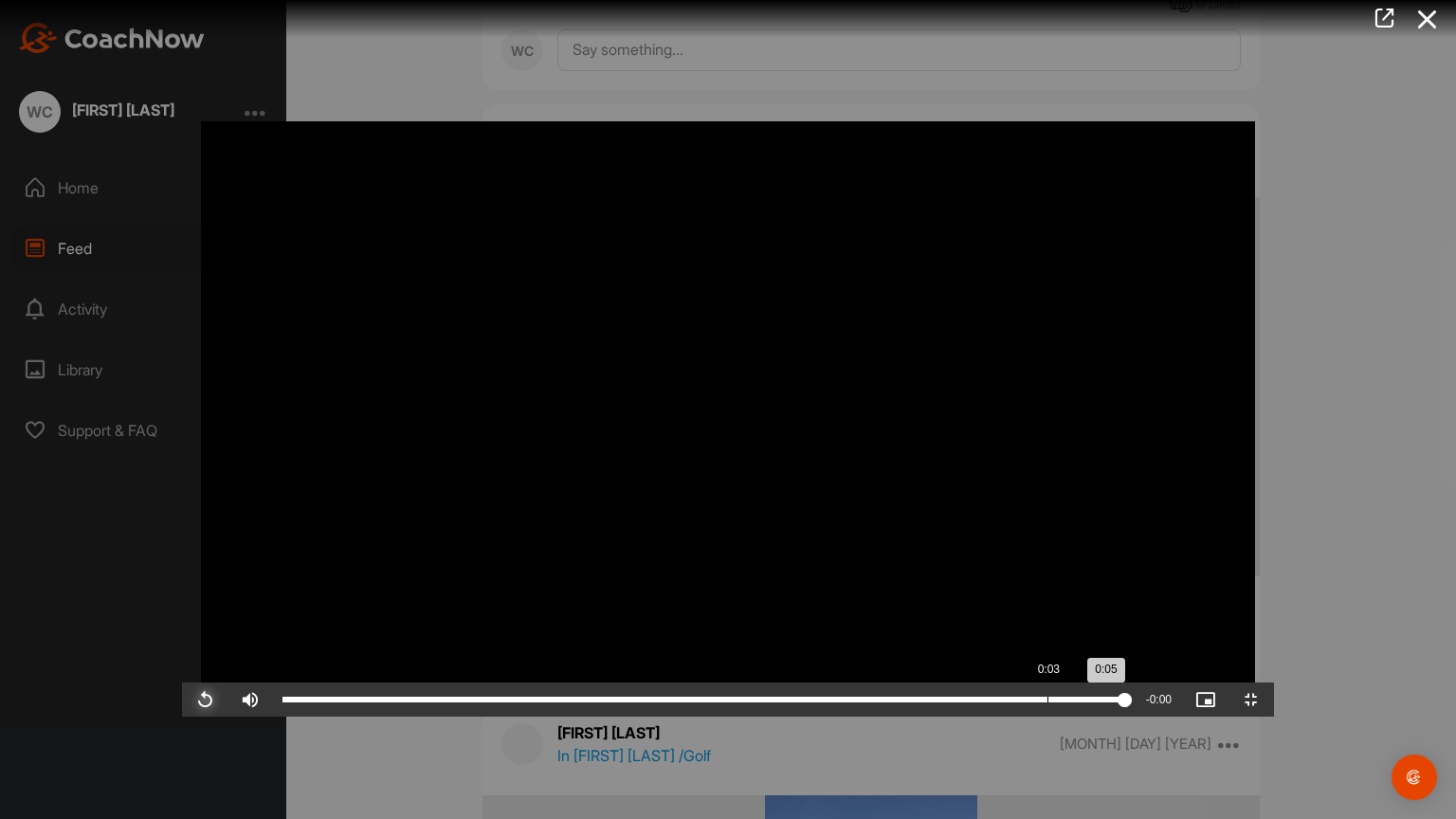 click on "Loaded :  100.00% 0:03 0:05" at bounding box center (703, 700) 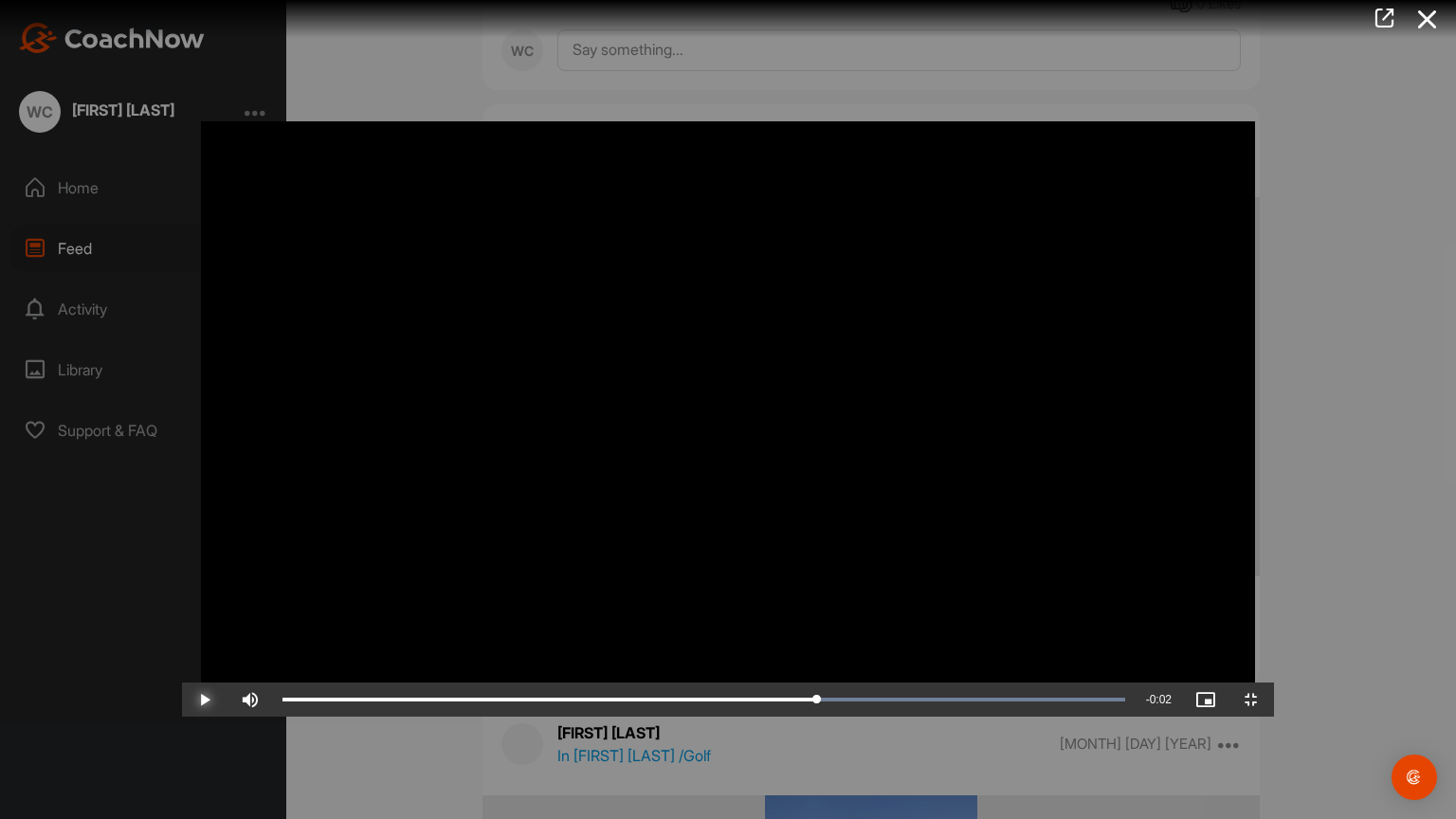 click at bounding box center (205, 700) 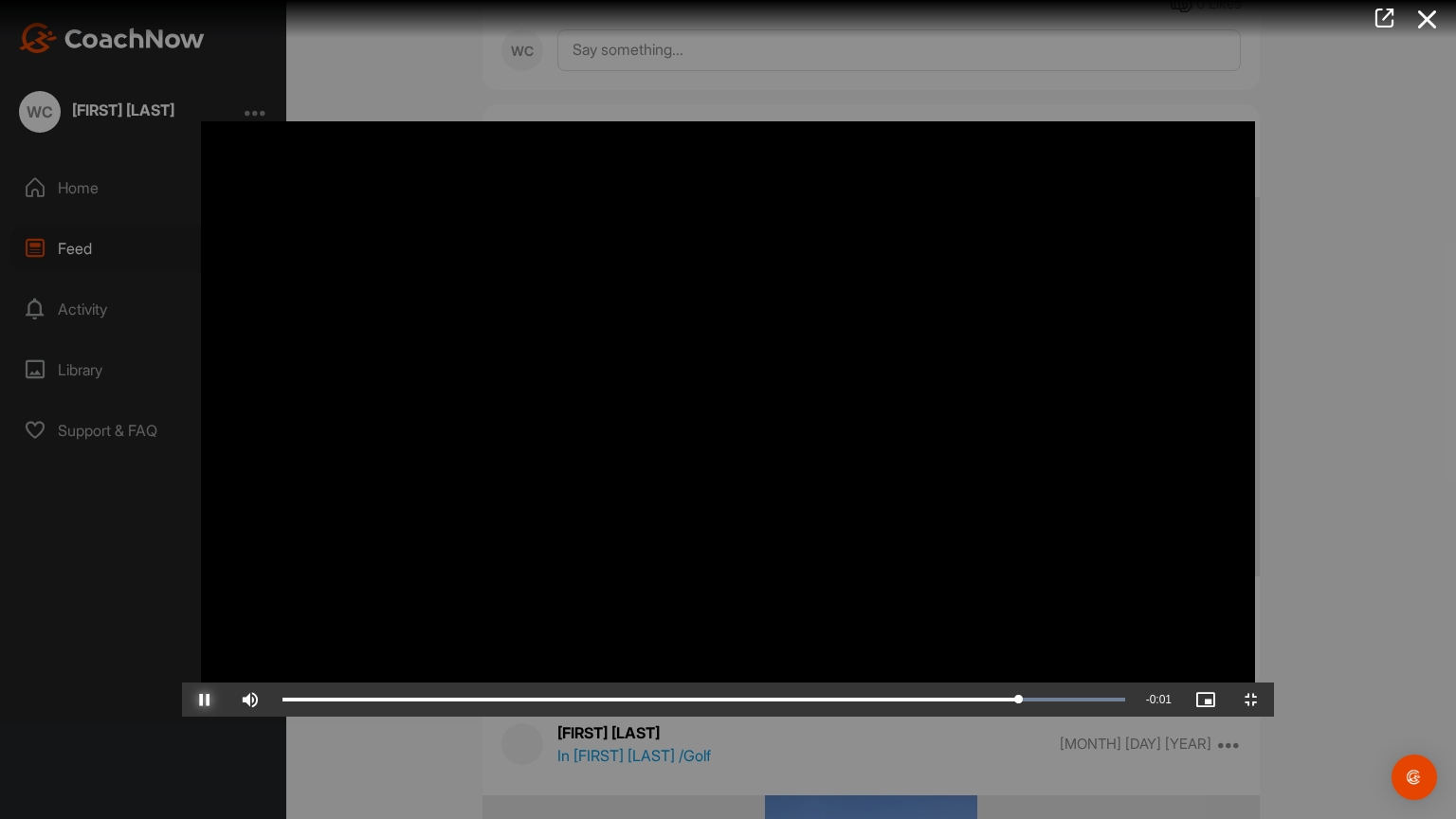 click at bounding box center (205, 700) 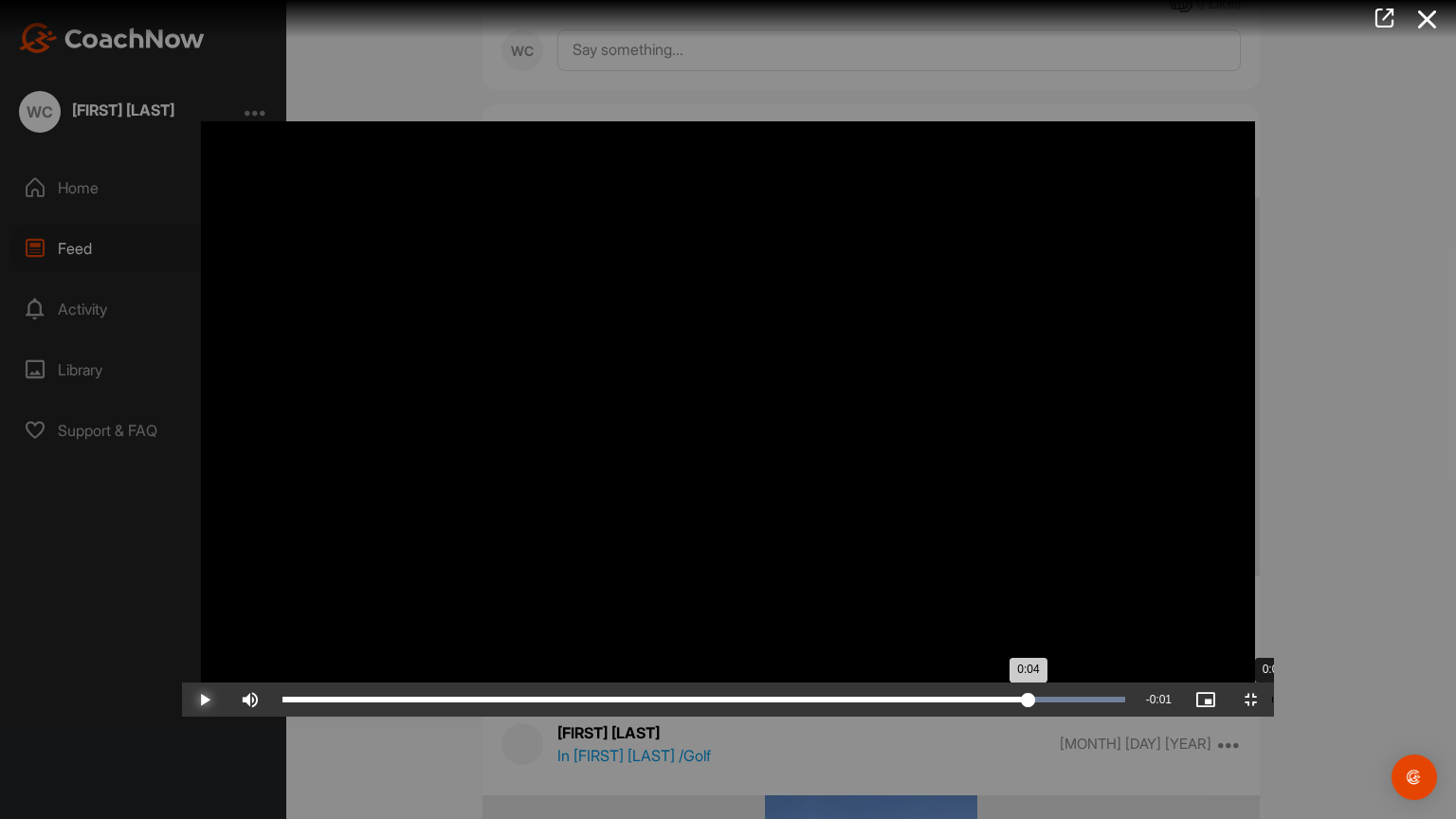 click on "Loaded :  100.00% 0:04 0:04" at bounding box center (703, 700) 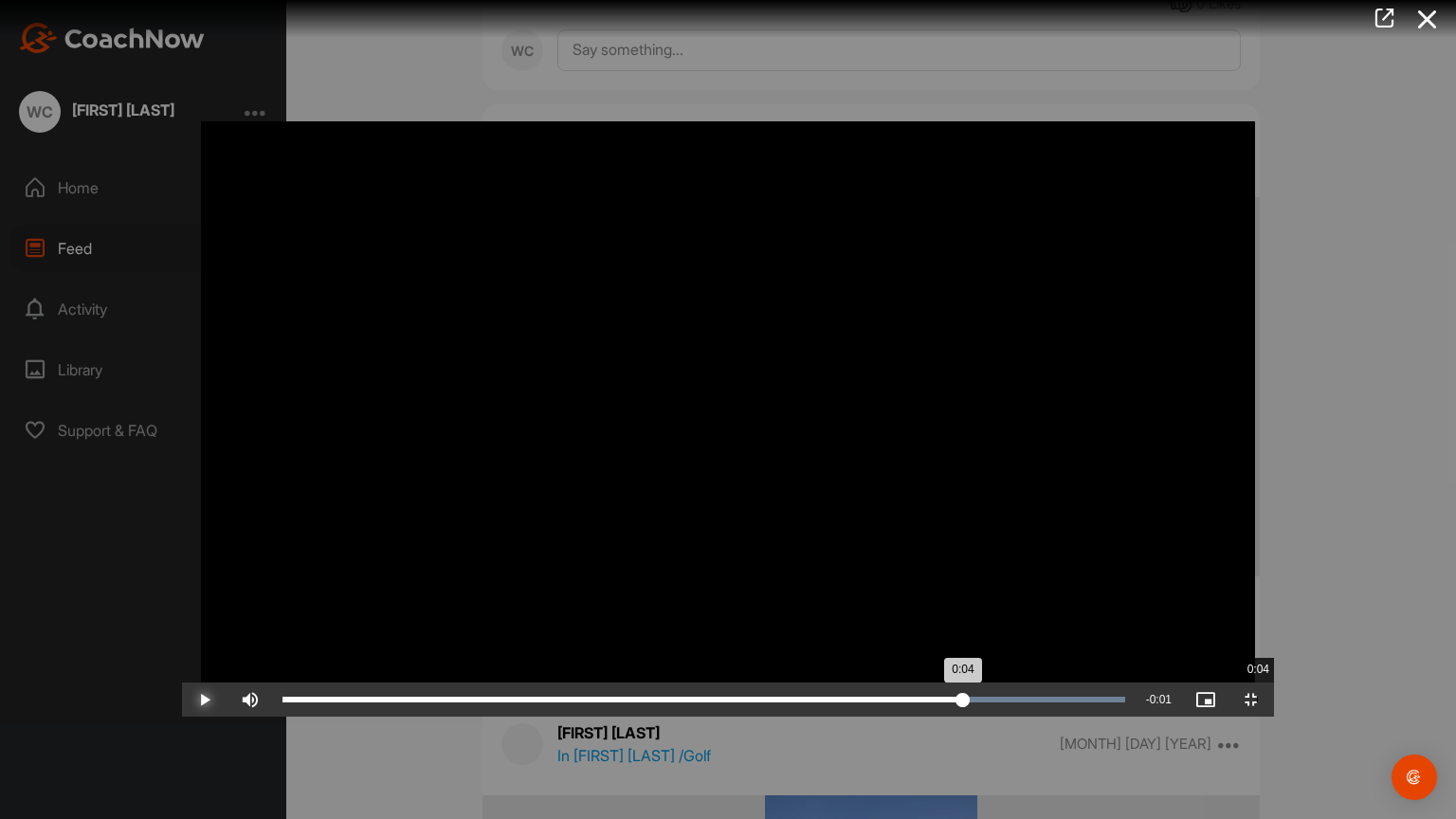 click on "Loaded :  100.00% 0:04 0:04" at bounding box center [703, 700] 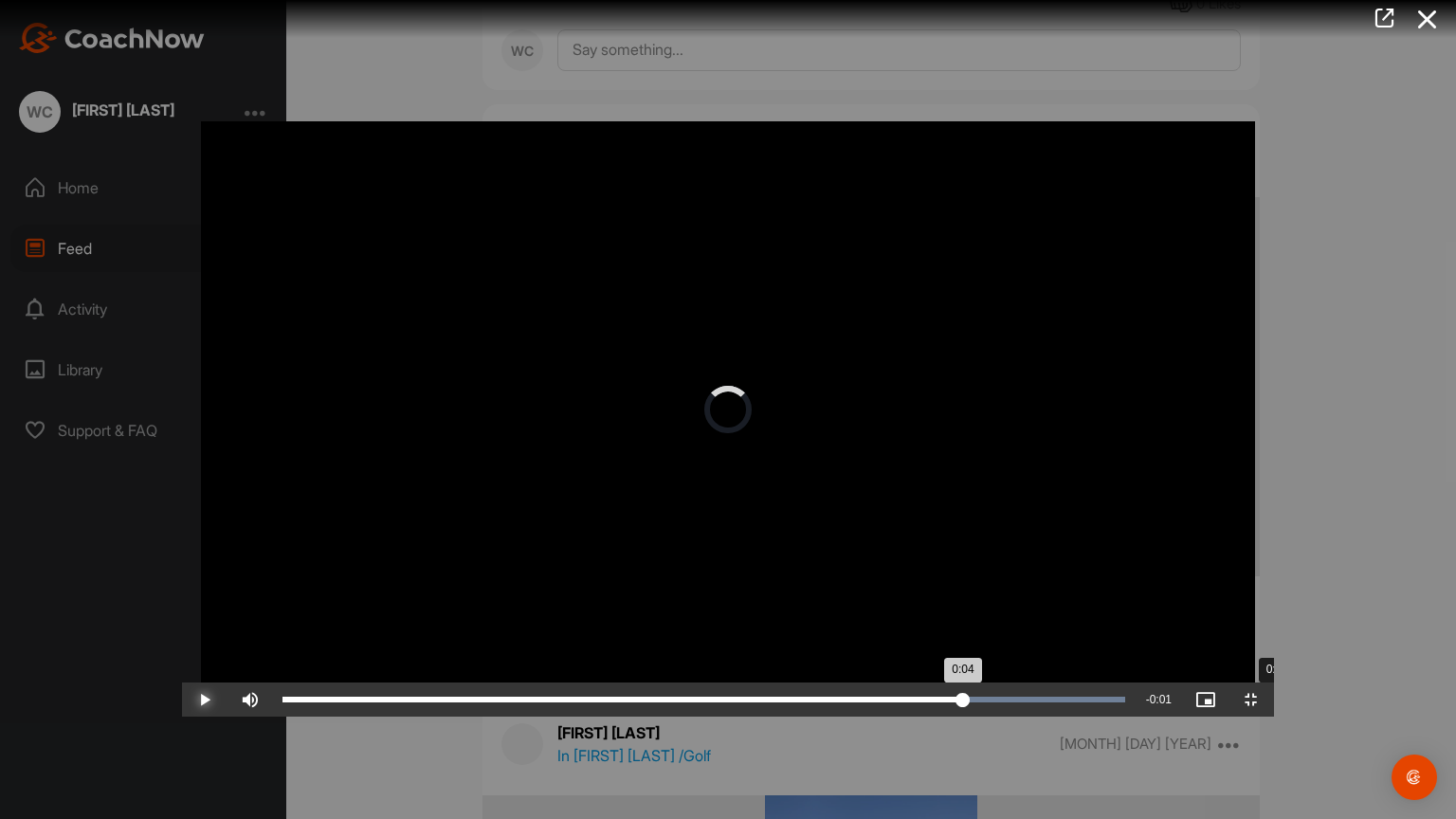 click on "Loaded :  100.00% 0:04 0:04" at bounding box center (703, 700) 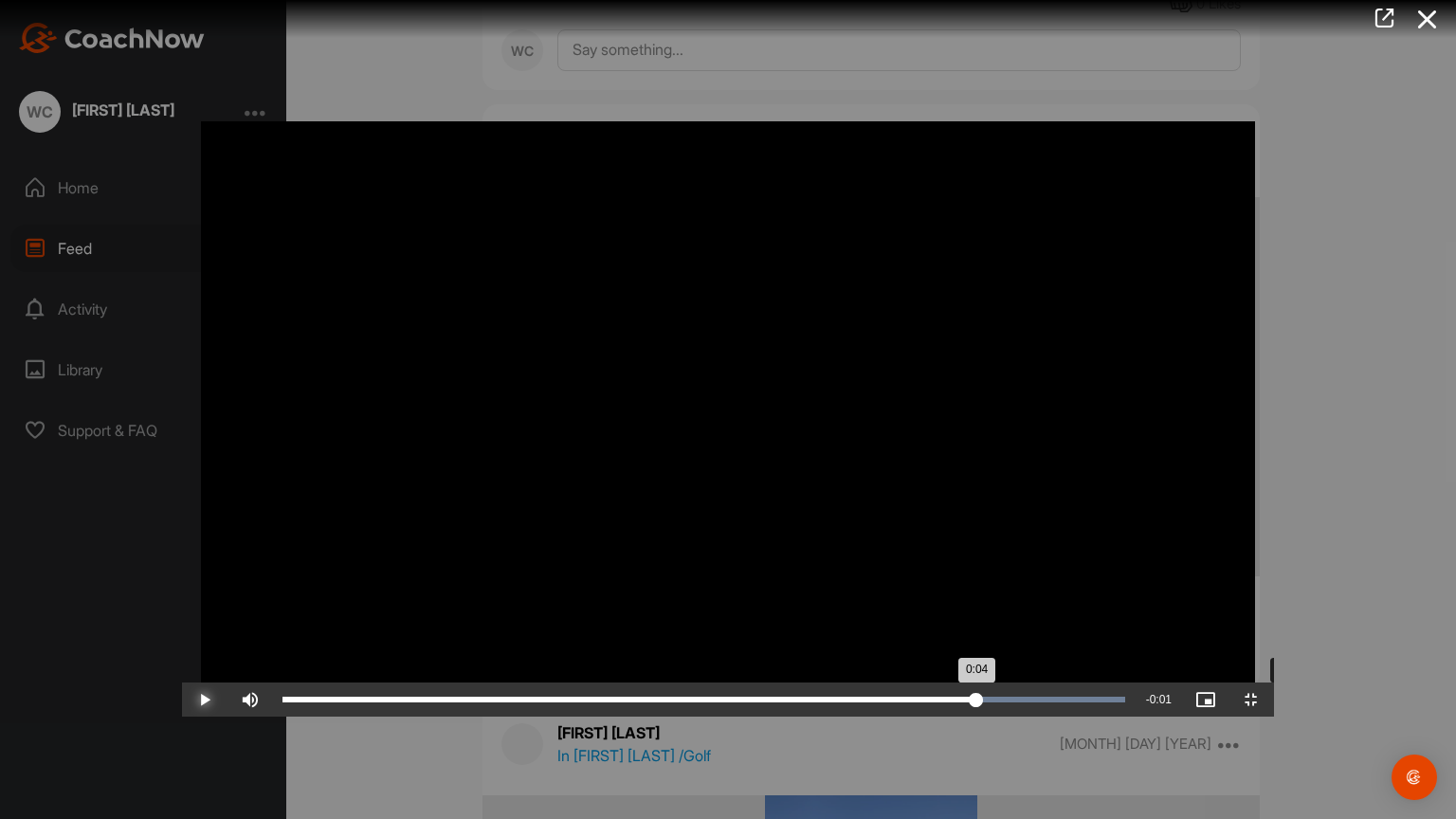 click on "Loaded :  100.00% 0:04 0:04" at bounding box center (703, 700) 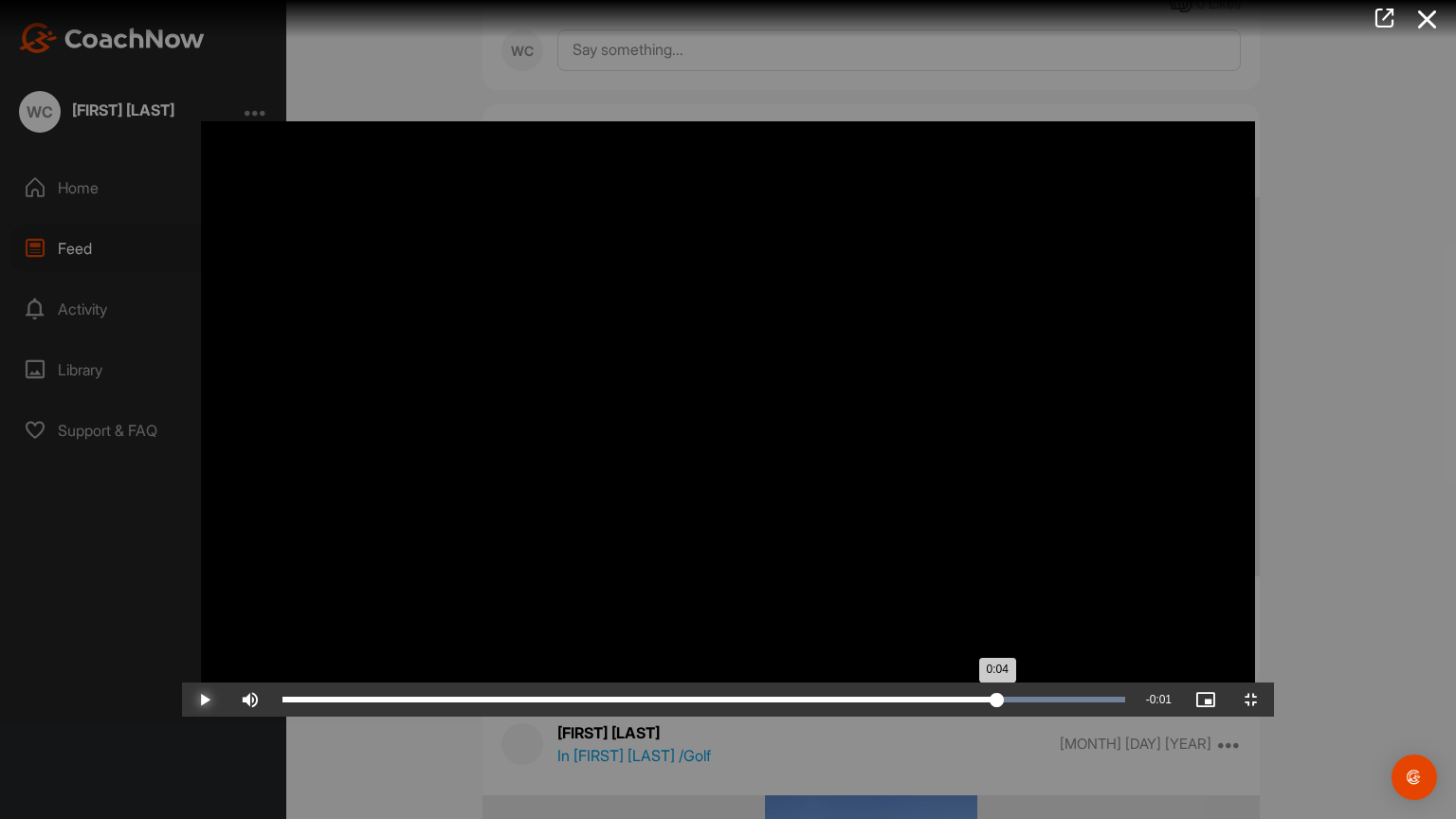 click on "Loaded :  100.00% 0:04 0:04" at bounding box center (703, 700) 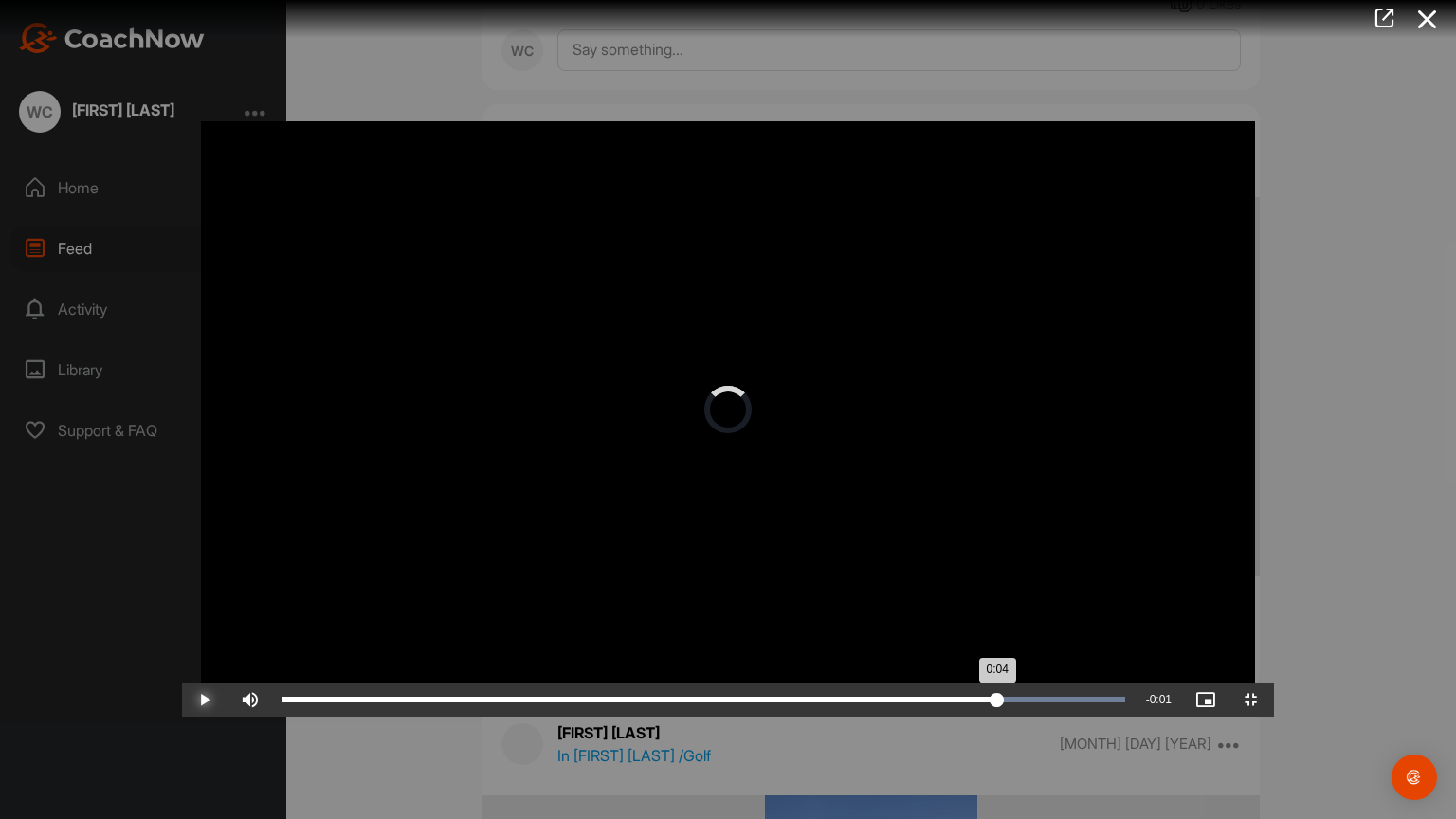click on "Loaded :  100.00% 0:04 0:04" at bounding box center [703, 700] 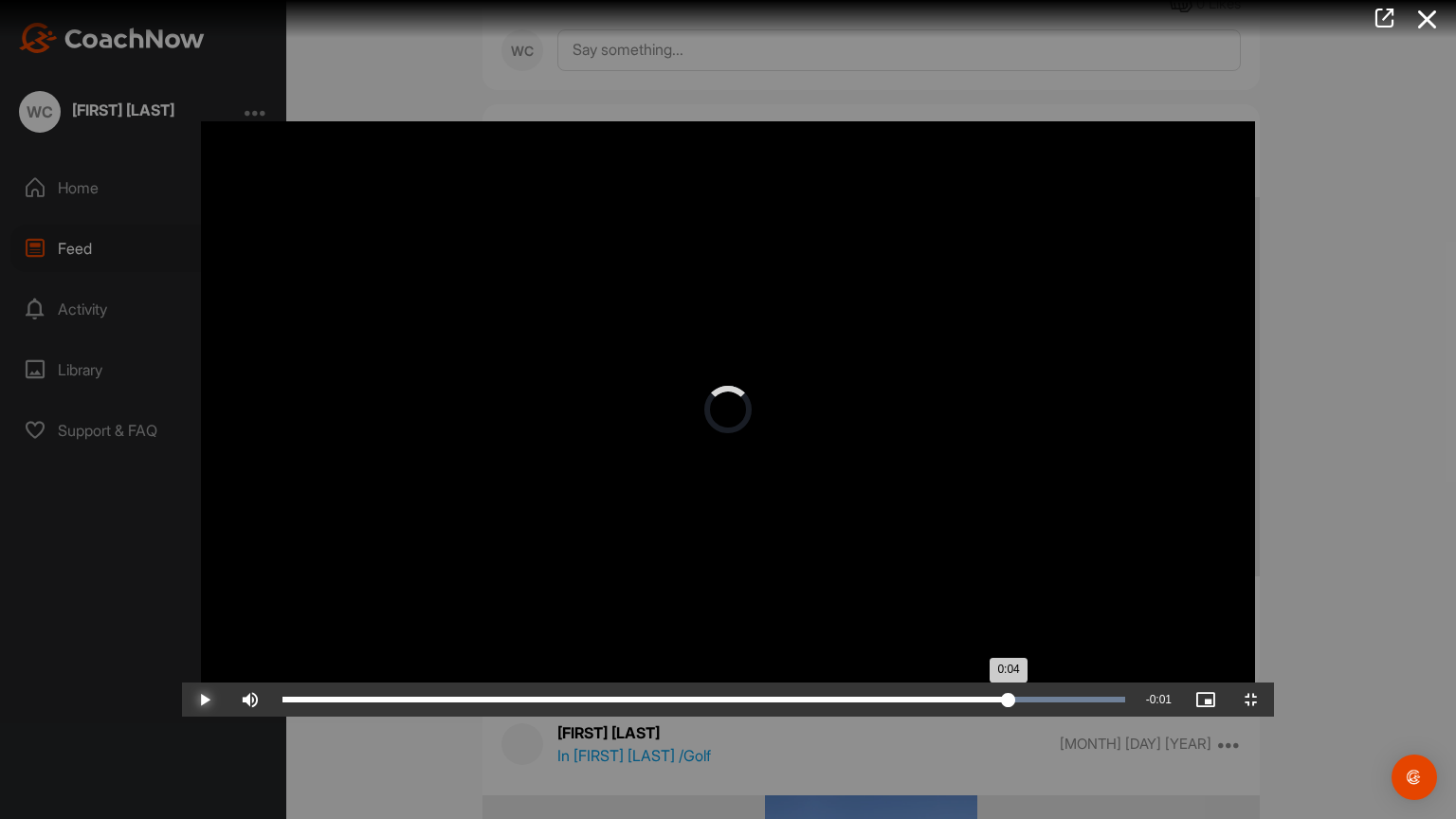 click on "Loaded :  100.00% 0:04 0:04" at bounding box center [703, 700] 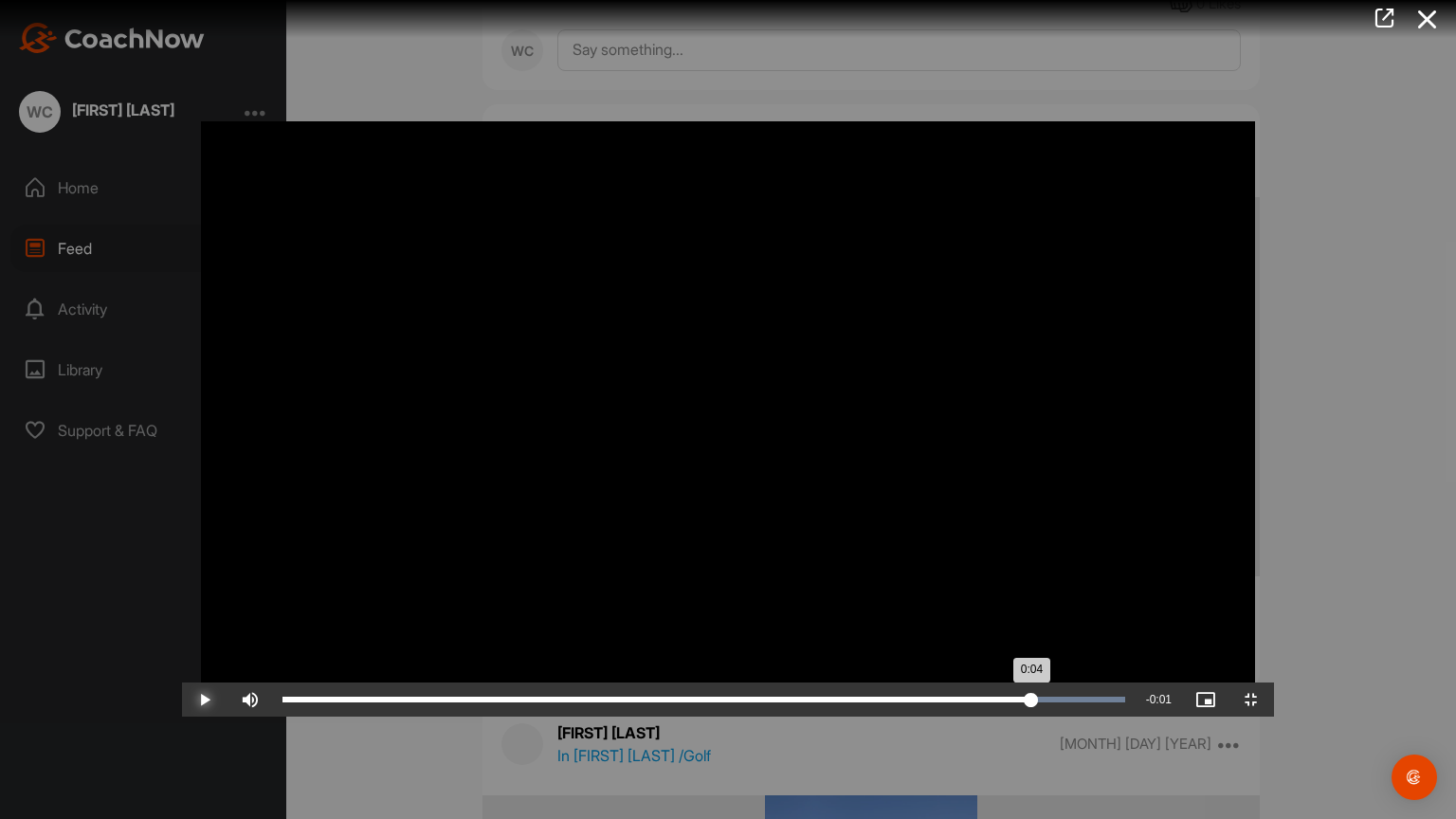 click on "Loaded :  100.00% 0:04 0:04" at bounding box center [703, 700] 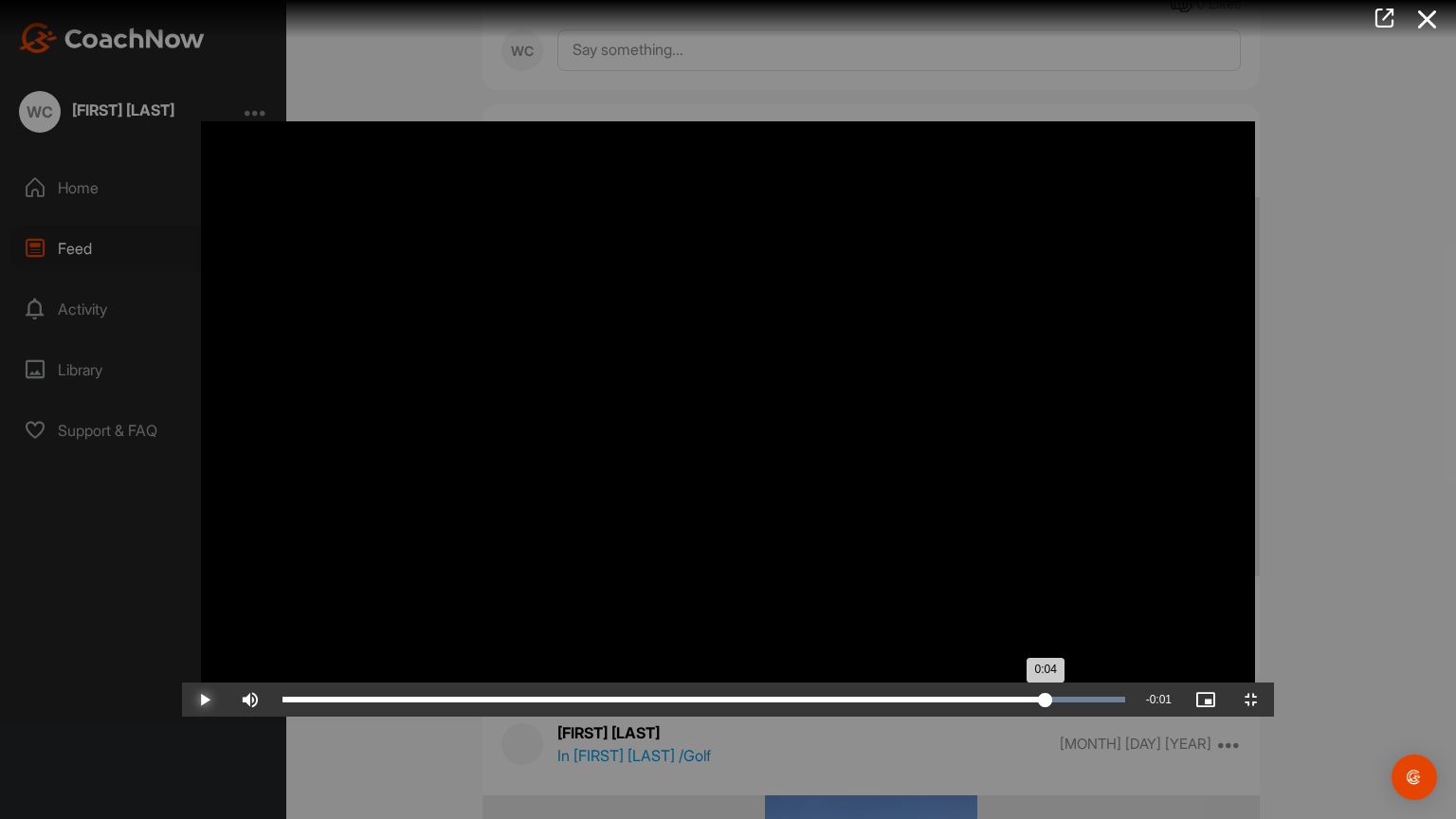 click on "Loaded :  100.00% 0:04 0:04" at bounding box center [703, 700] 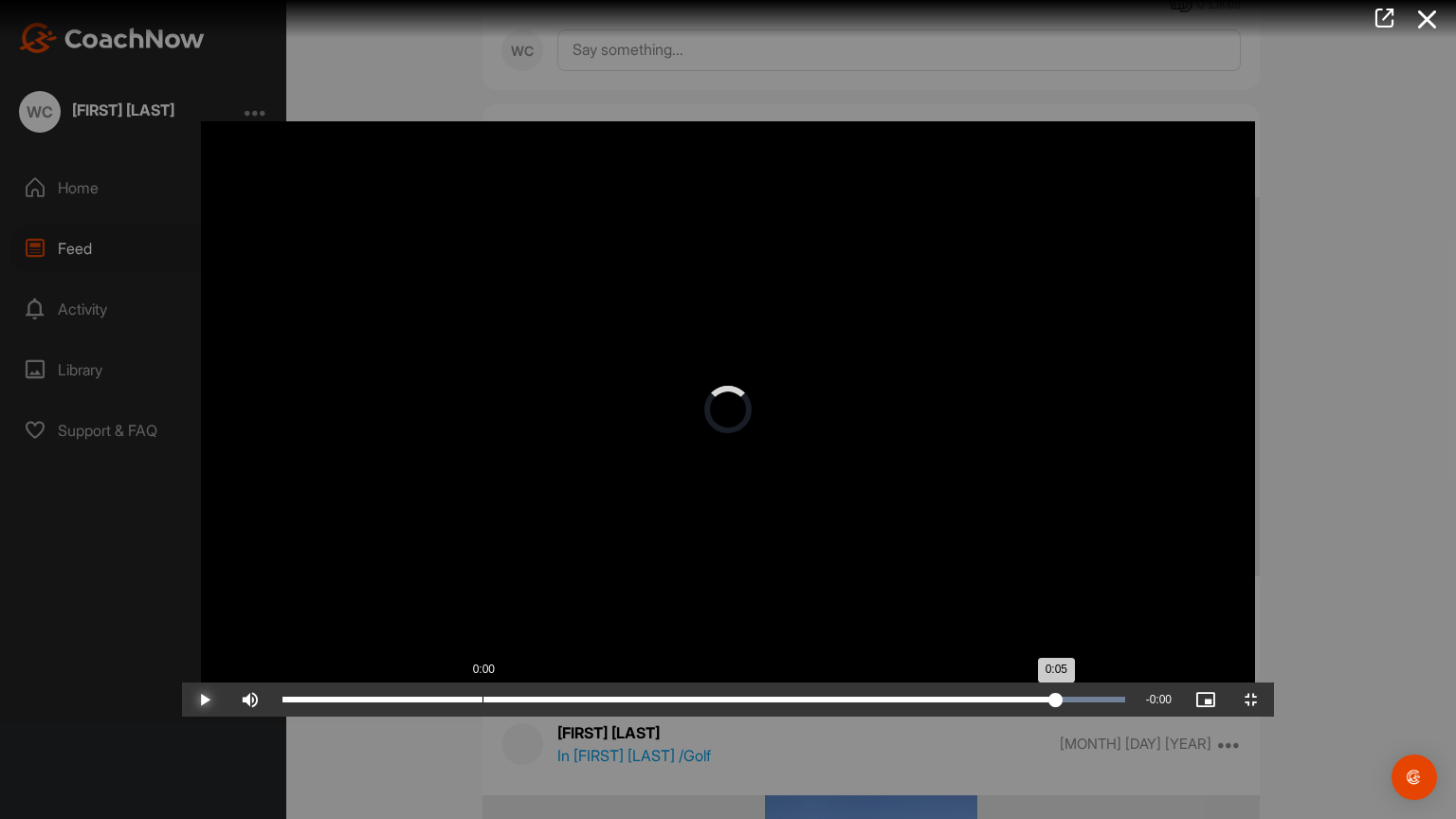 click on "Loaded :  100.00% 0:00 0:05" at bounding box center [703, 700] 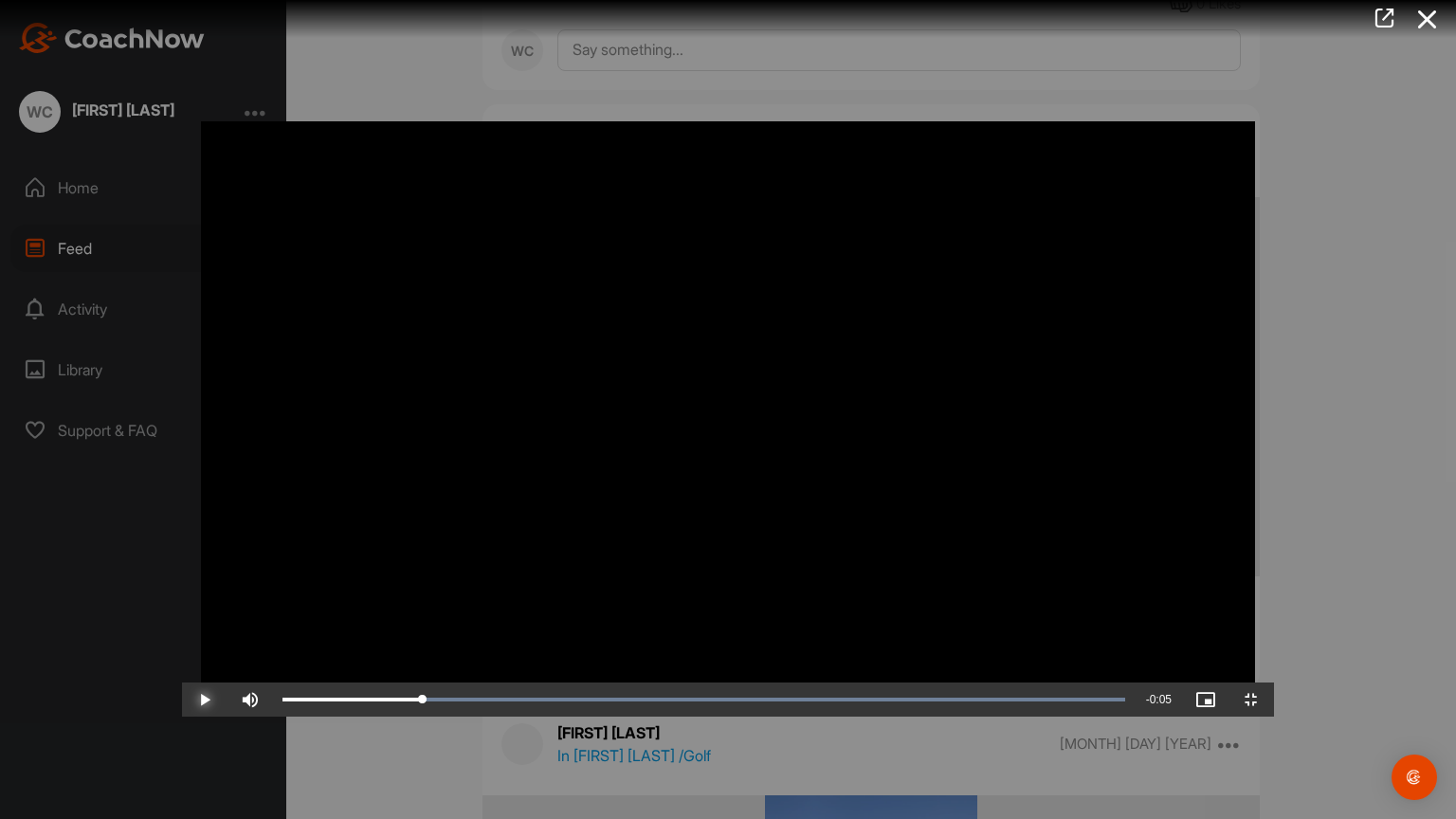 click at bounding box center (205, 700) 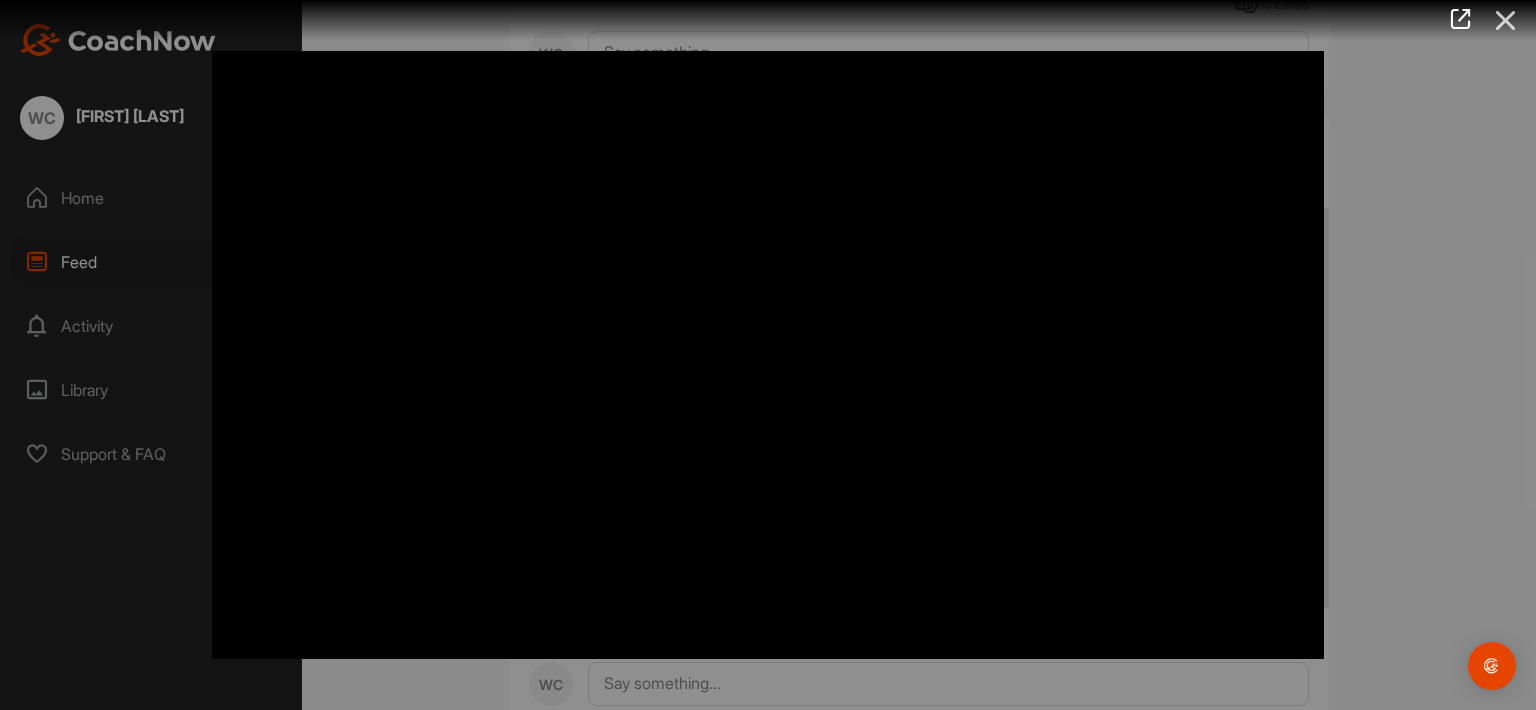 click at bounding box center (1506, 20) 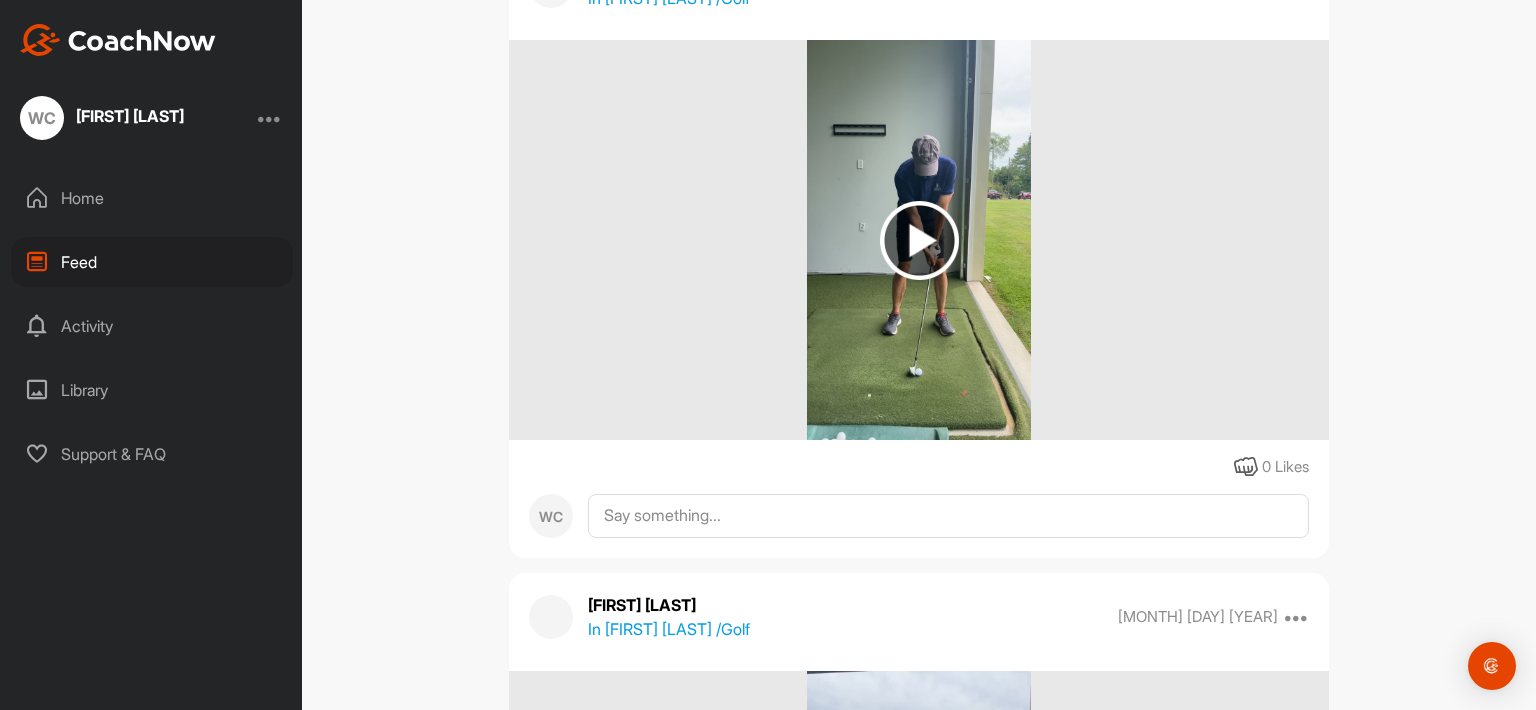 scroll, scrollTop: 19425, scrollLeft: 0, axis: vertical 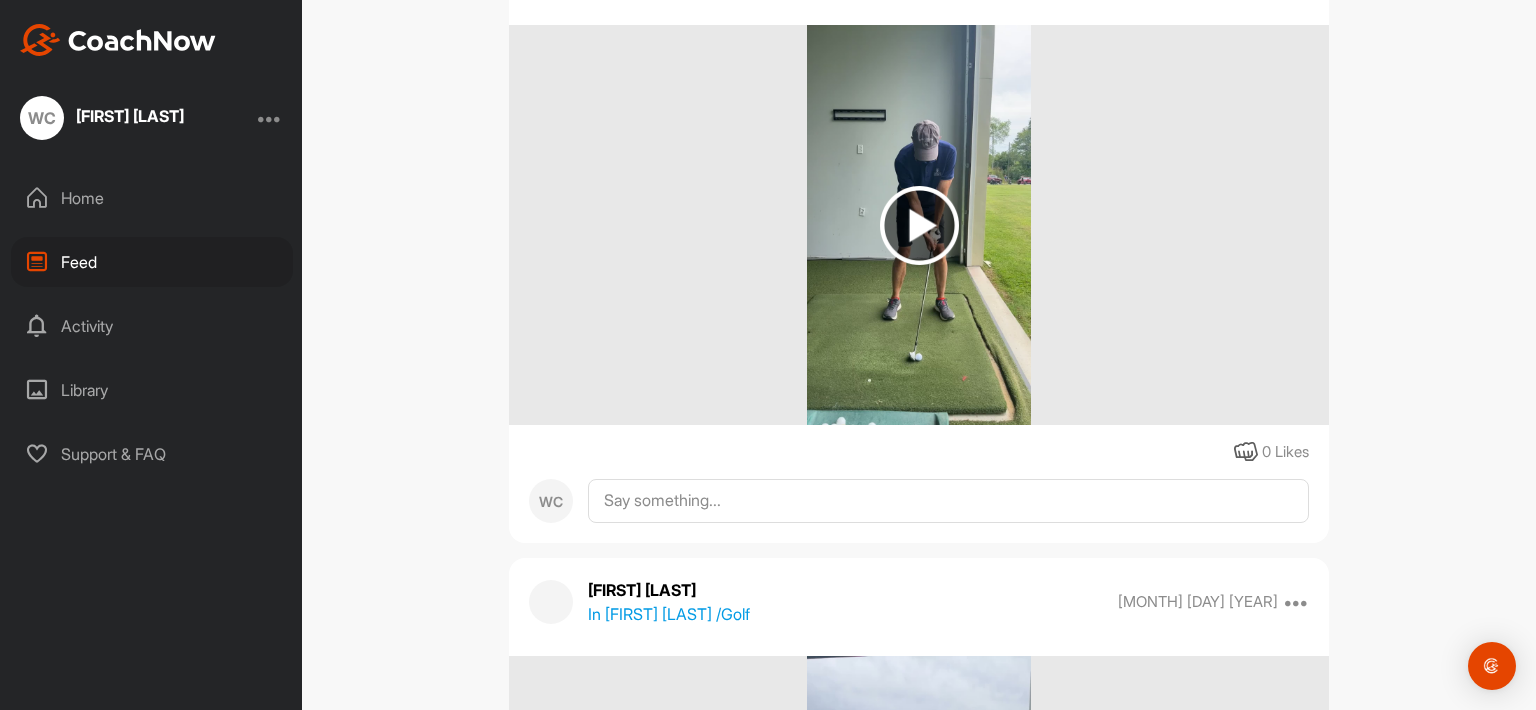 click at bounding box center [919, 225] 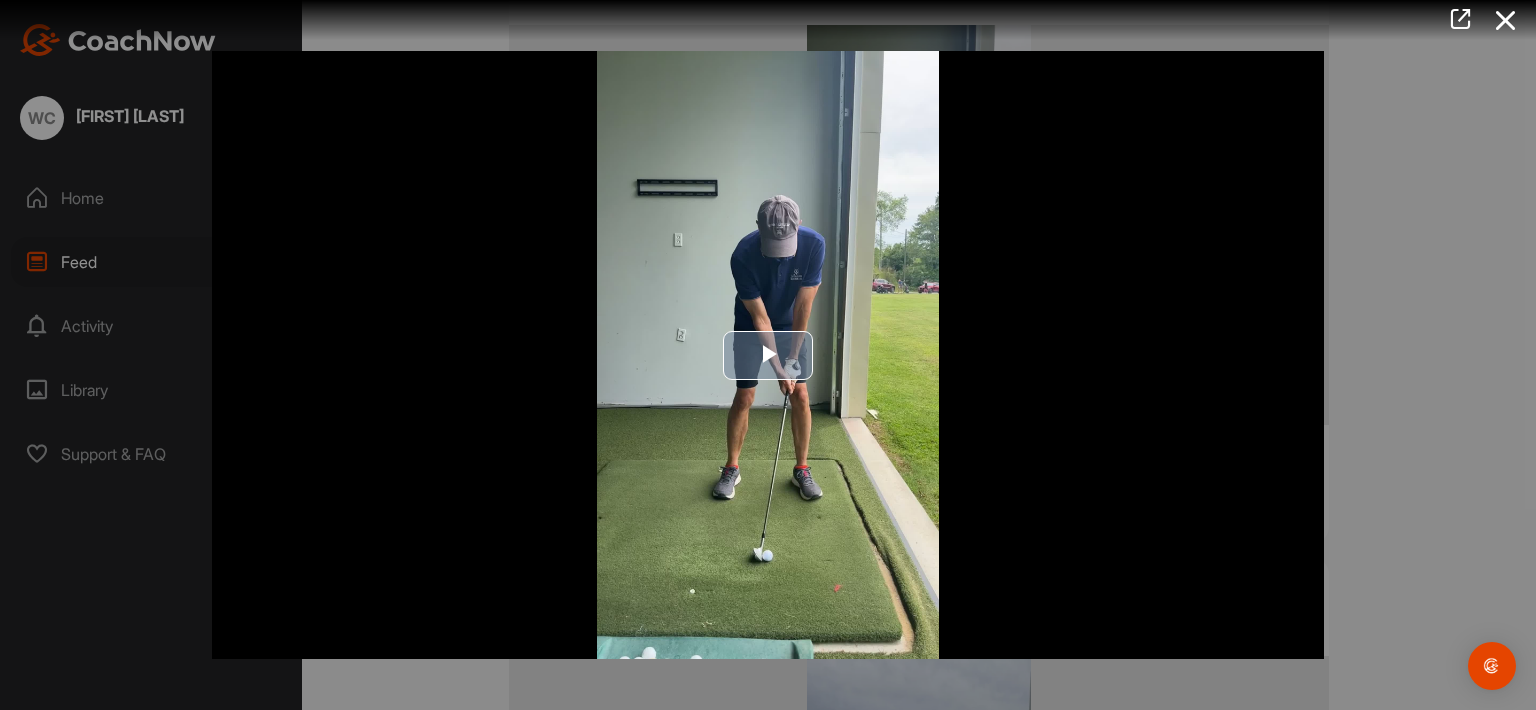 click at bounding box center (768, 355) 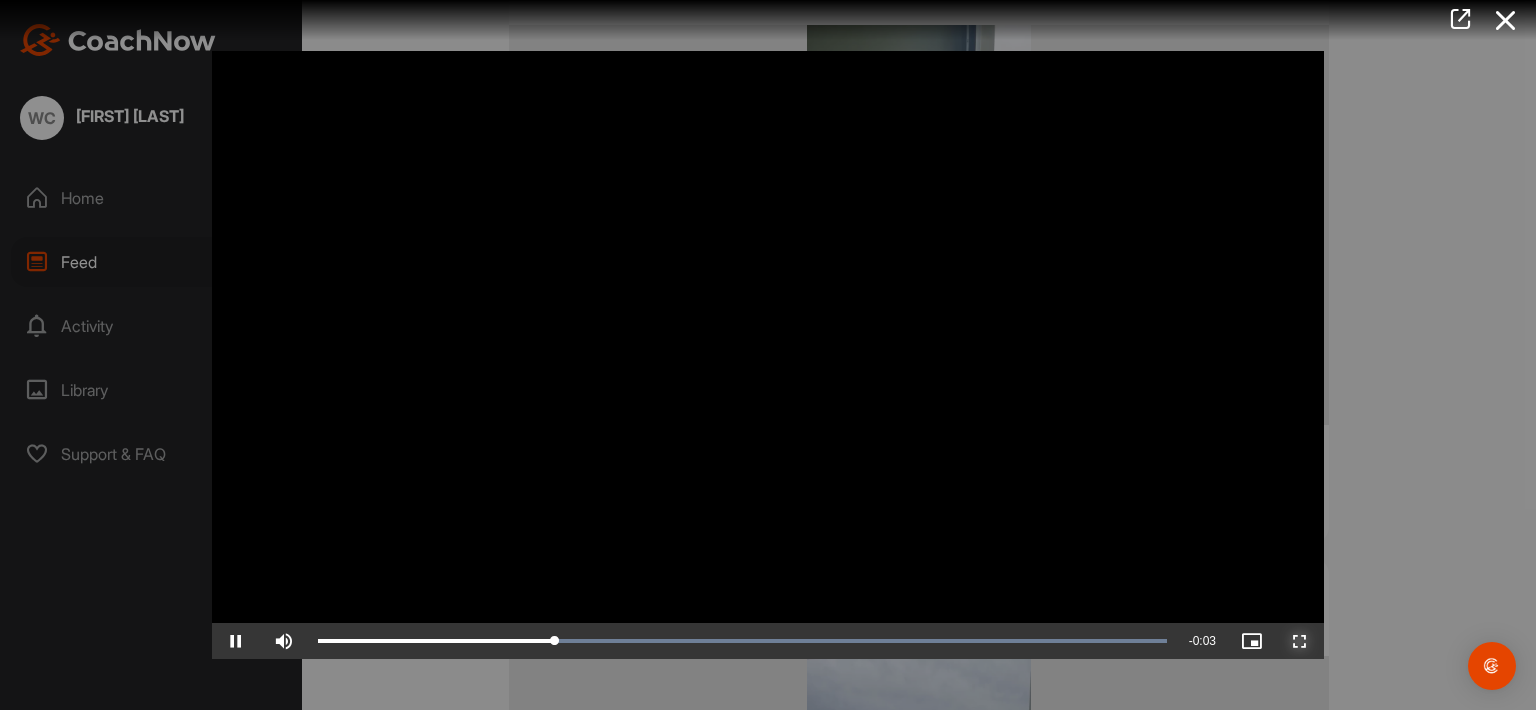 click at bounding box center (1300, 641) 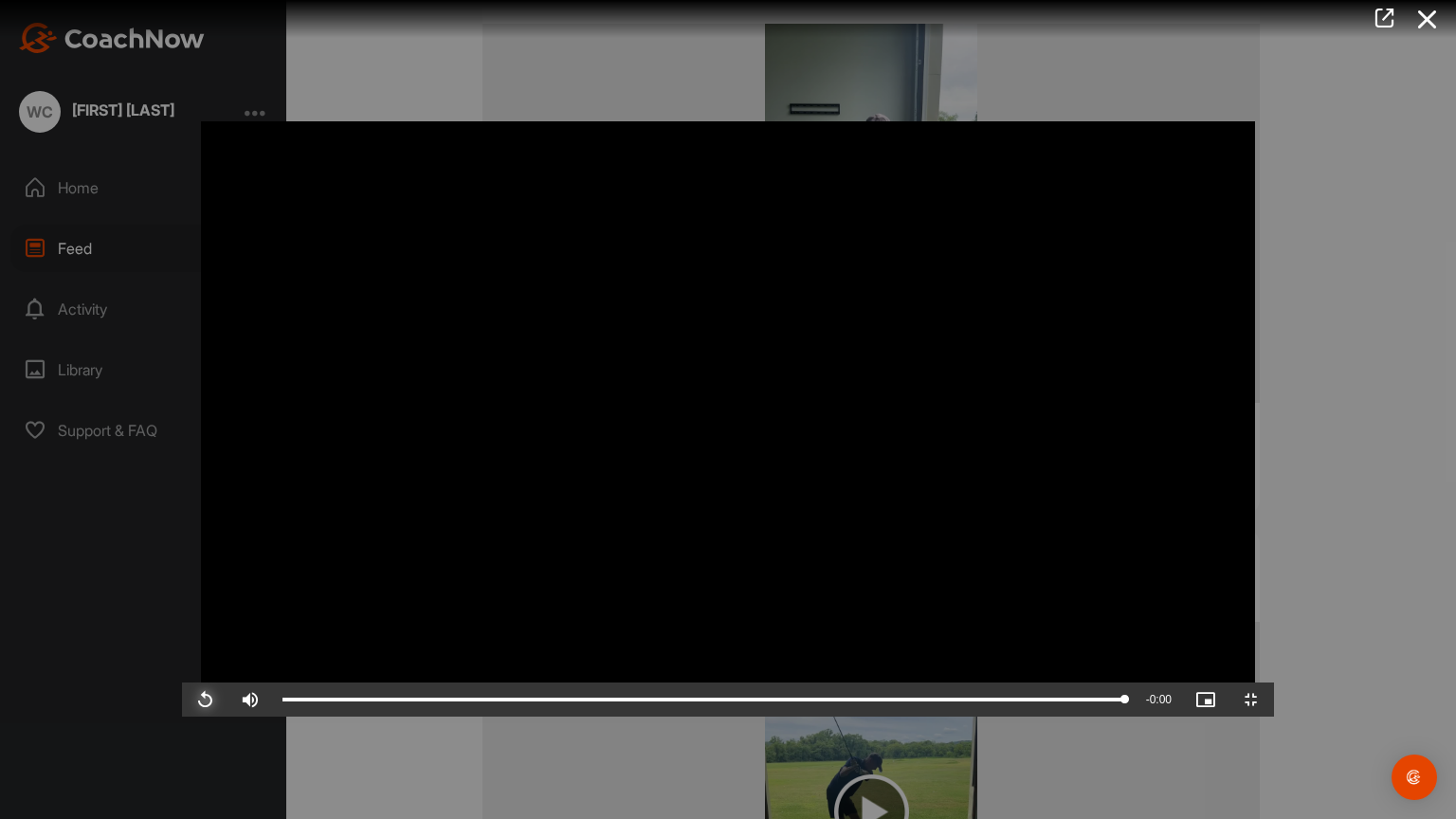 click at bounding box center [205, 700] 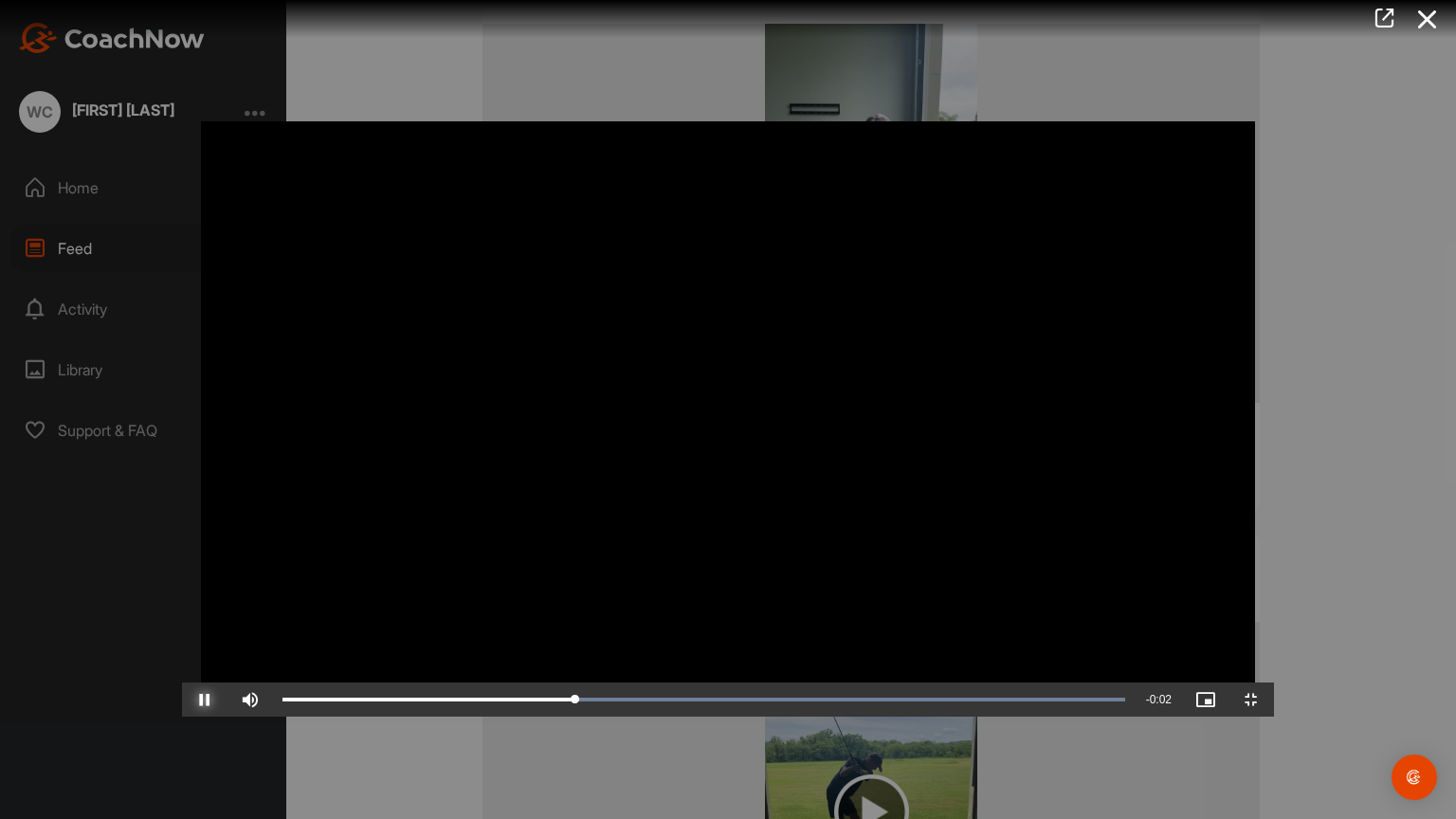 click at bounding box center (205, 700) 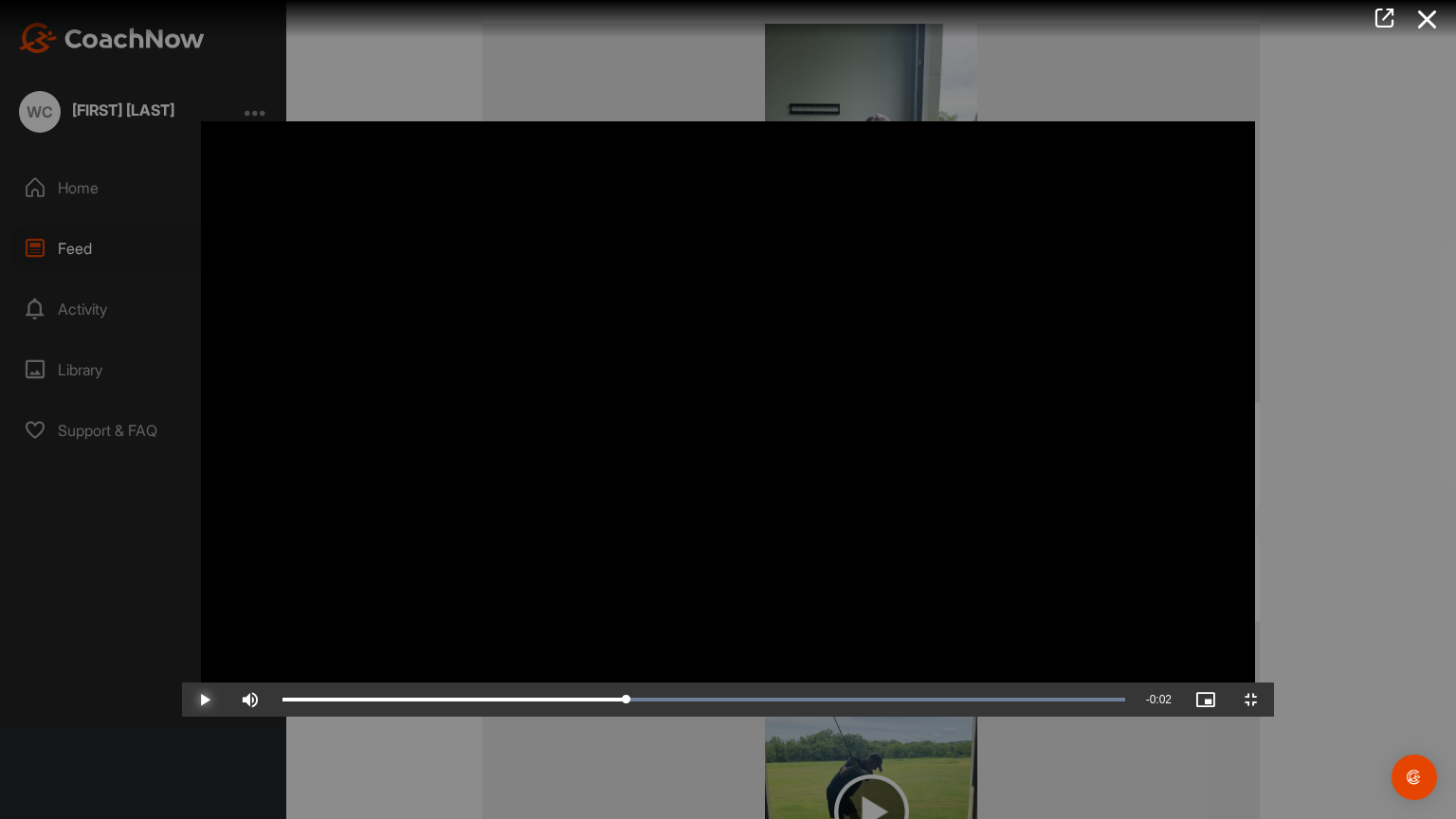 click at bounding box center (205, 700) 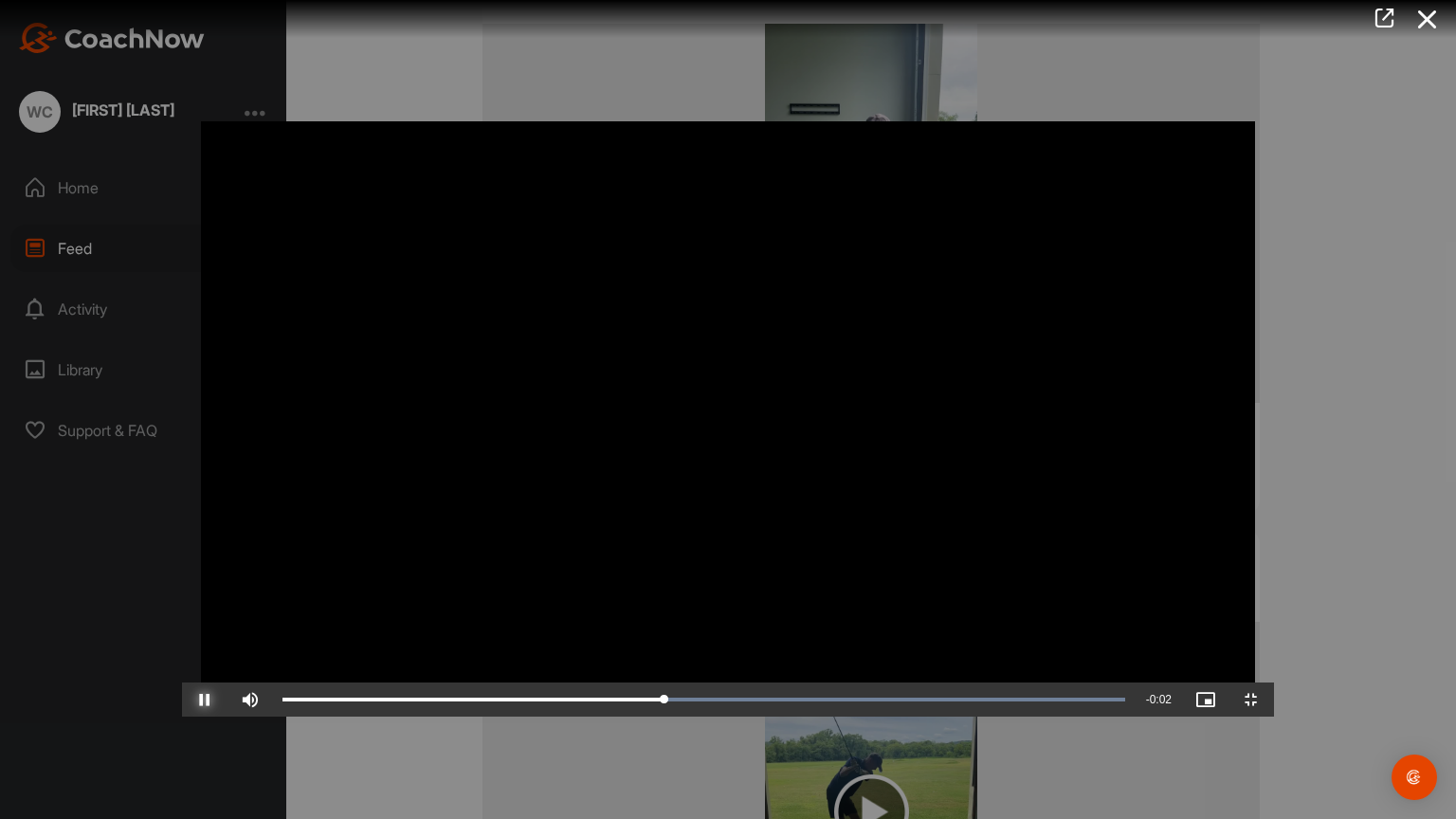 click at bounding box center (205, 700) 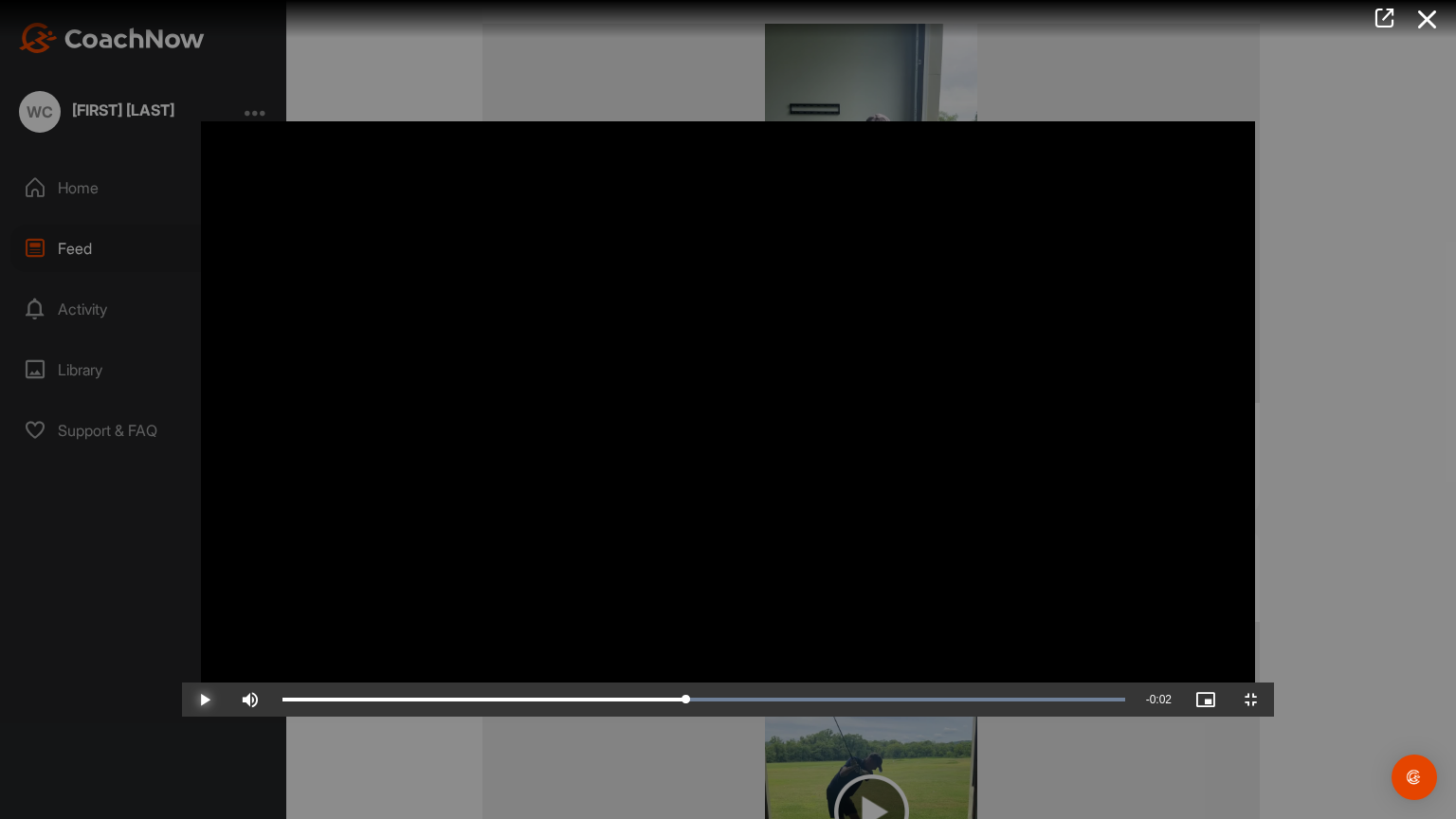click at bounding box center [205, 700] 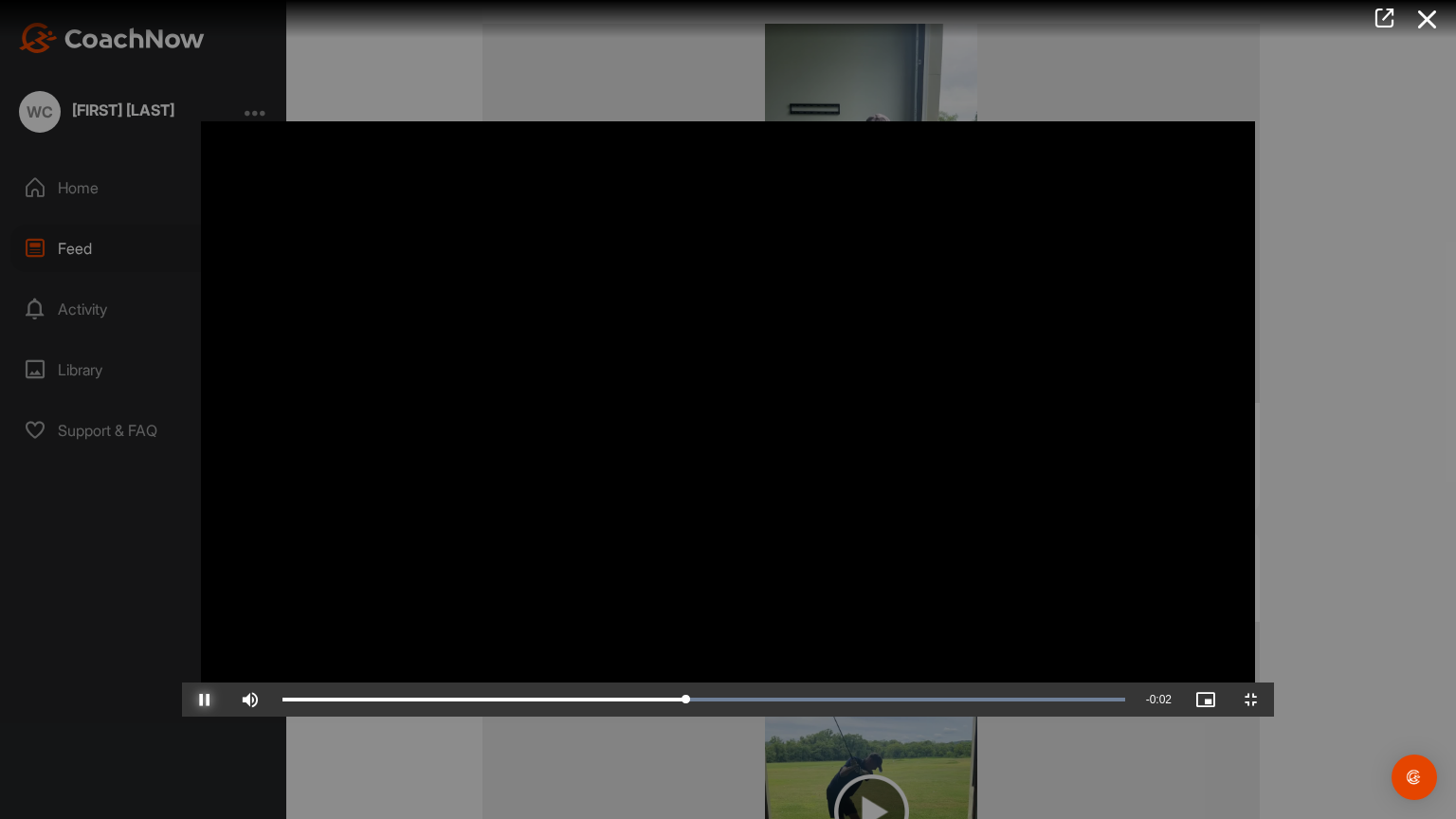 click at bounding box center (205, 700) 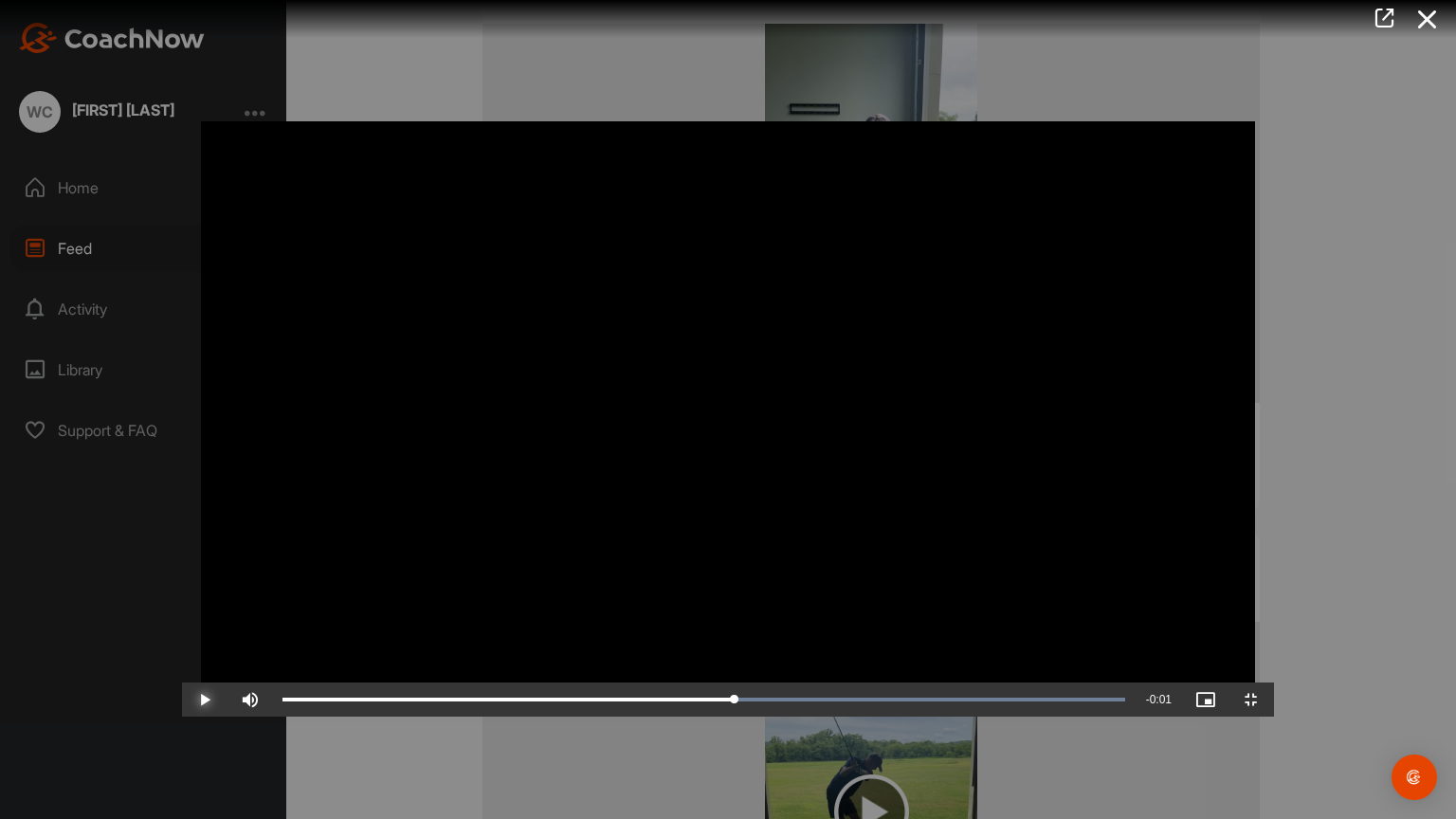 click at bounding box center (205, 700) 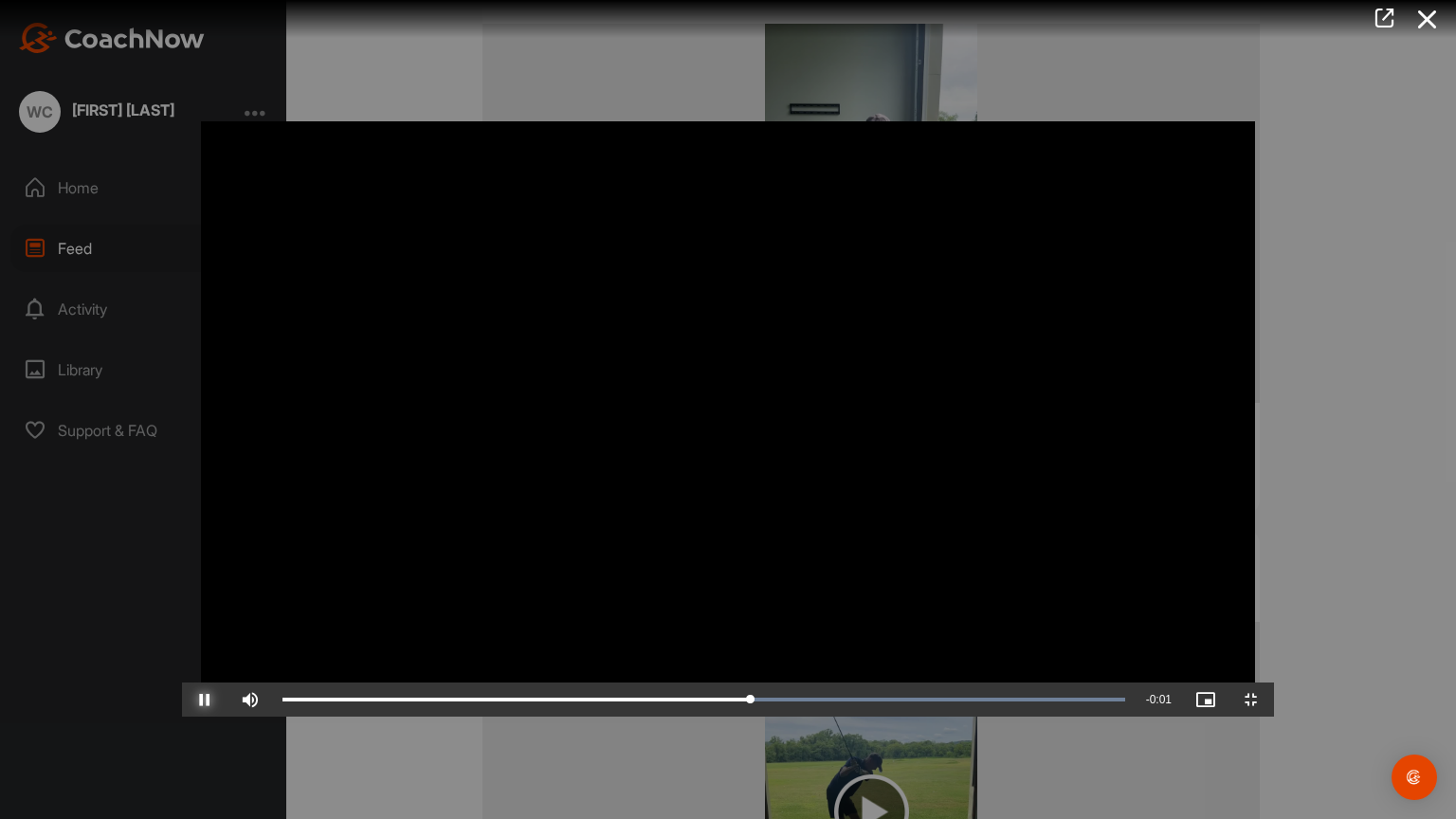 click at bounding box center [205, 700] 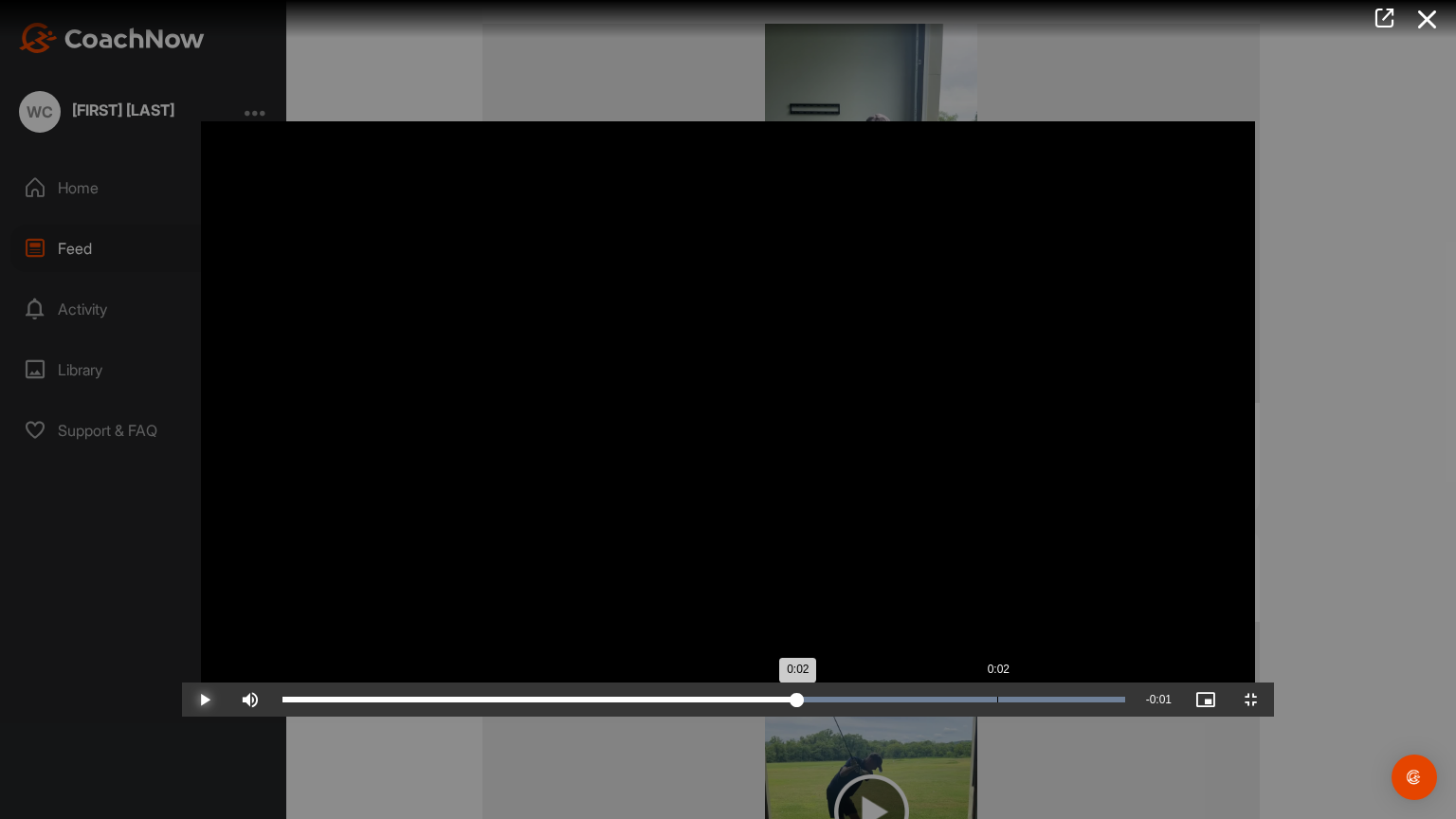 click on "Loaded :  100.00% 0:02 0:02" at bounding box center [703, 700] 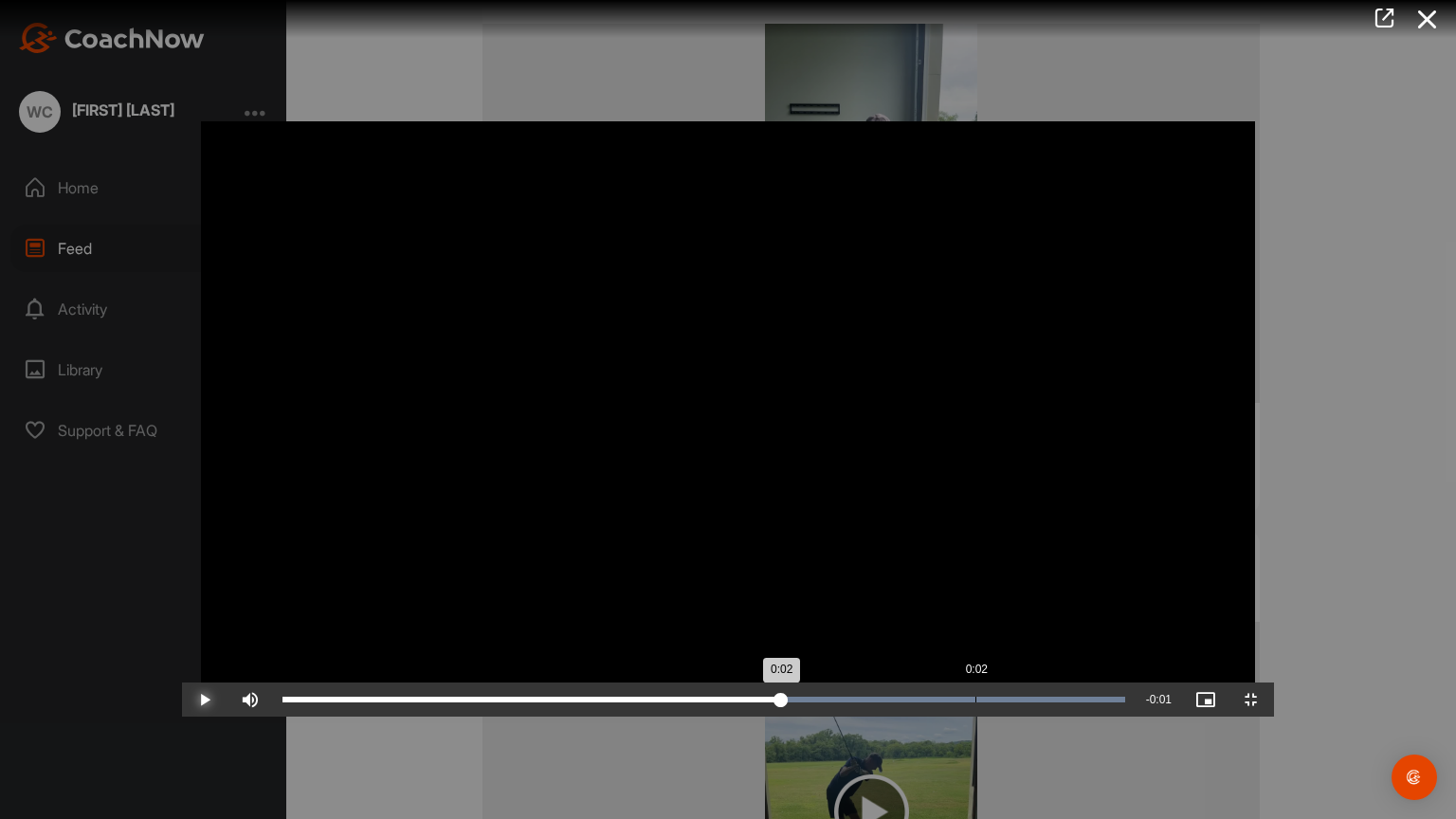 click on "Loaded :  100.00% 0:02 0:02" at bounding box center [703, 700] 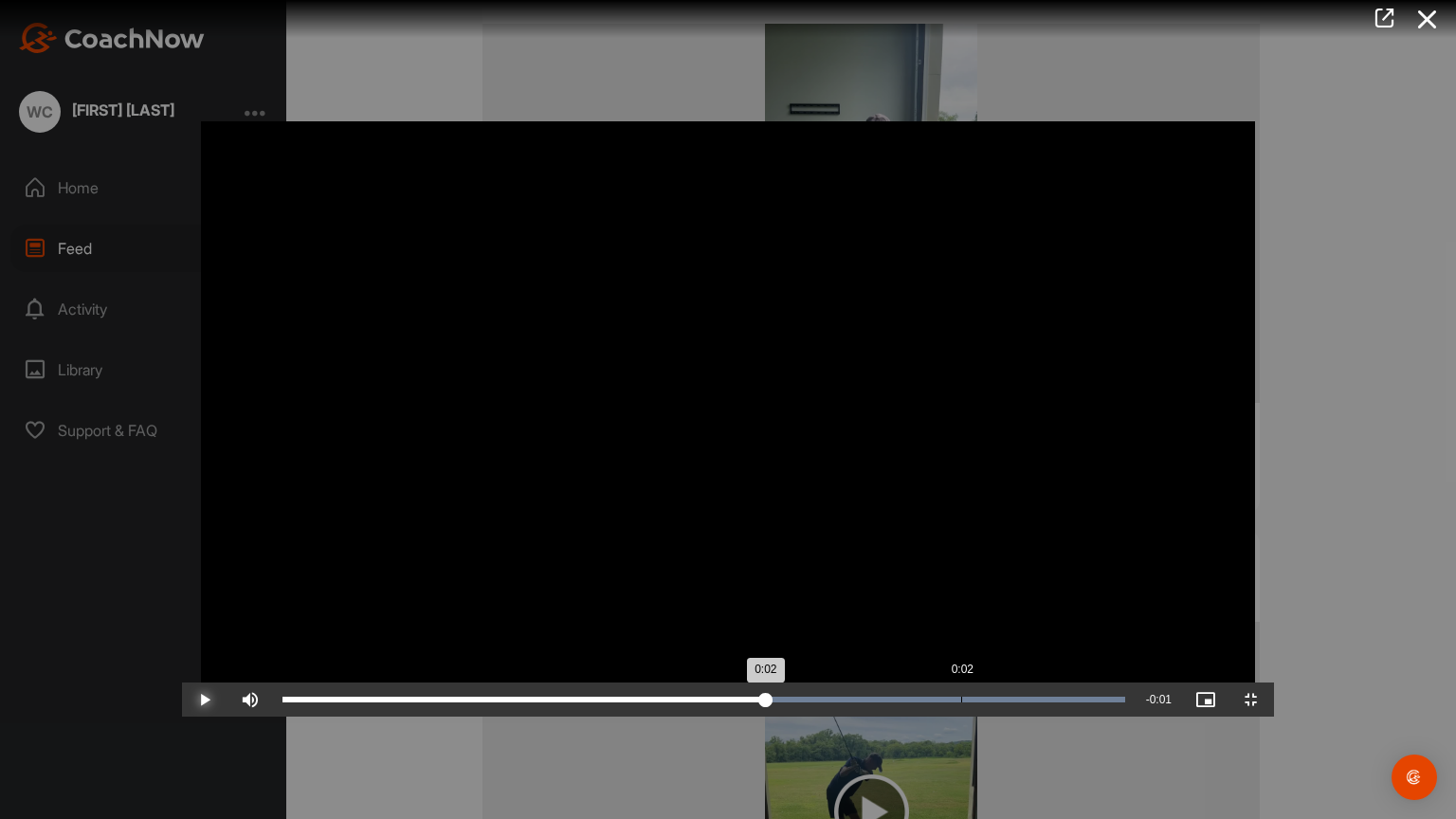 click on "Loaded :  100.00% 0:02 0:02" at bounding box center (703, 700) 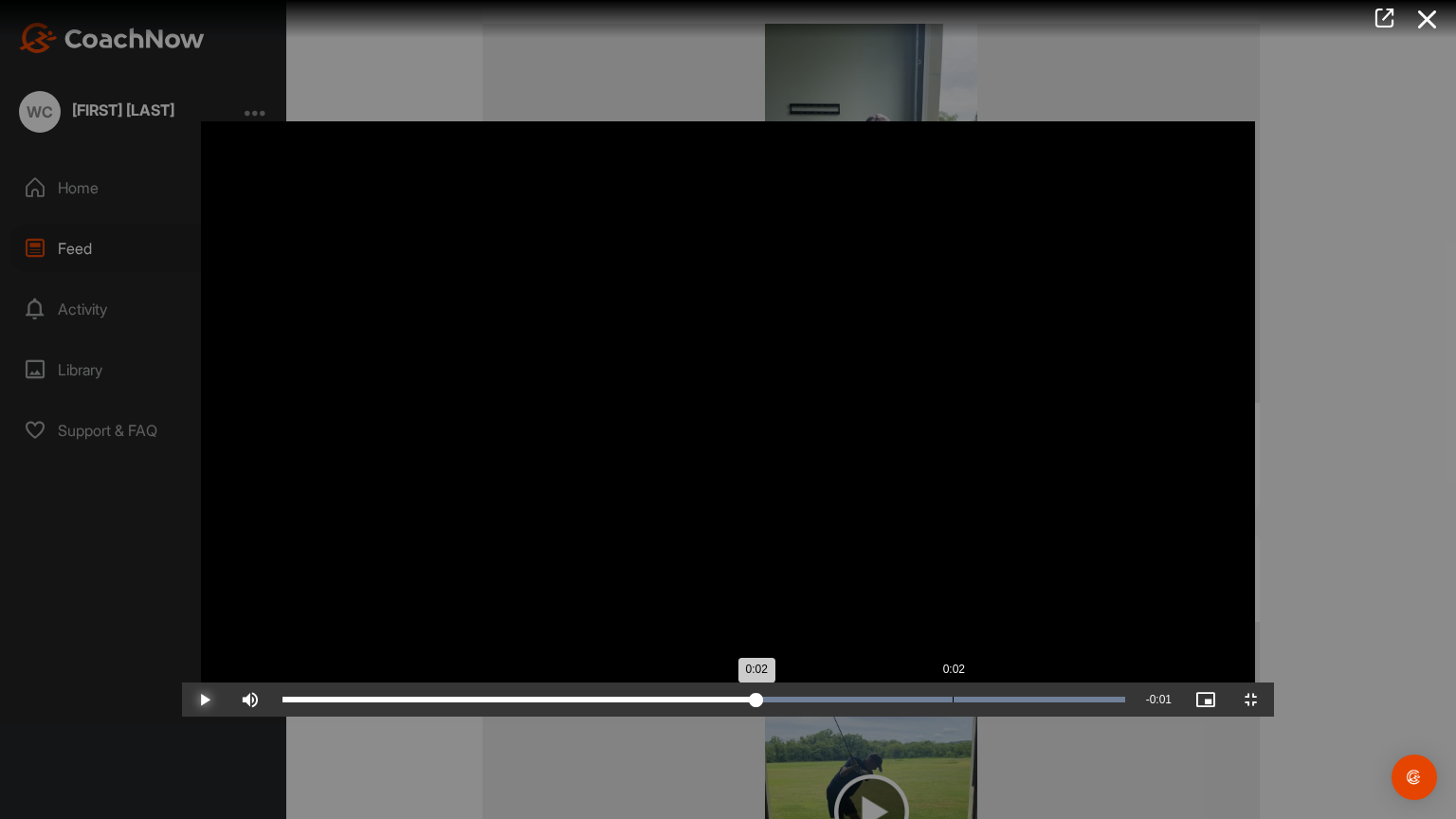 click on "Loaded :  100.00% 0:02 0:02" at bounding box center (703, 700) 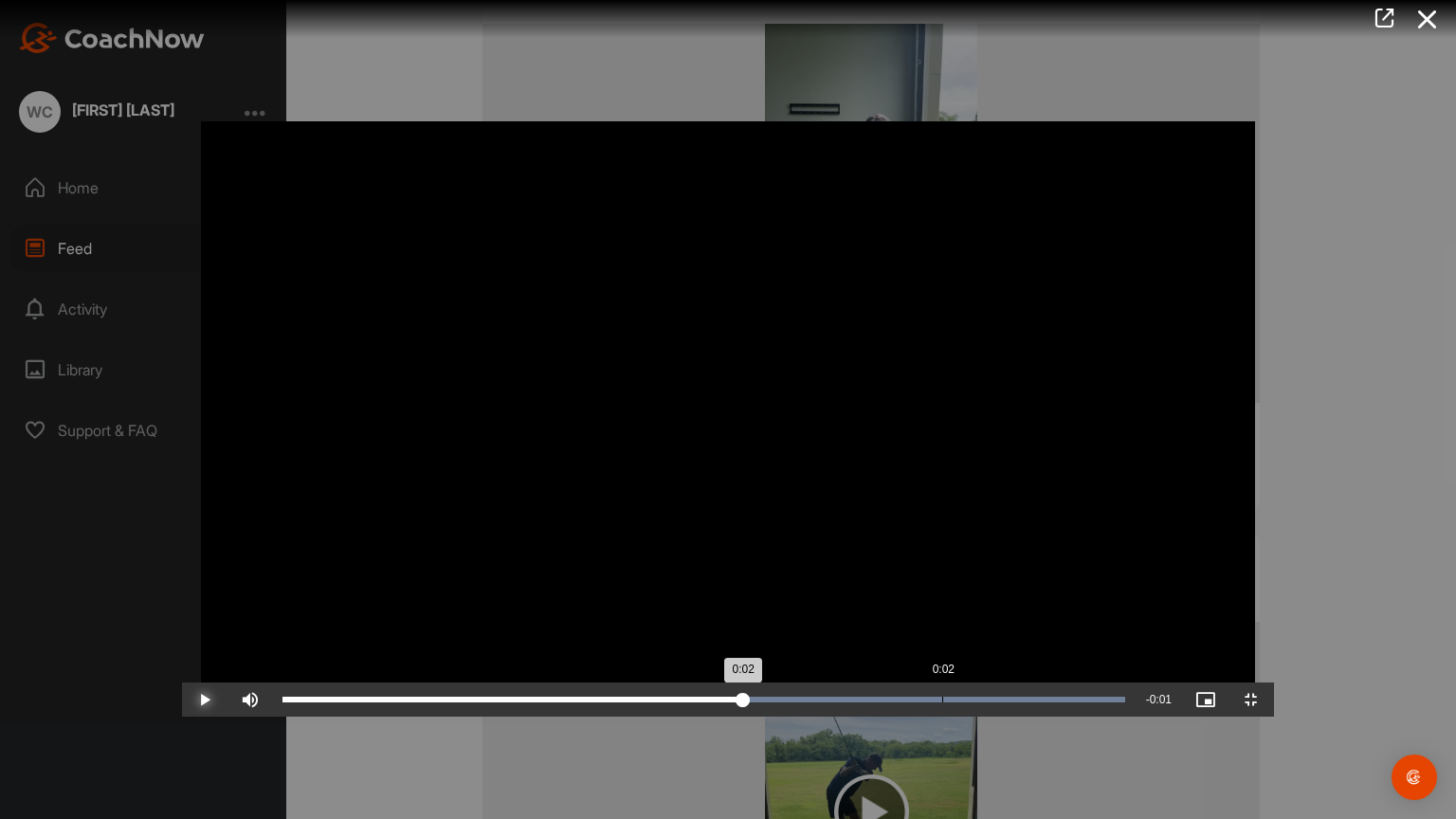 click on "Loaded :  100.00% 0:02 0:02" at bounding box center (703, 700) 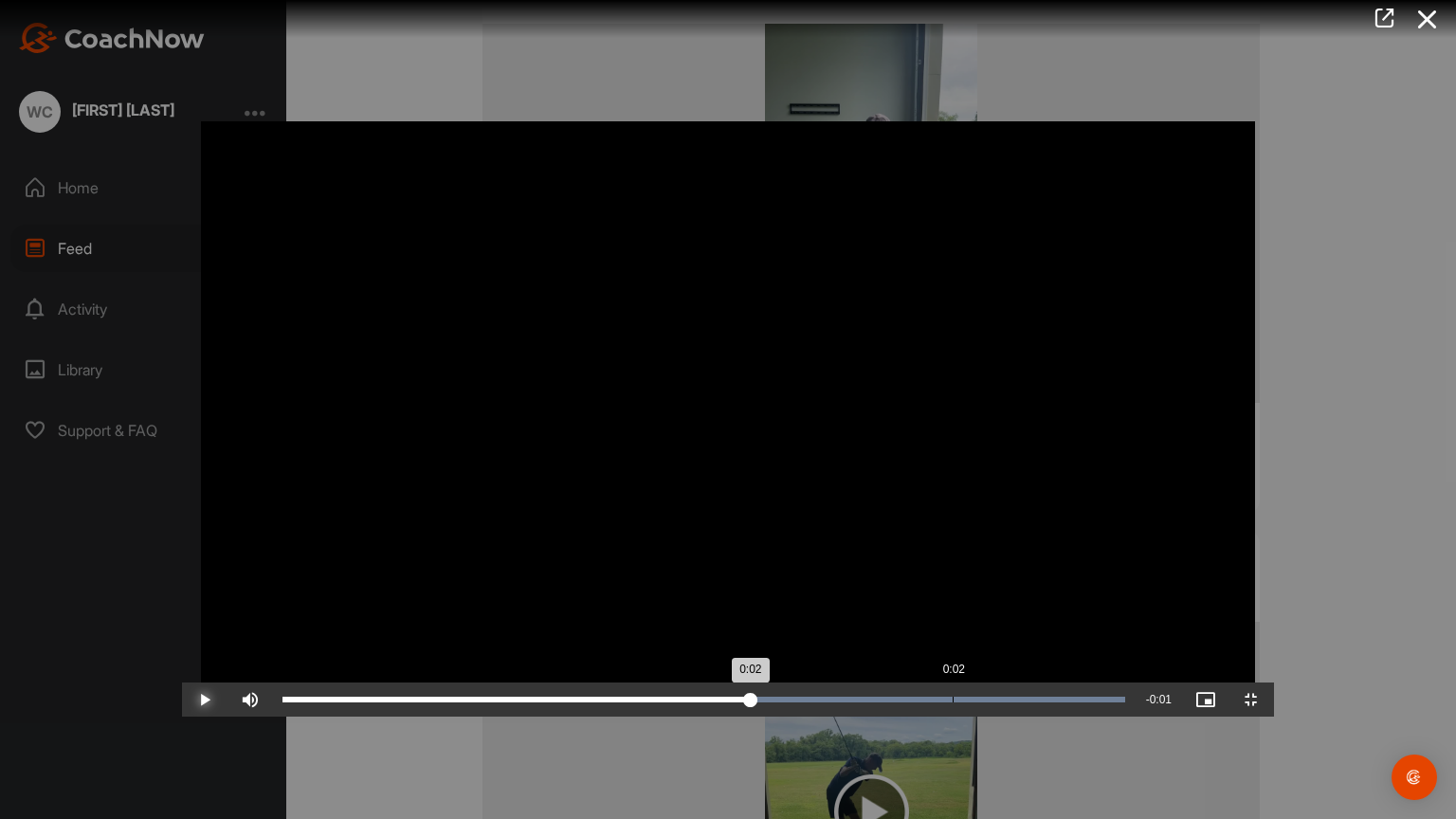 click on "Loaded :  100.00% 0:02 0:02" at bounding box center [703, 700] 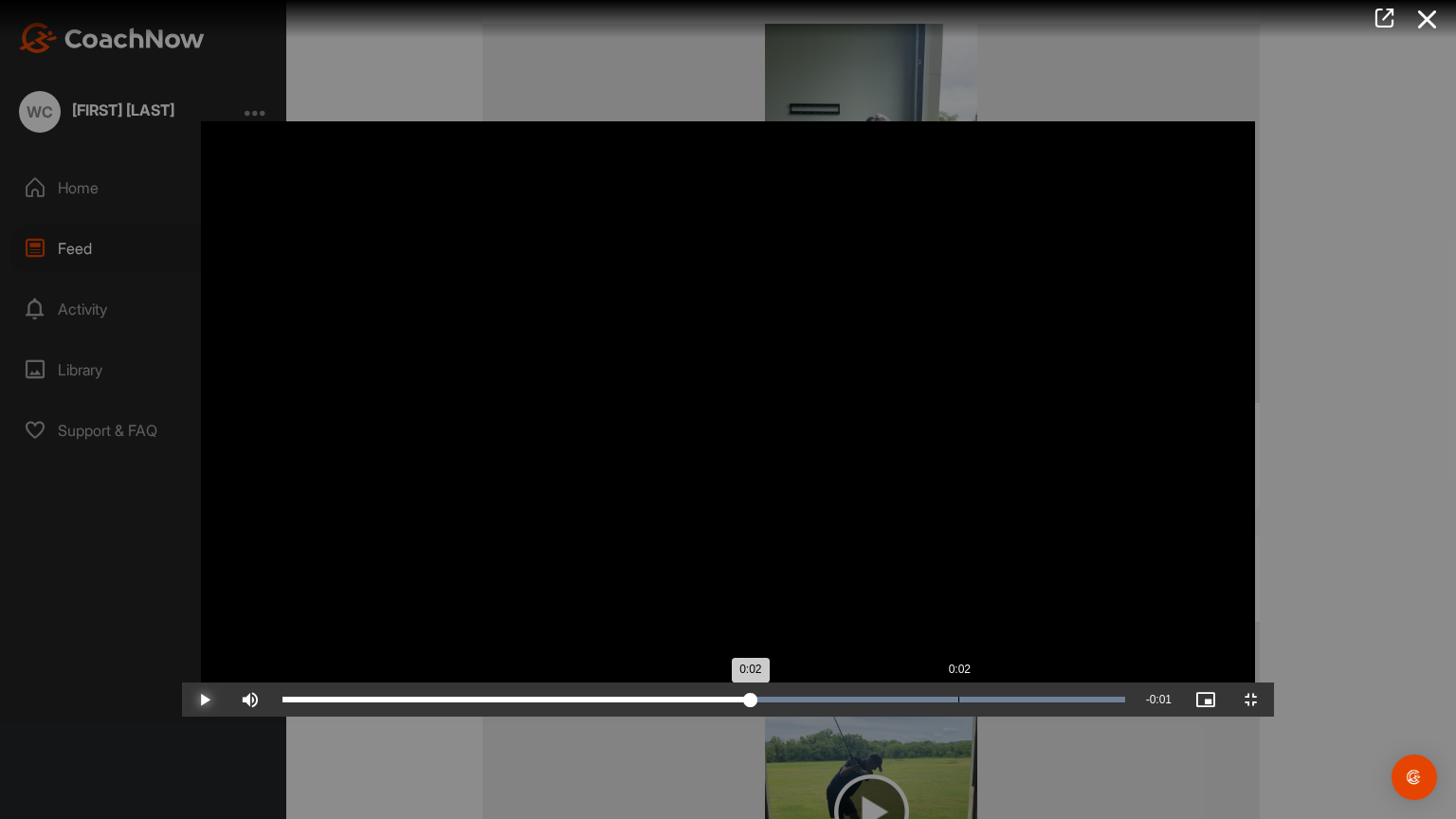 click on "Loaded :  100.00% 0:02 0:02" at bounding box center (703, 700) 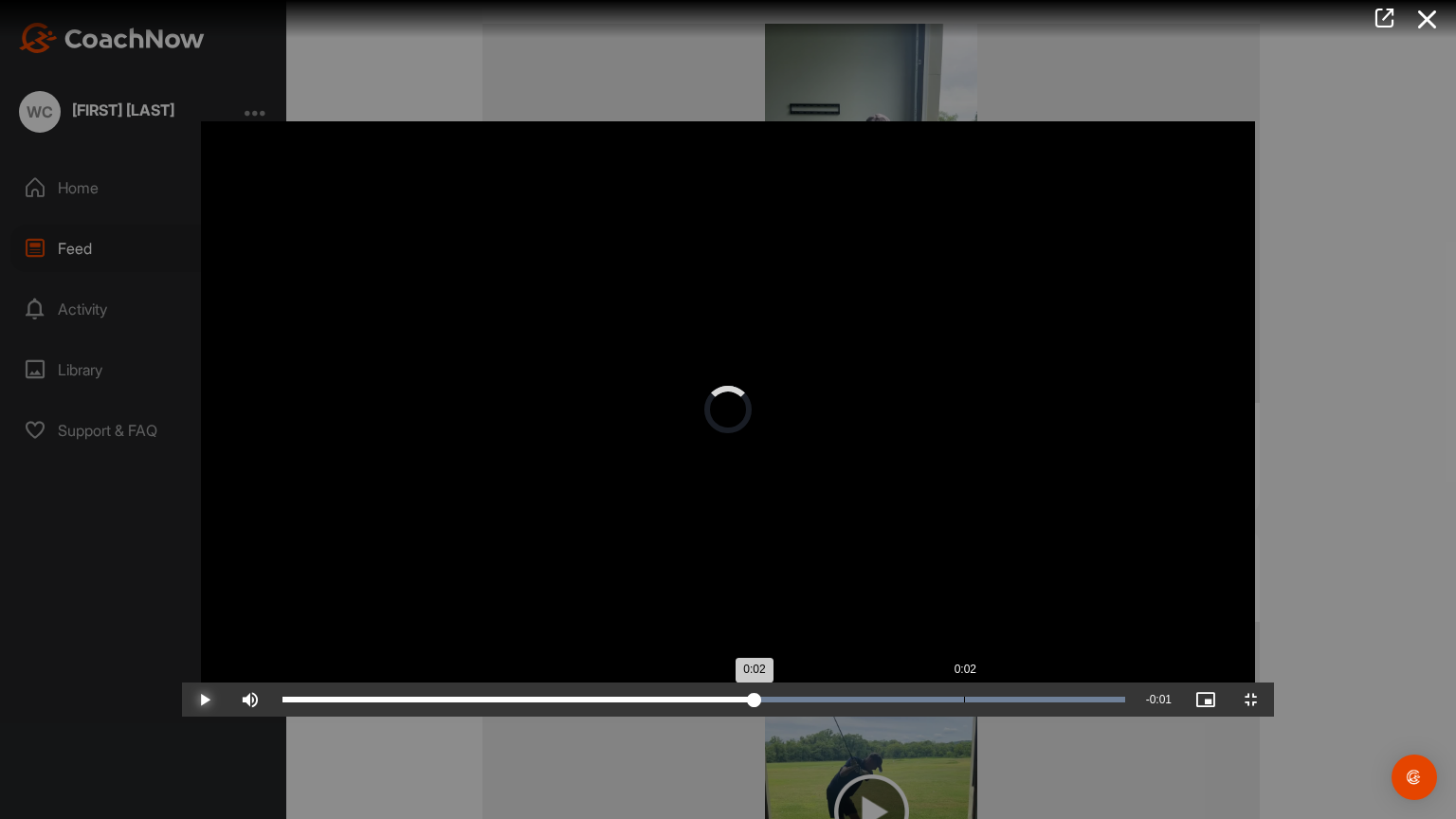 click on "Loaded :  100.00% 0:02 0:02" at bounding box center [703, 700] 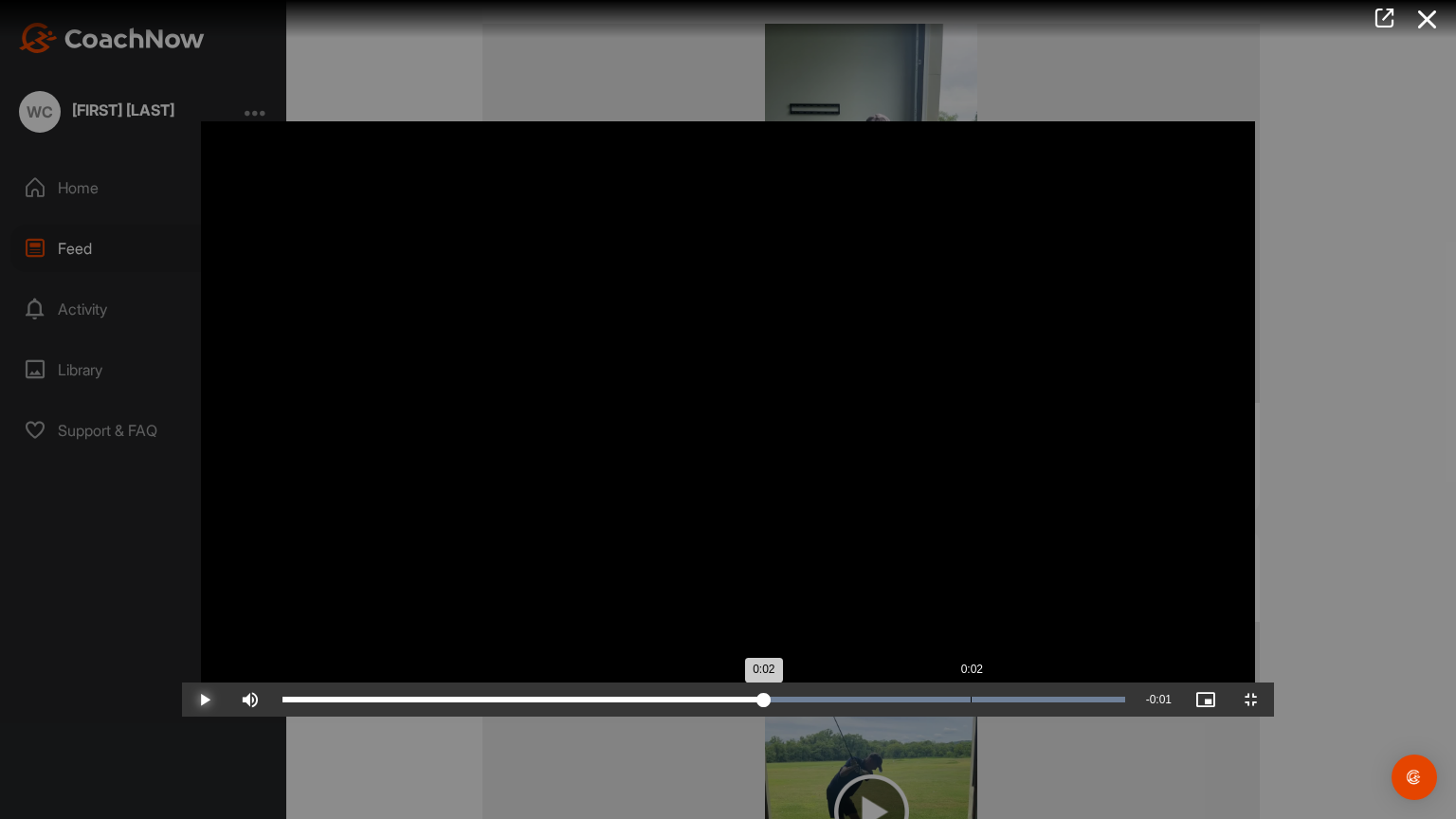click on "Loaded :  100.00% 0:02 0:02" at bounding box center (703, 700) 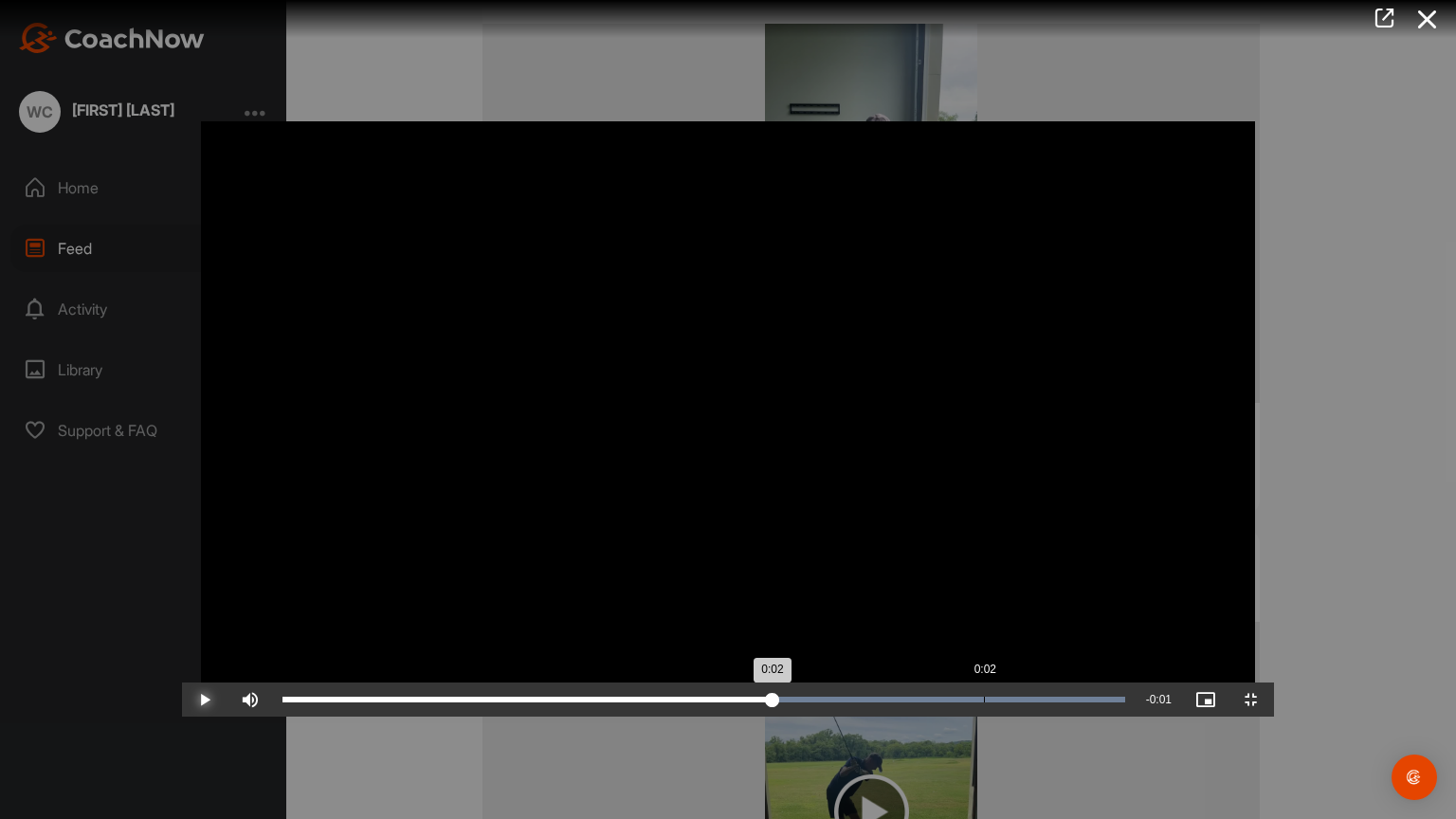 click on "Loaded :  100.00% 0:02 0:02" at bounding box center [703, 700] 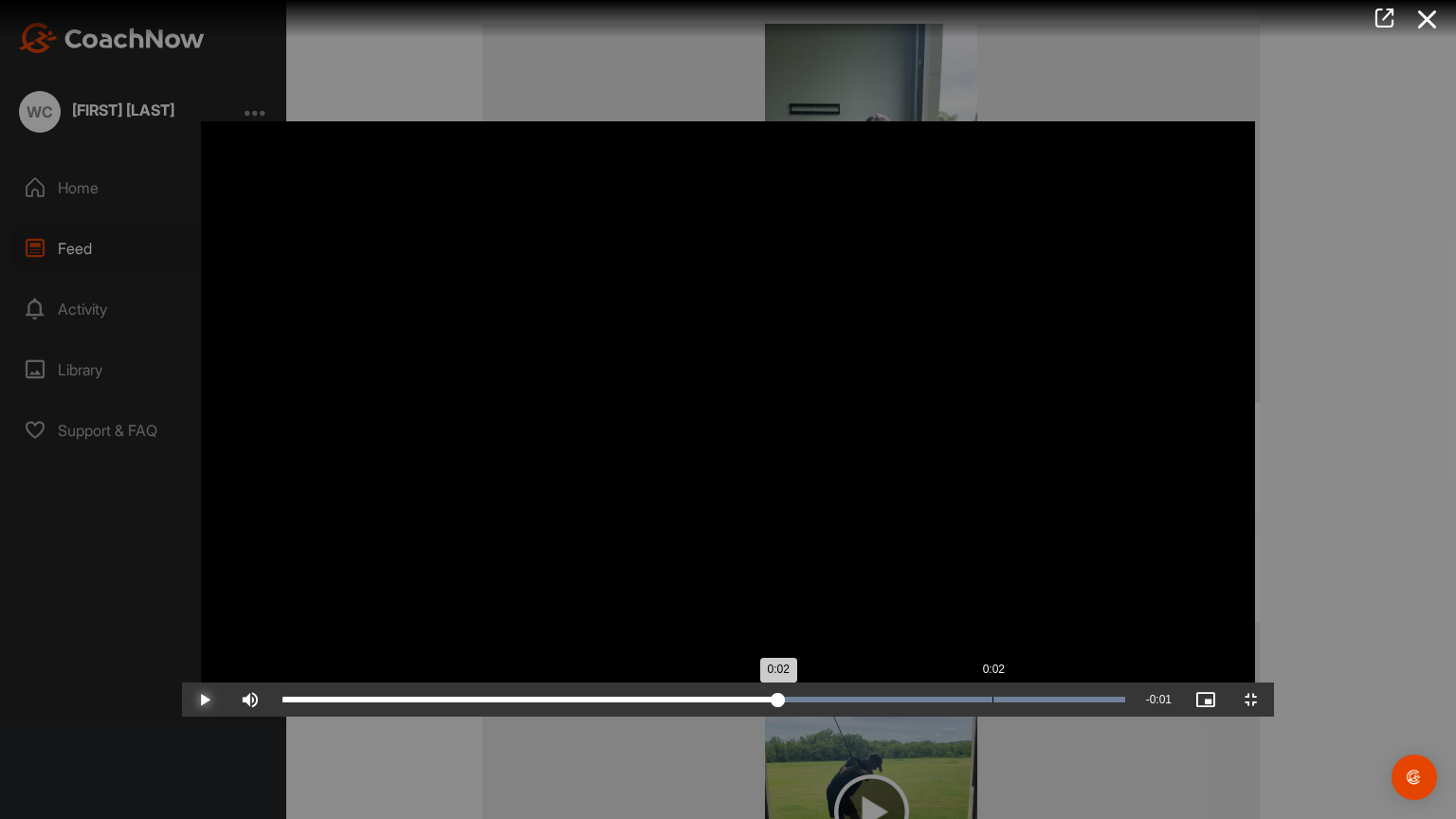 click on "Loaded :  100.00% 0:02 0:02" at bounding box center [703, 700] 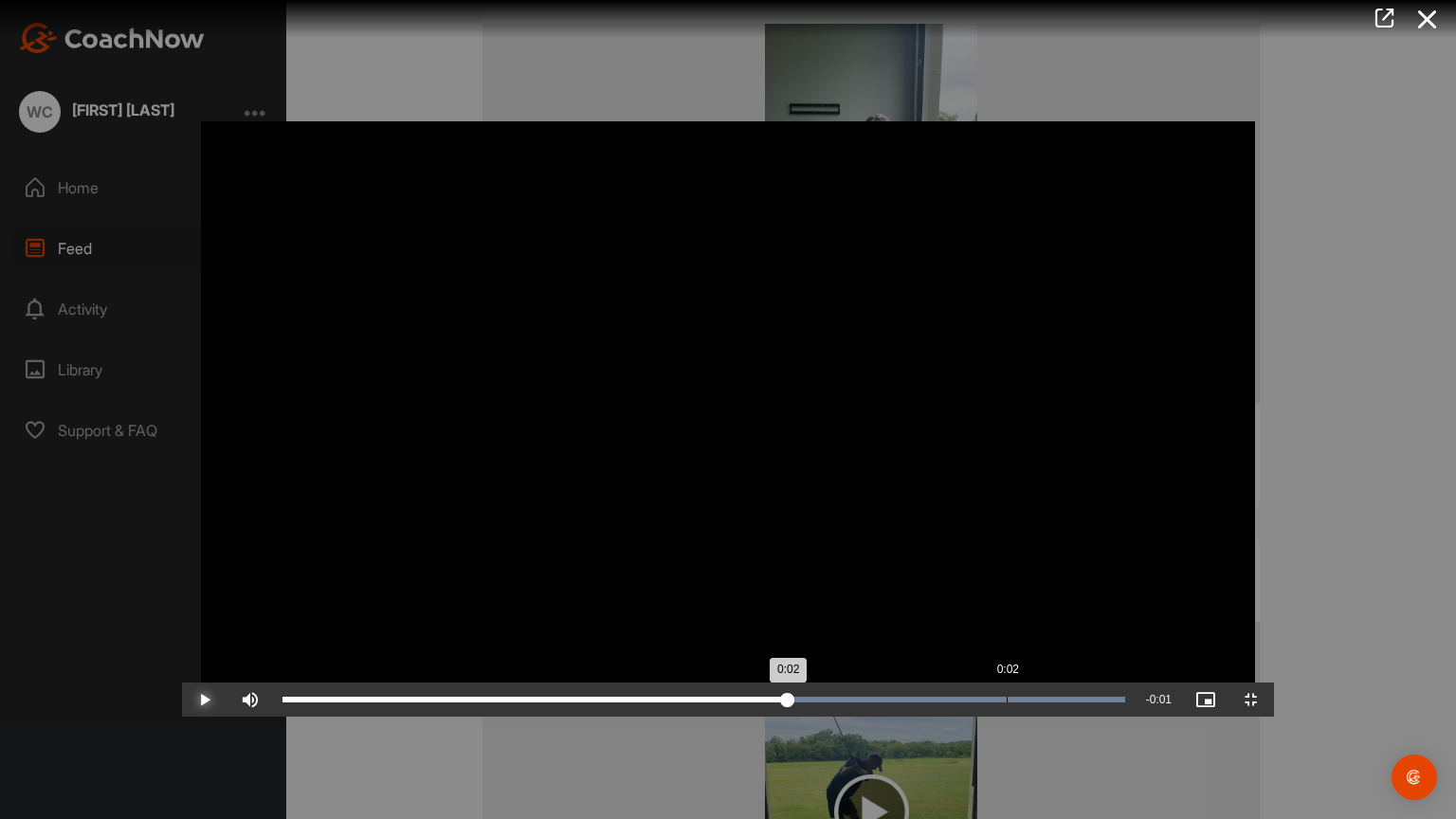 click on "Loaded :  100.00% 0:02 0:02" at bounding box center (703, 700) 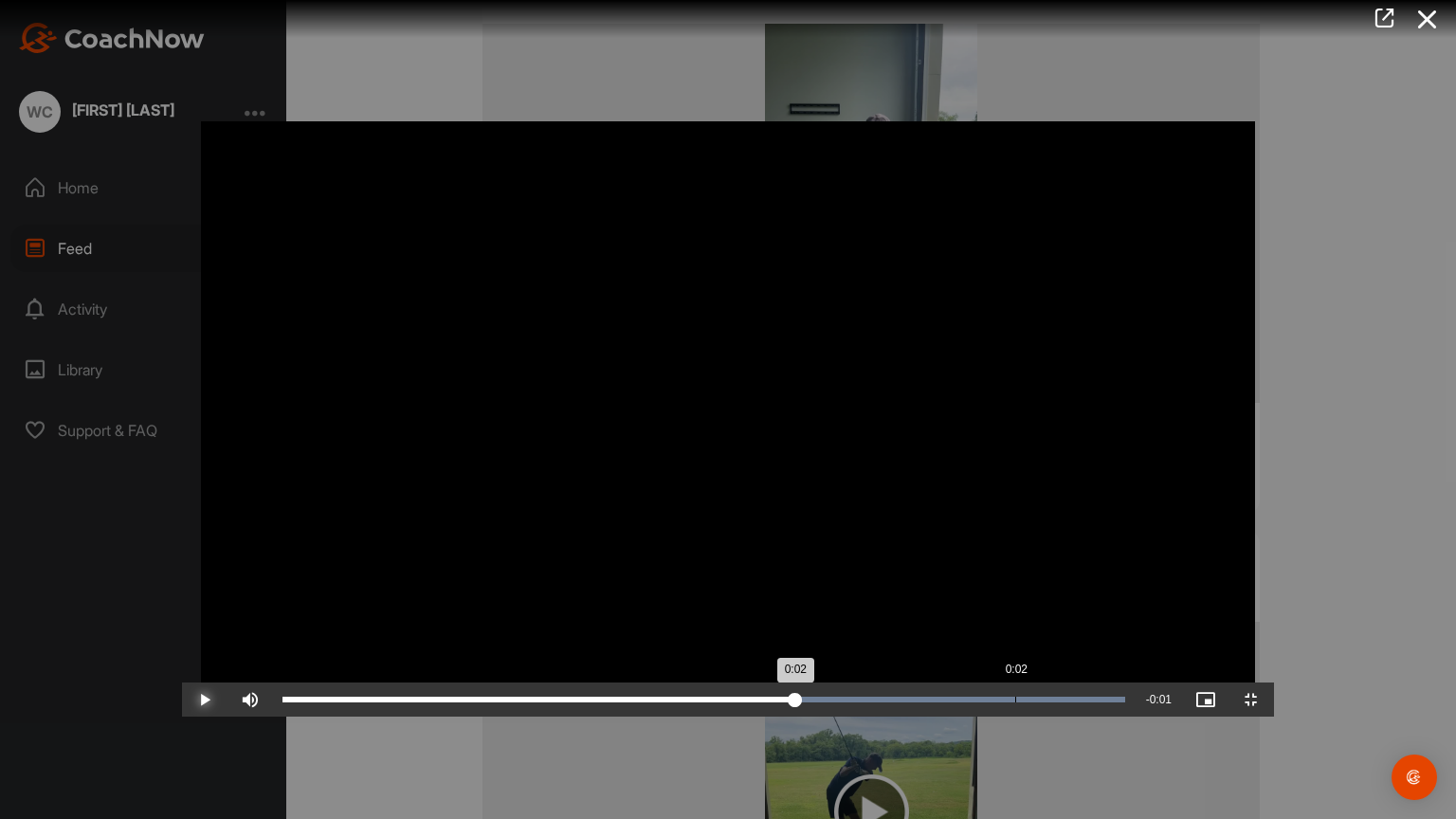 click on "Loaded :  100.00% 0:02 0:02" at bounding box center (703, 700) 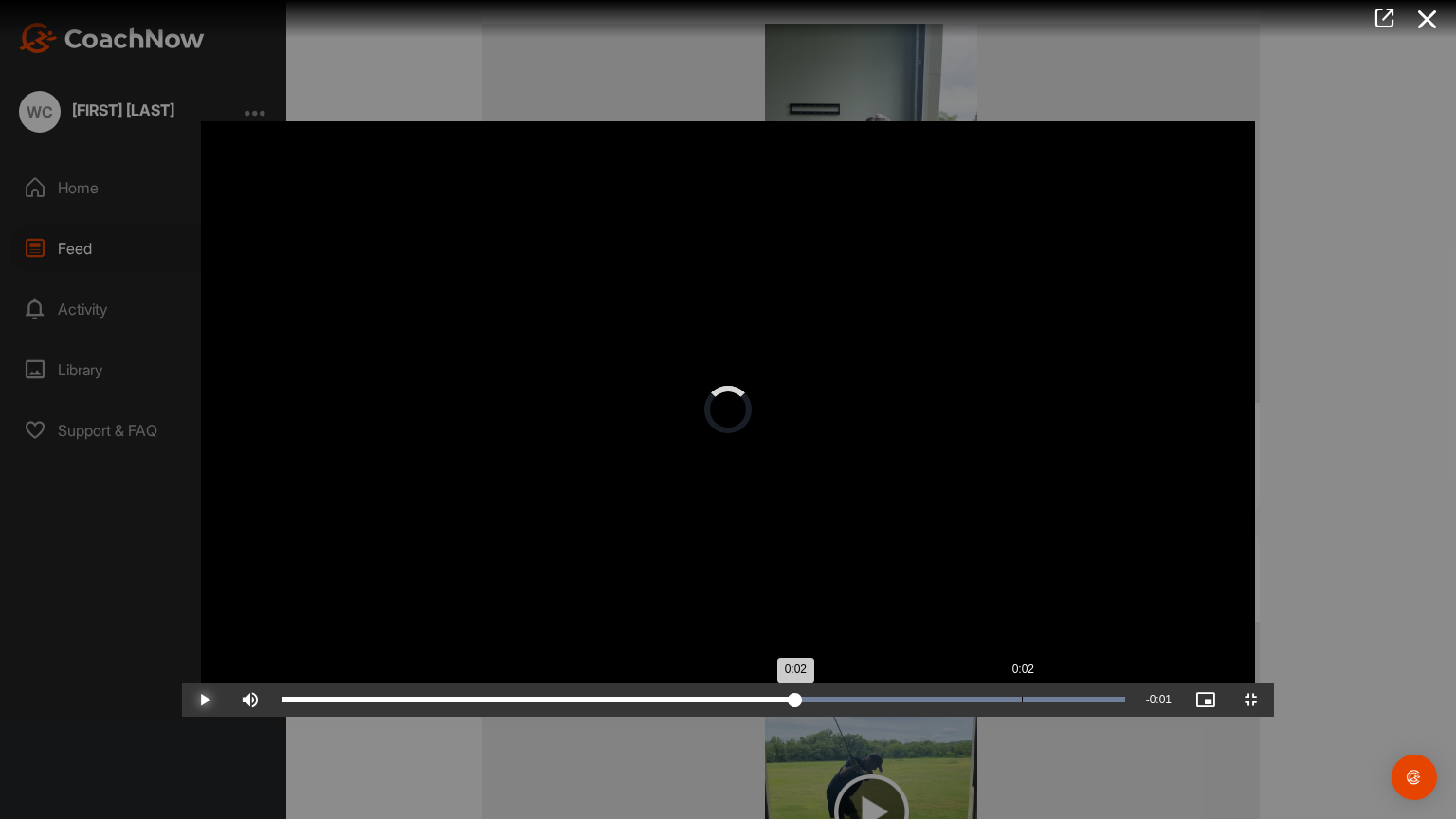 click on "Loaded :  100.00% 0:02 0:02" at bounding box center [703, 700] 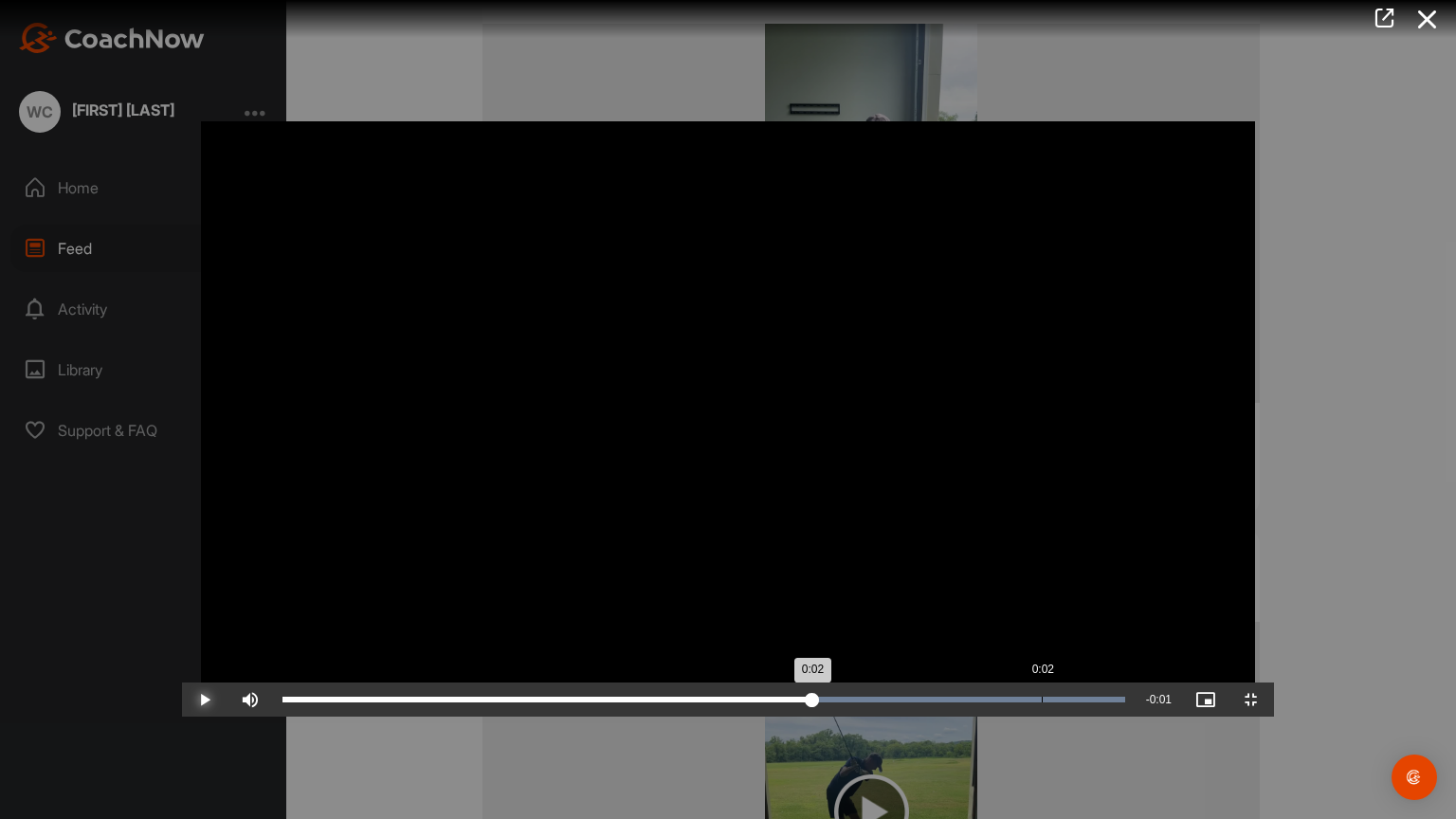 click on "Loaded :  100.00% 0:02 0:02" at bounding box center [703, 700] 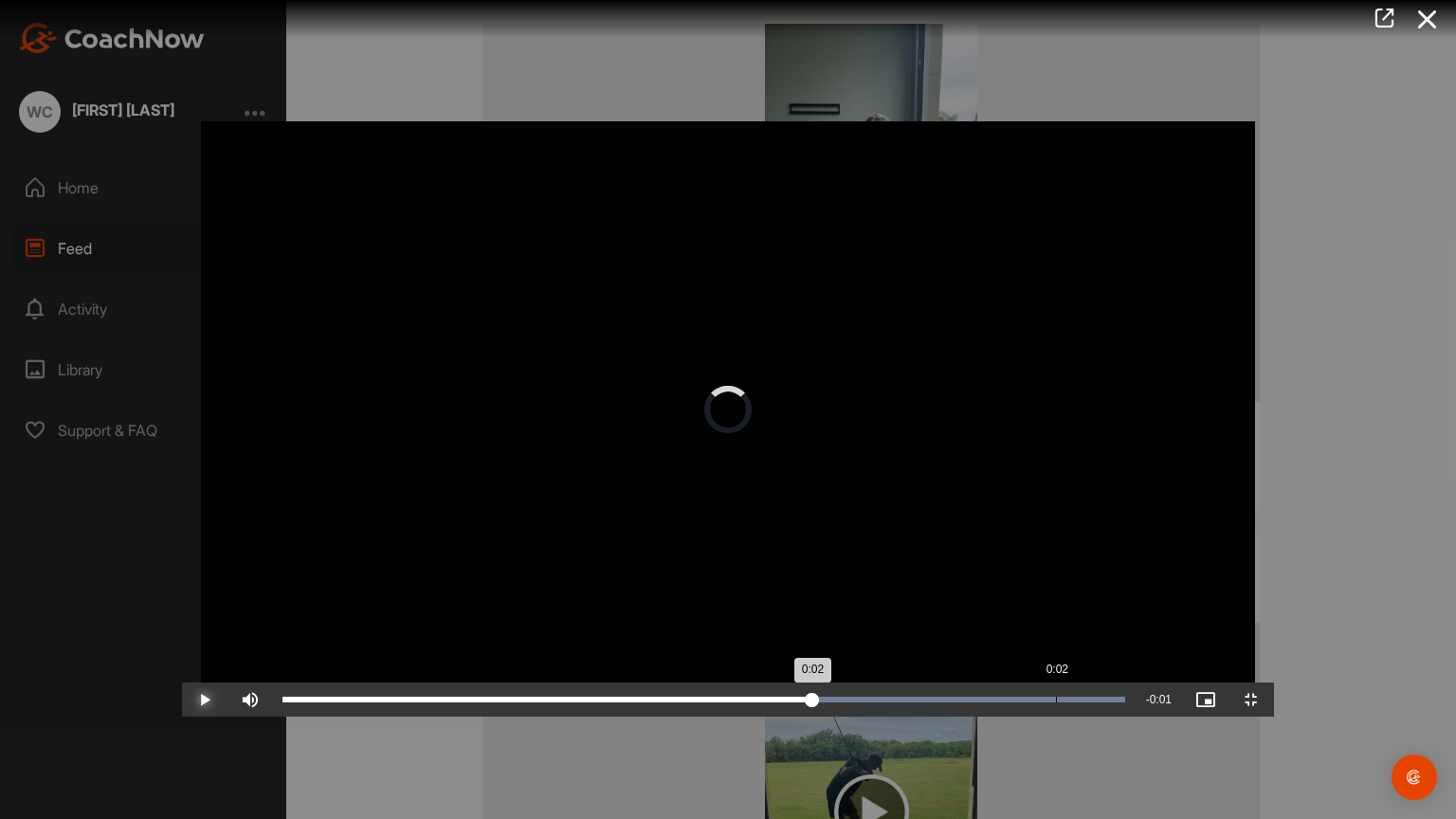 drag, startPoint x: 871, startPoint y: 818, endPoint x: 890, endPoint y: 818, distance: 19 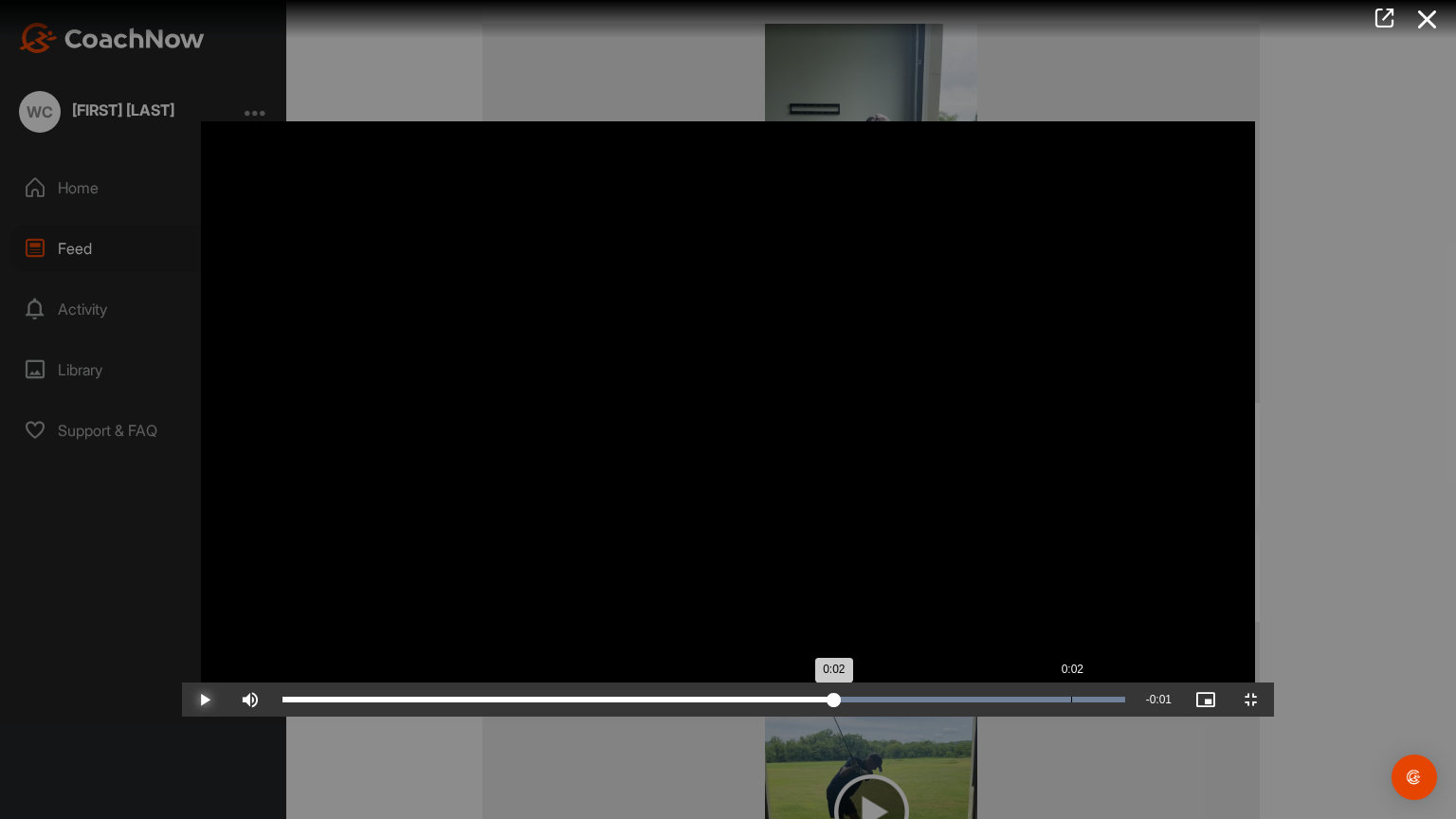 click on "Loaded :  100.00% 0:02 0:02" at bounding box center [703, 700] 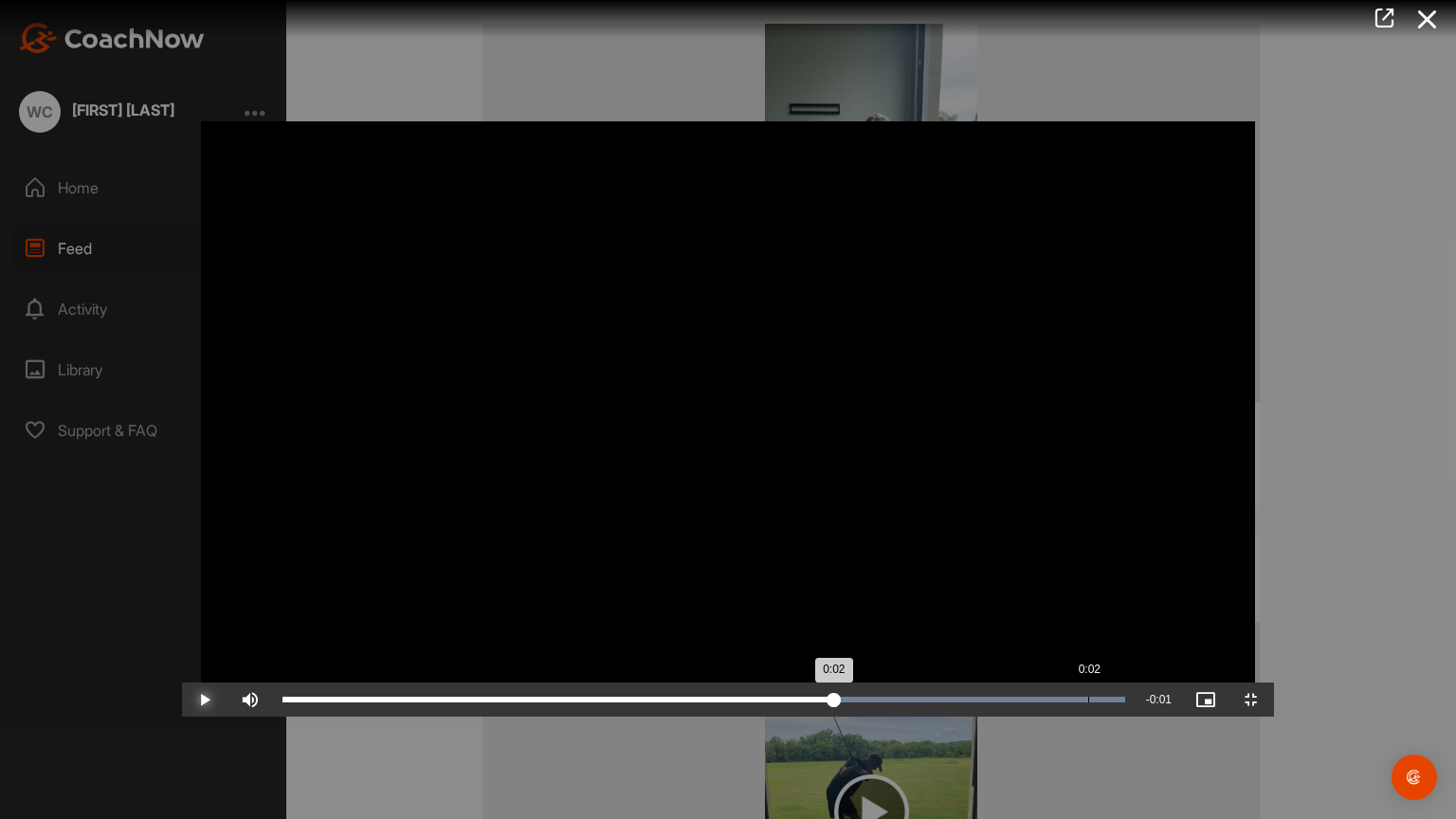 click on "Loaded :  100.00% 0:02 0:02" at bounding box center (703, 700) 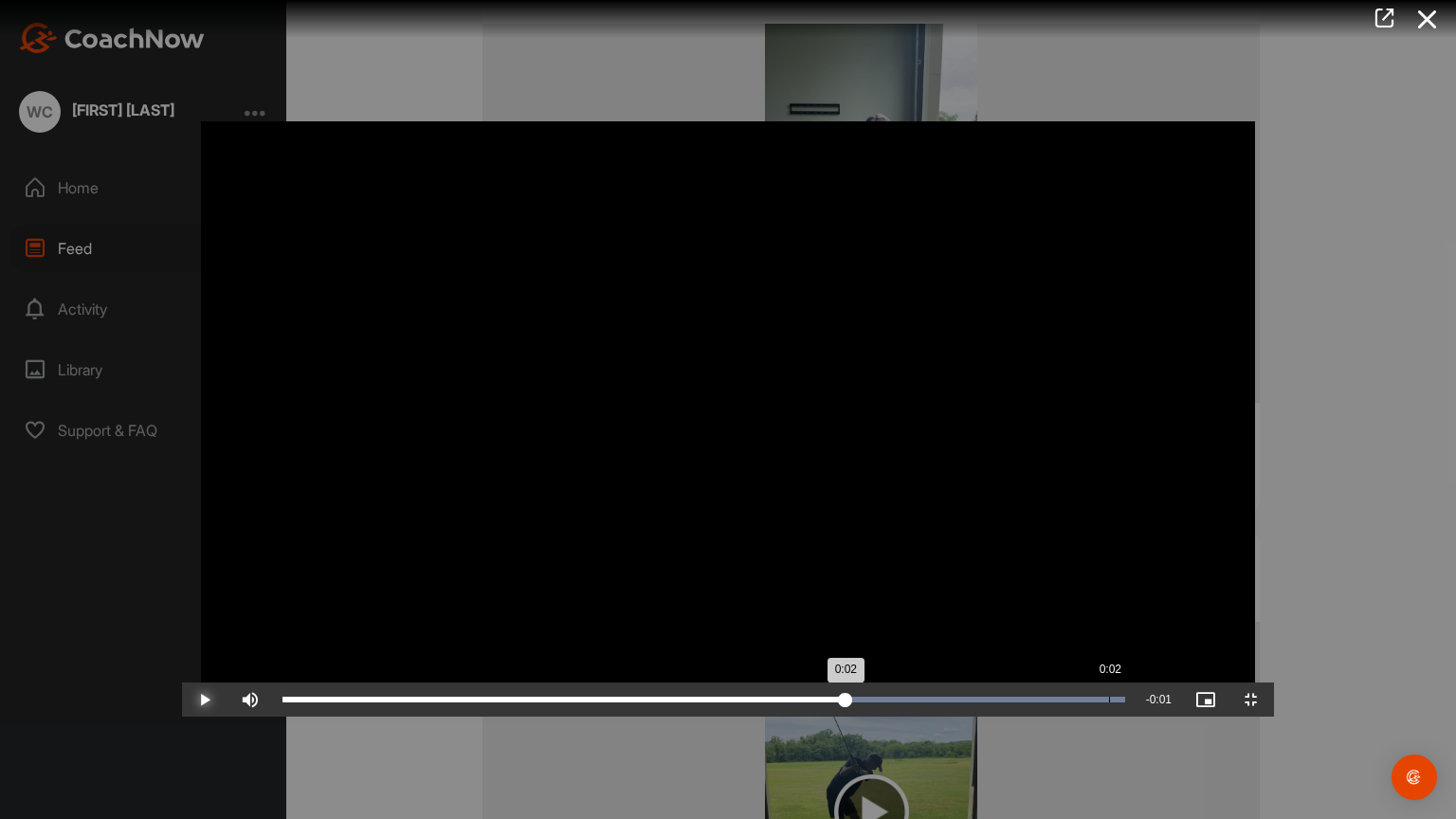 click on "Loaded :  100.00% 0:02 0:02" at bounding box center [703, 700] 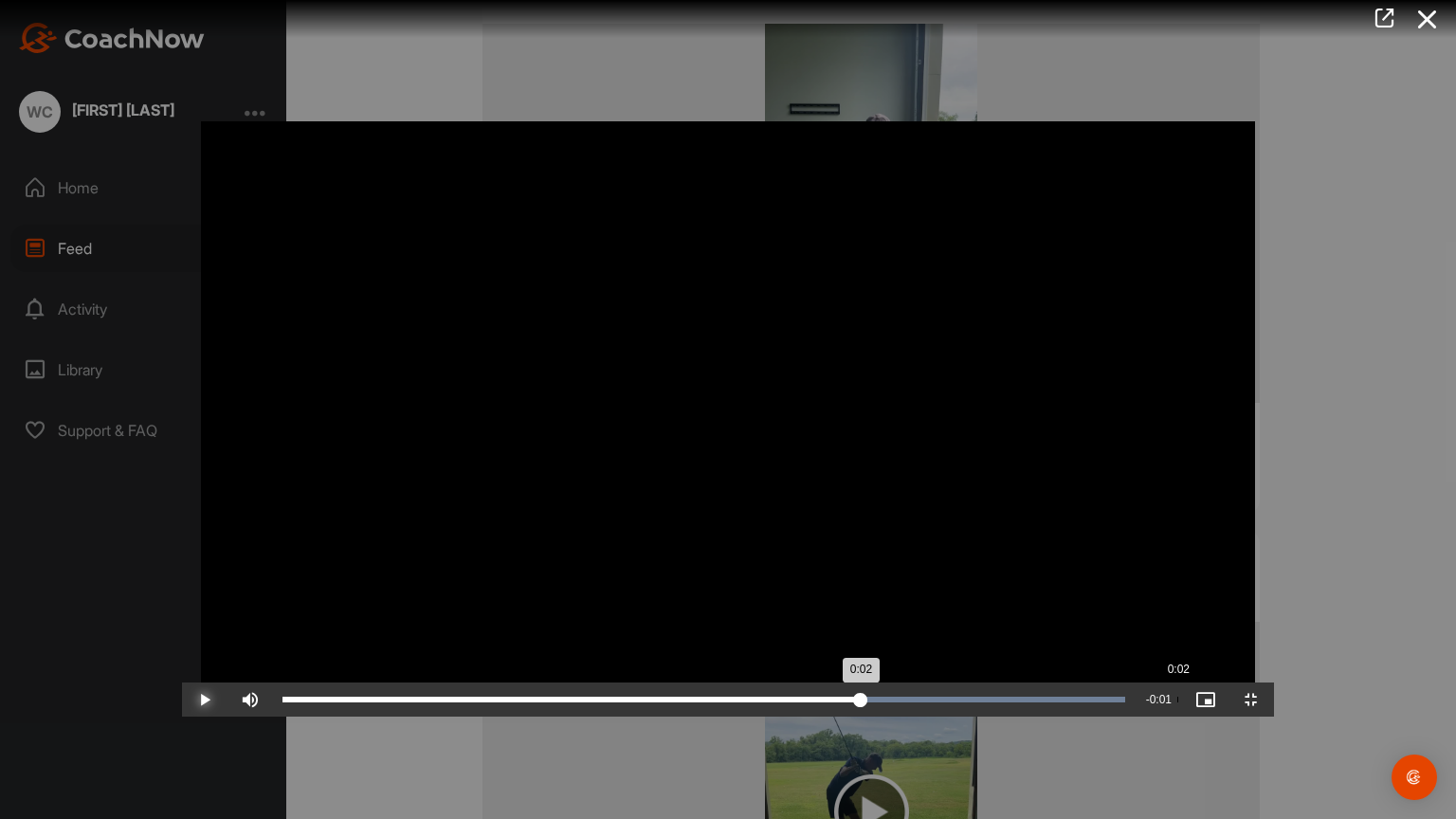 click on "Loaded :  100.00% 0:02 0:02" at bounding box center [703, 700] 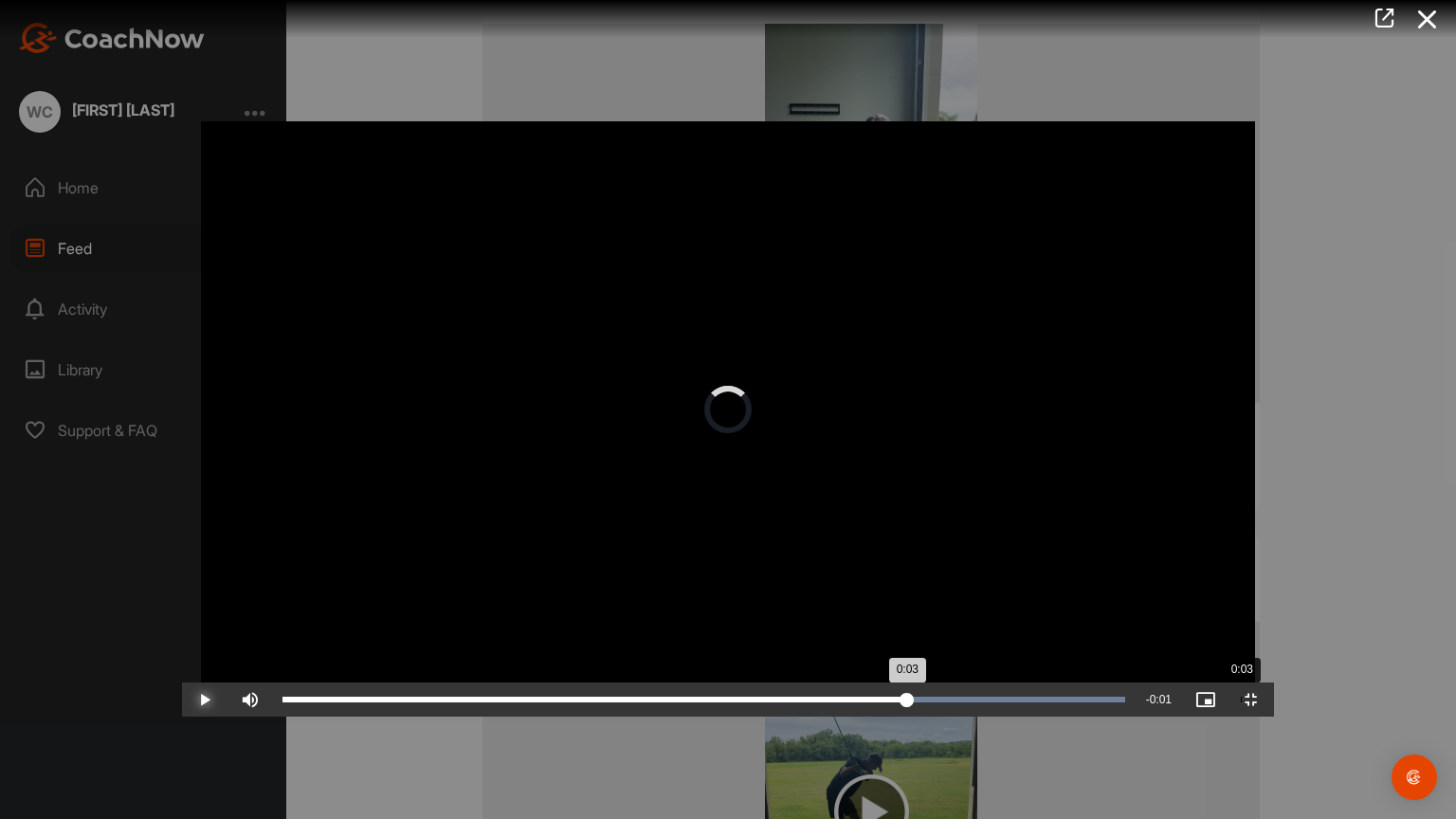 click on "Loaded :  100.00% 0:03 0:03" at bounding box center (703, 700) 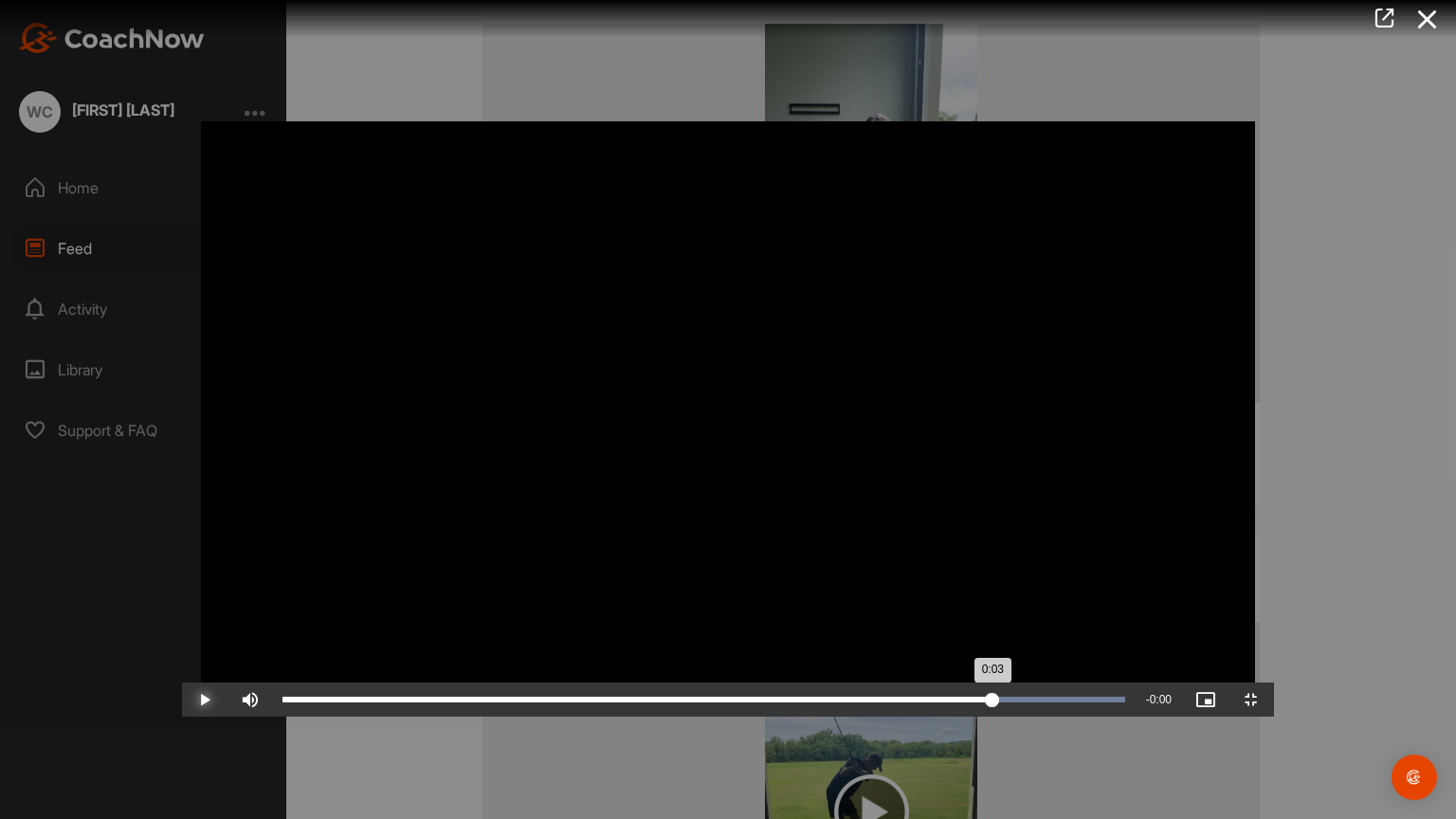 click on "Loaded :  100.00% 0:03 0:03" at bounding box center [703, 700] 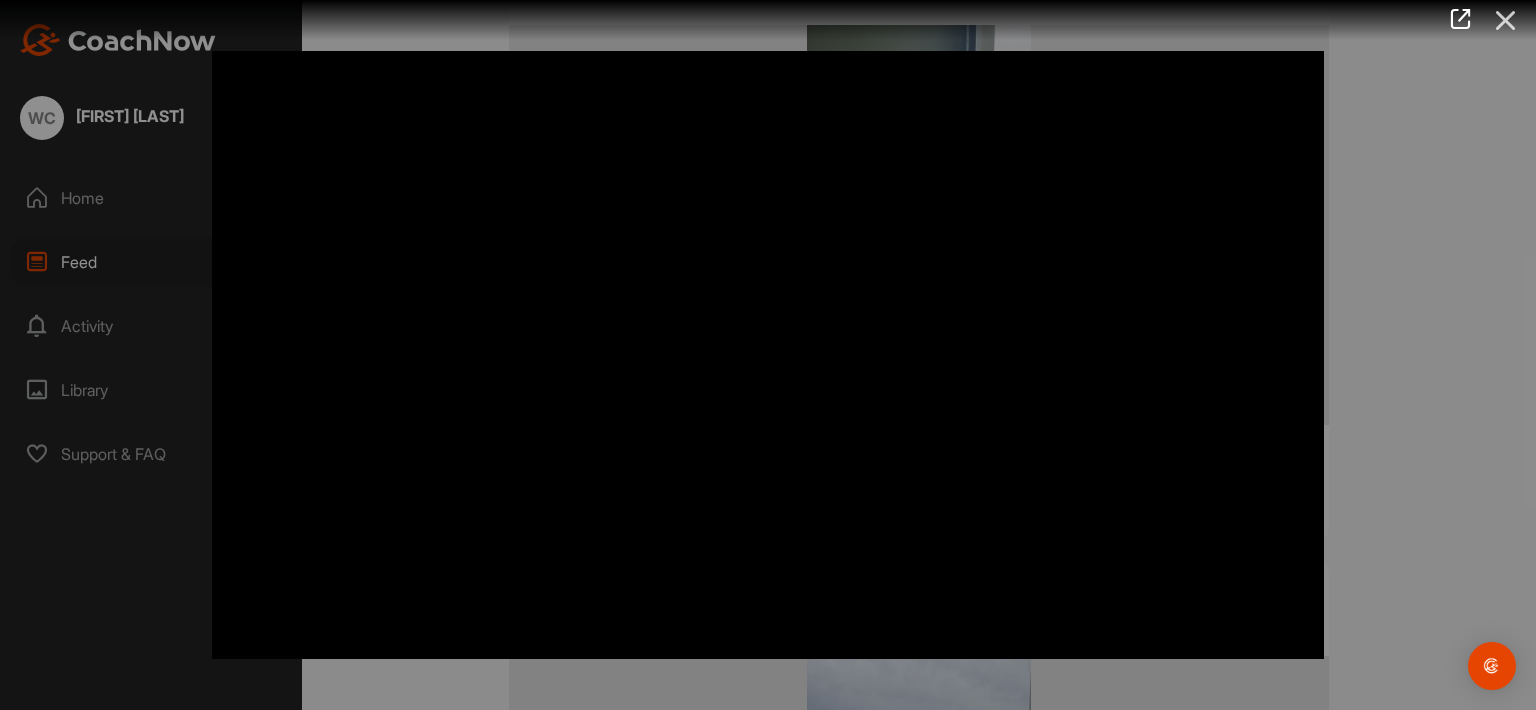 click at bounding box center [1506, 20] 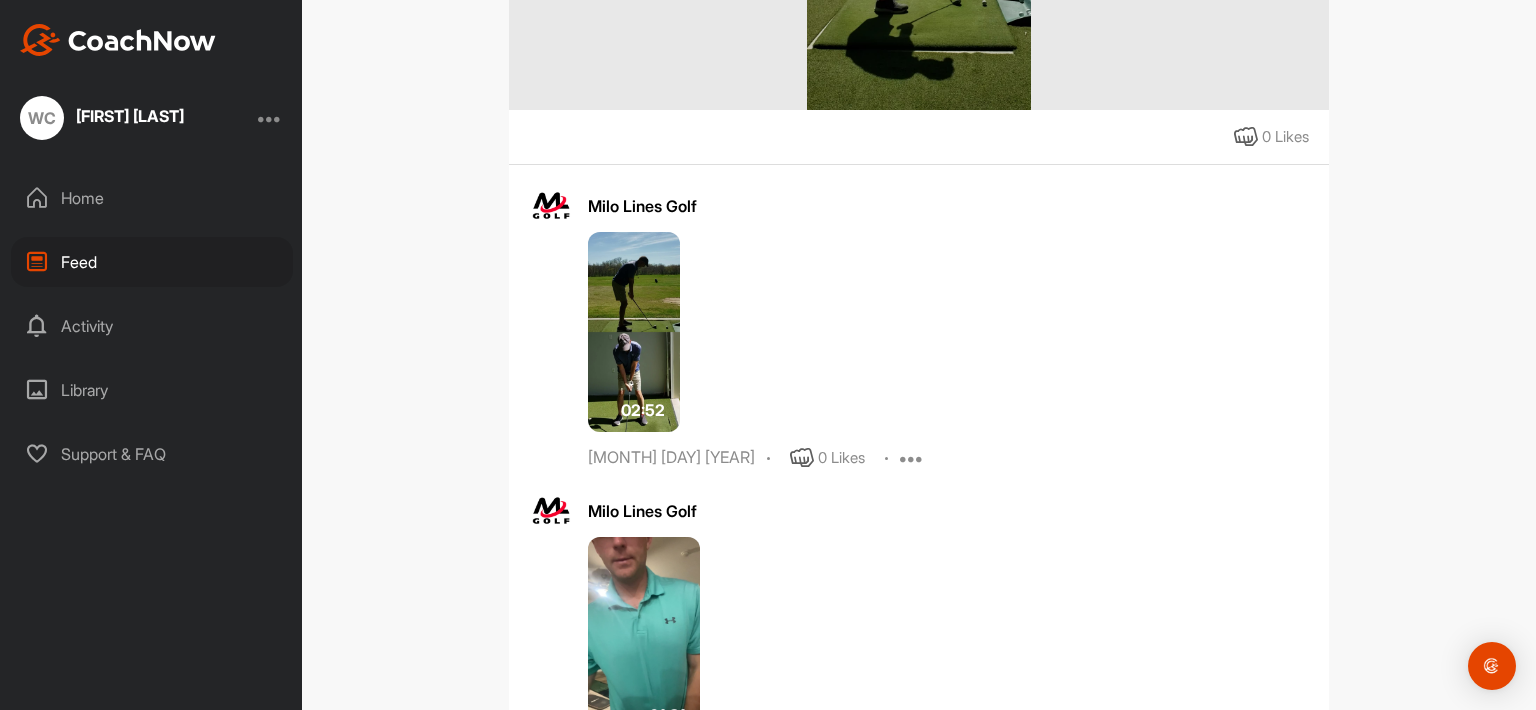 scroll, scrollTop: 23825, scrollLeft: 0, axis: vertical 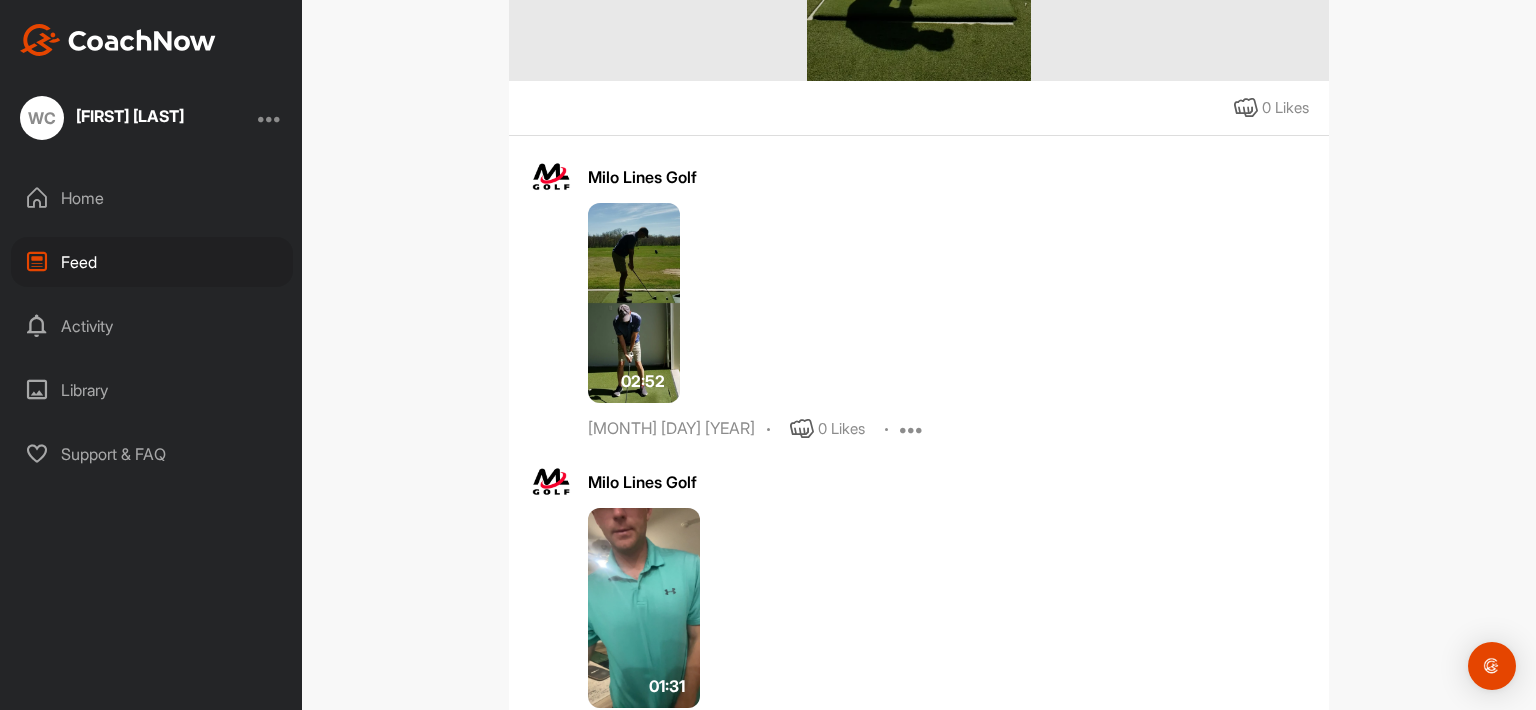 click at bounding box center [634, 303] 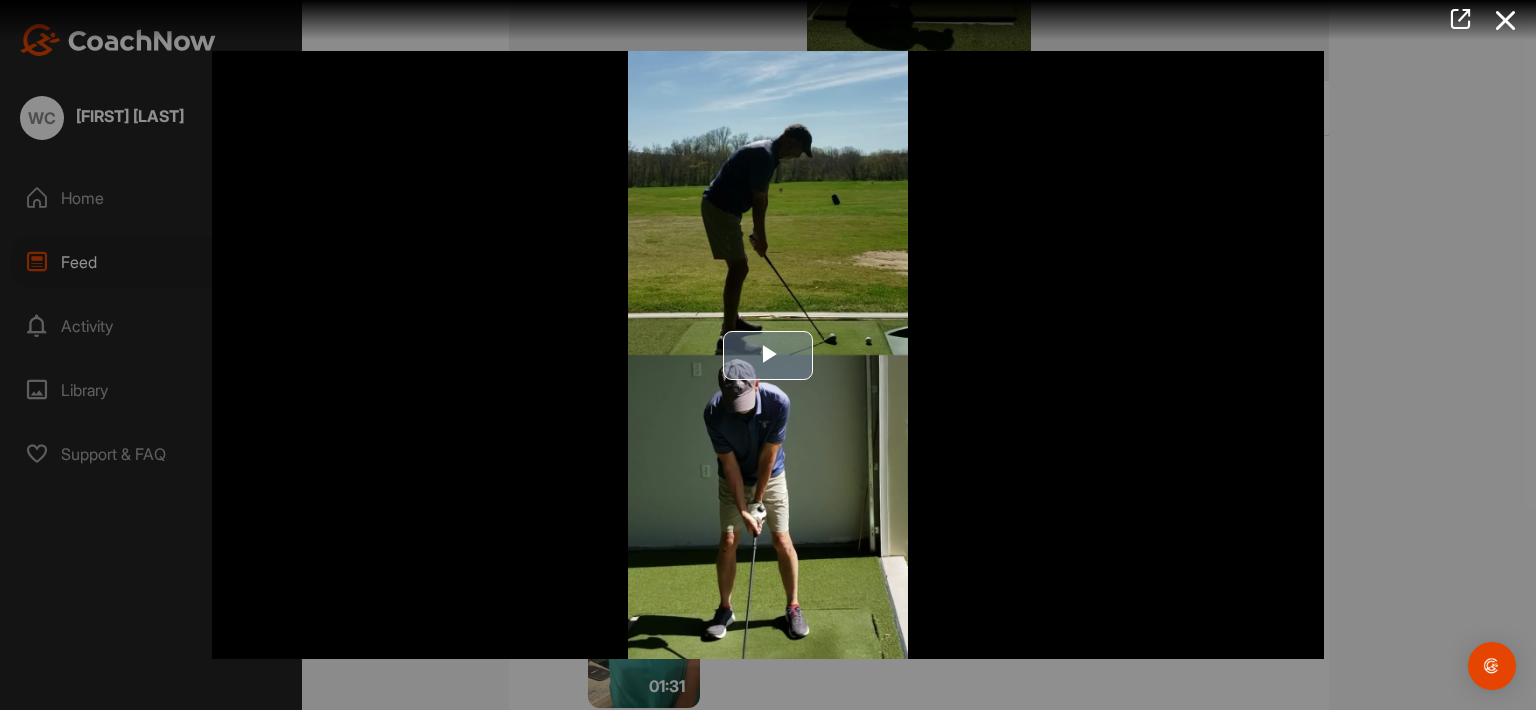 click at bounding box center (768, 355) 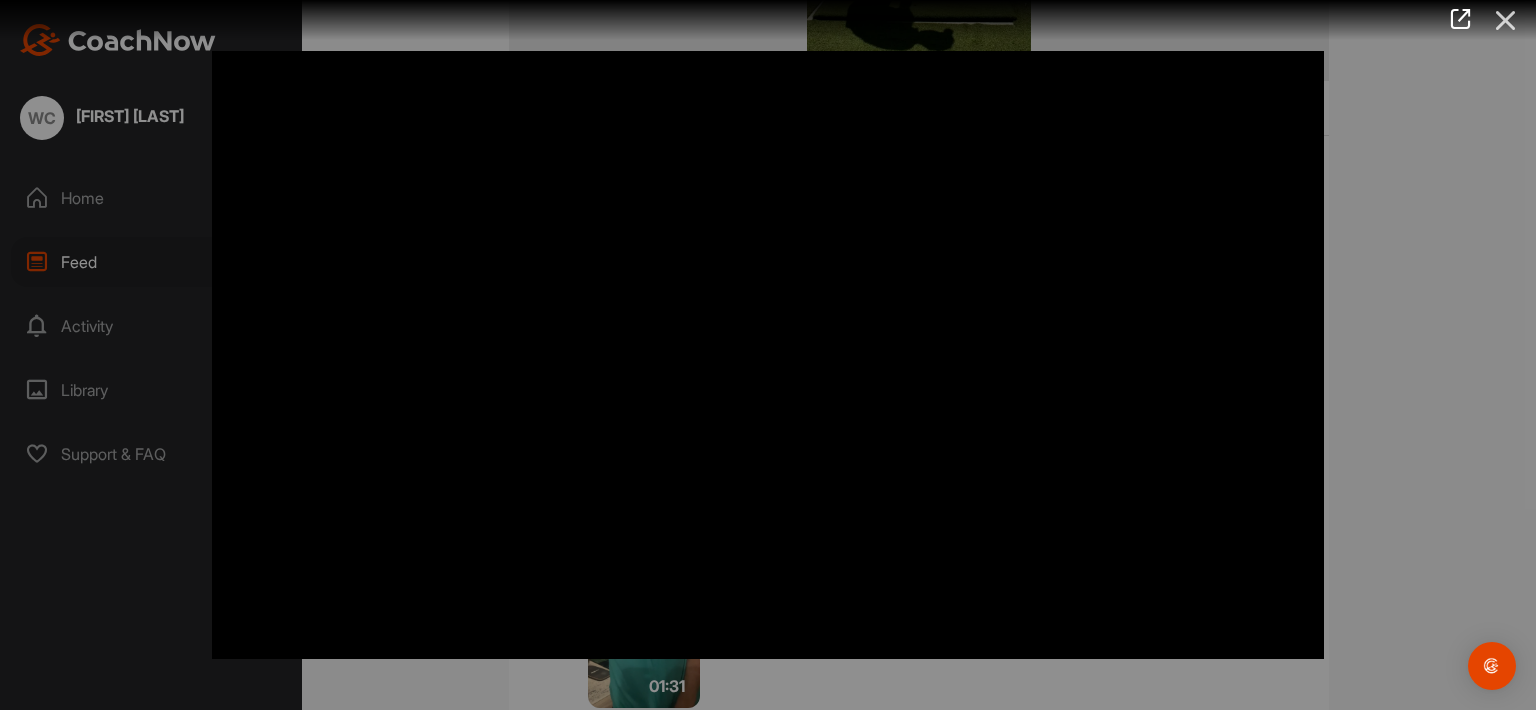 click at bounding box center [1506, 20] 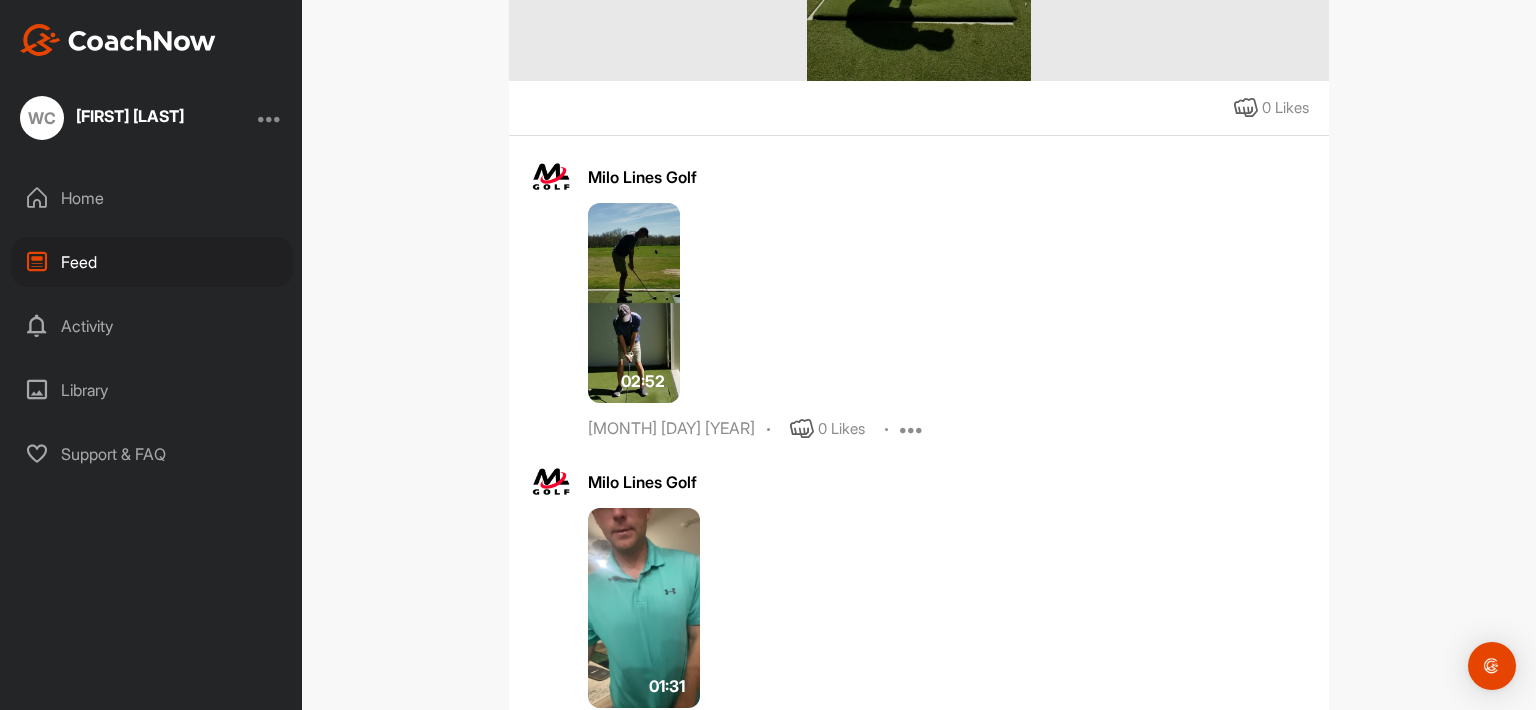 click at bounding box center [270, 118] 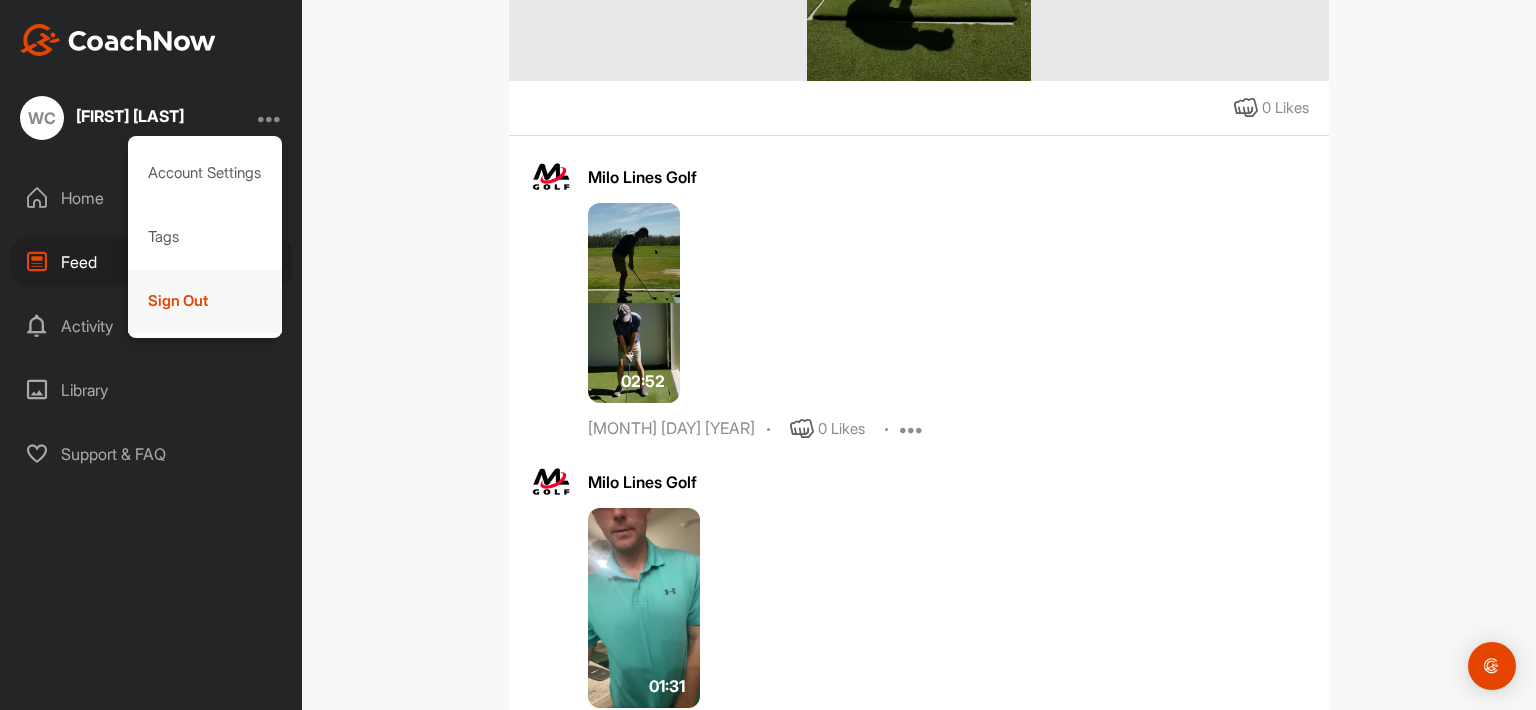 click on "Sign Out" at bounding box center [205, 301] 